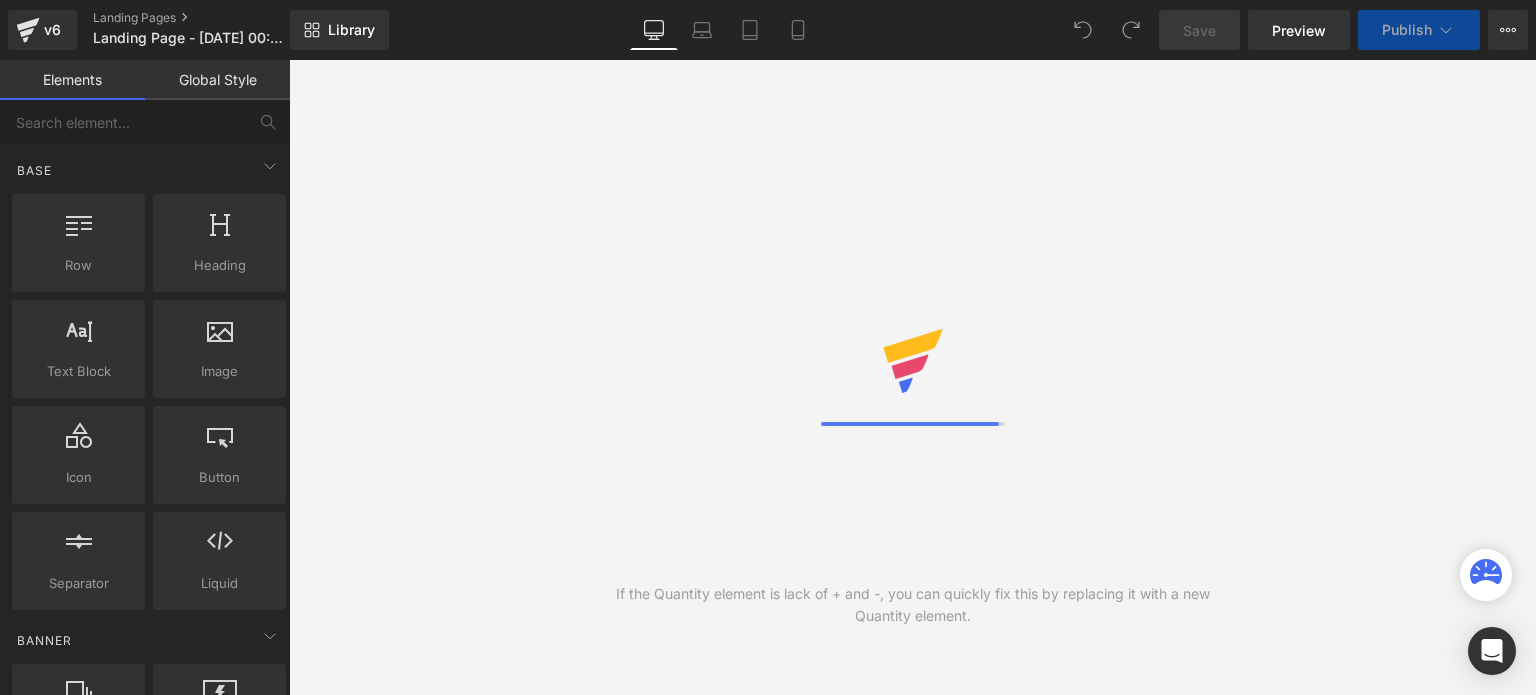 scroll, scrollTop: 0, scrollLeft: 0, axis: both 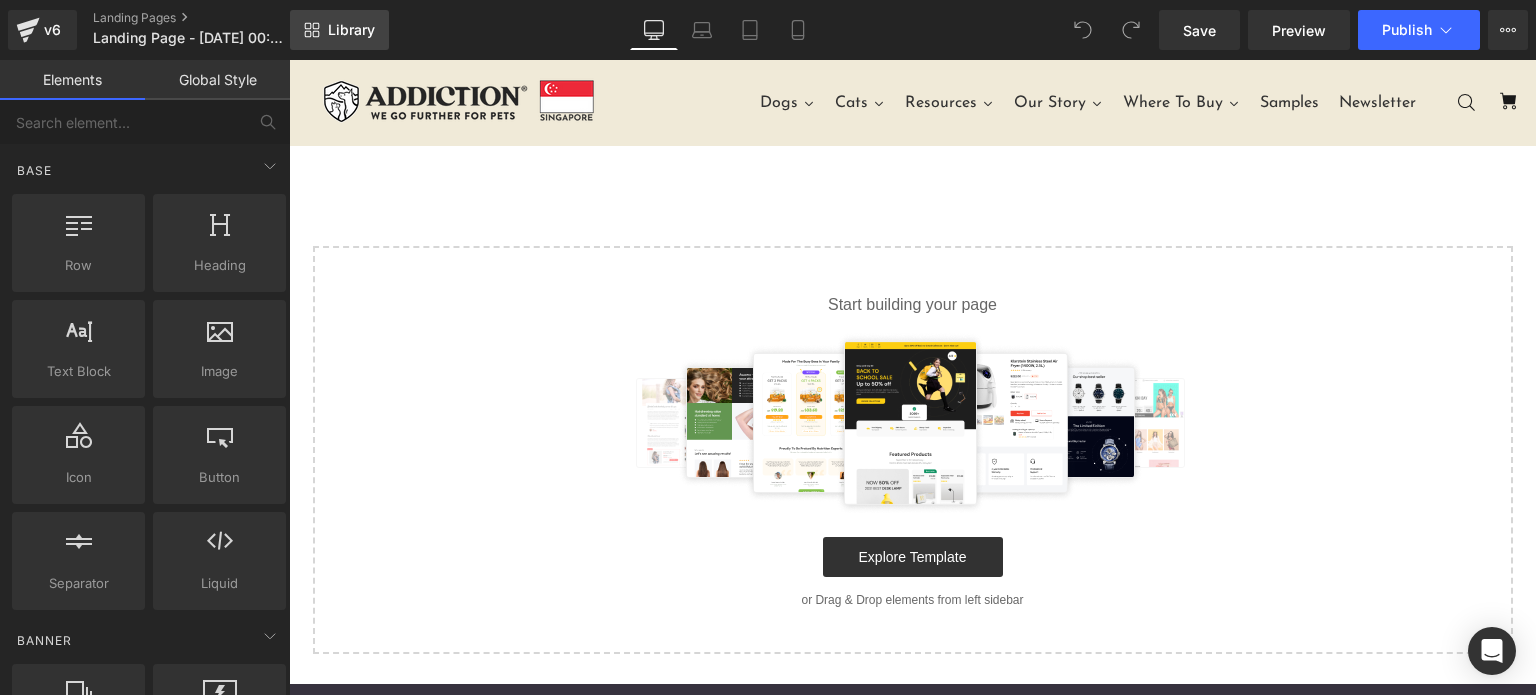 click on "Library" at bounding box center [339, 30] 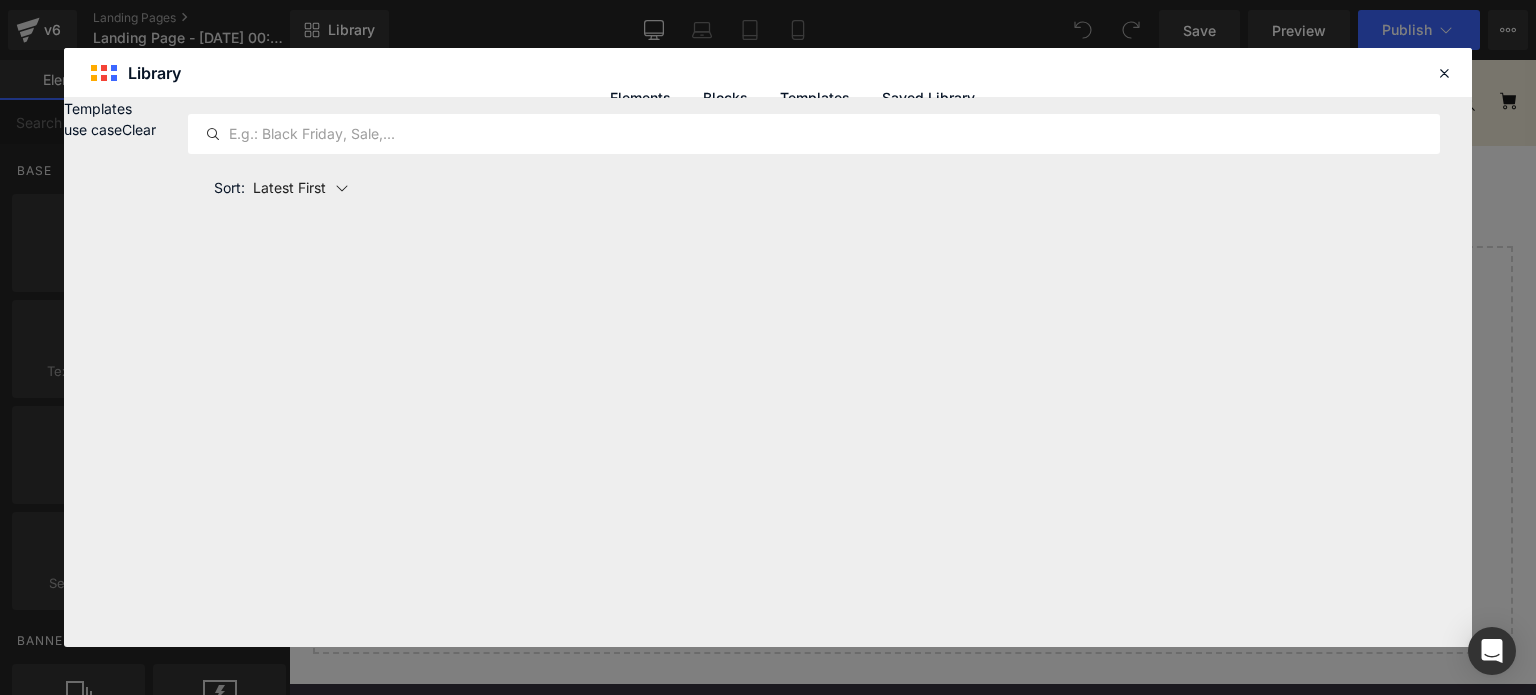 click on "Saved Library" 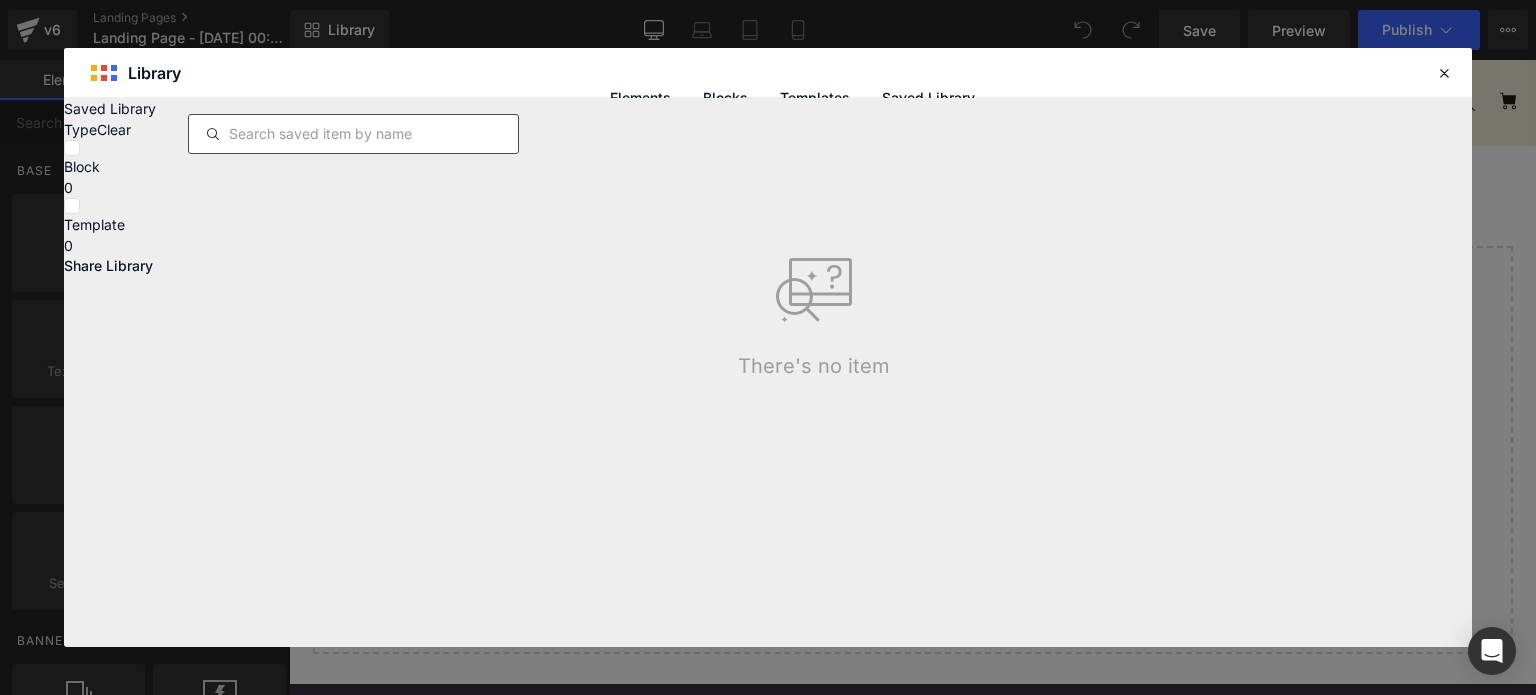 click at bounding box center [353, 134] 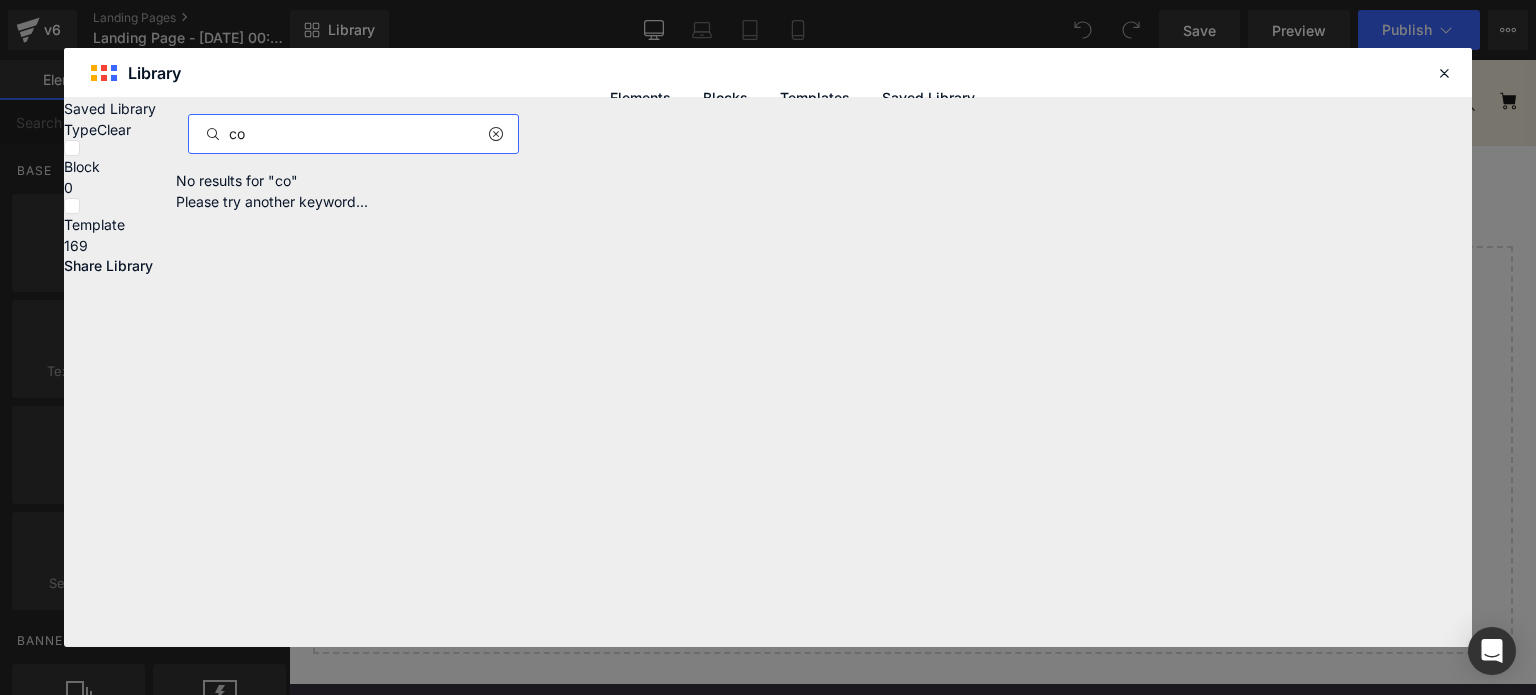 type on "c" 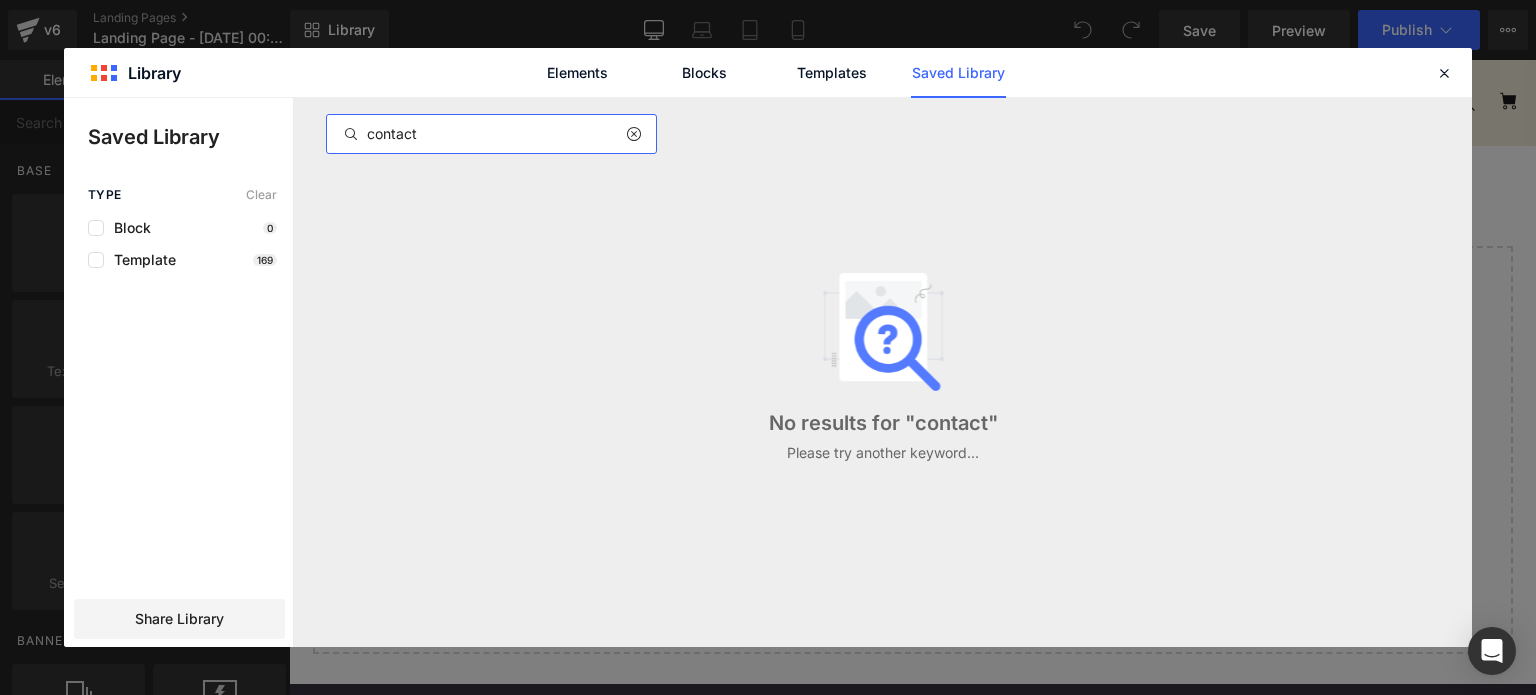 type on "contact" 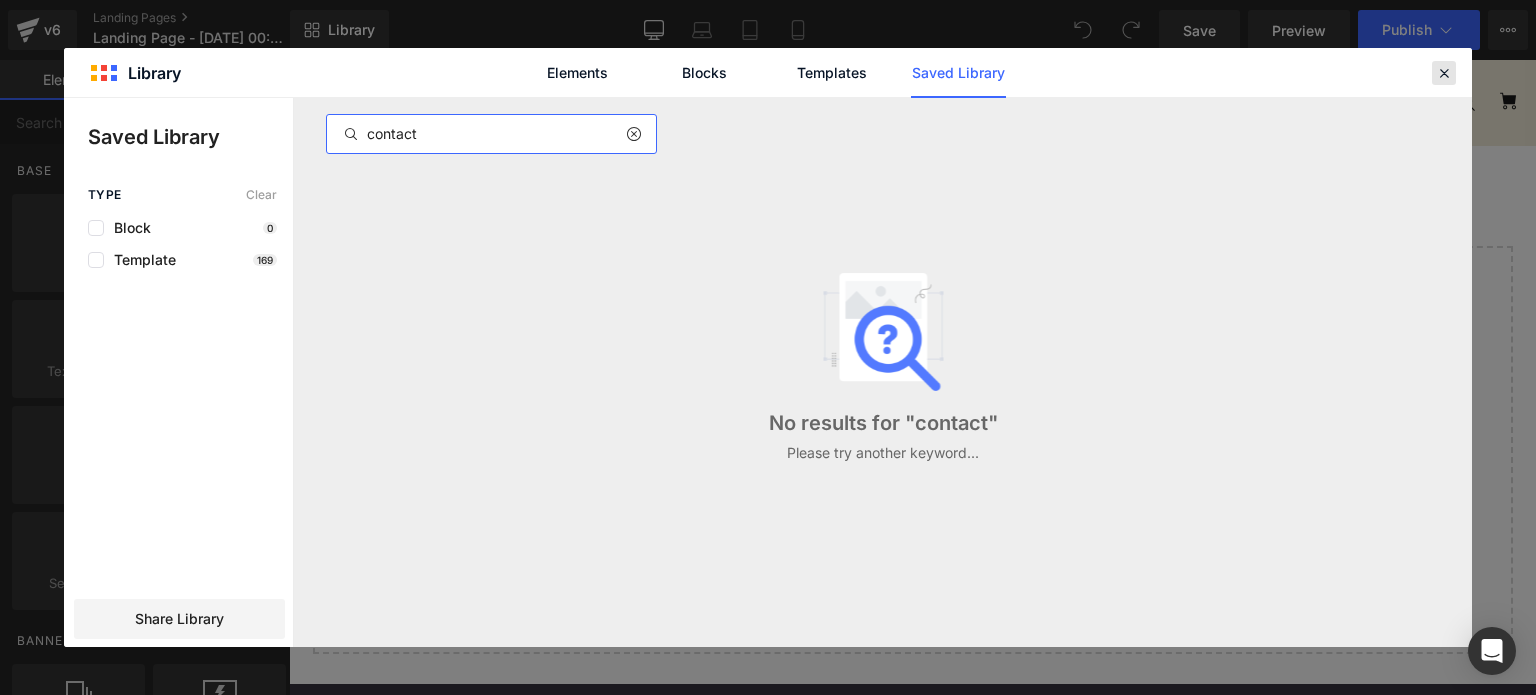 click 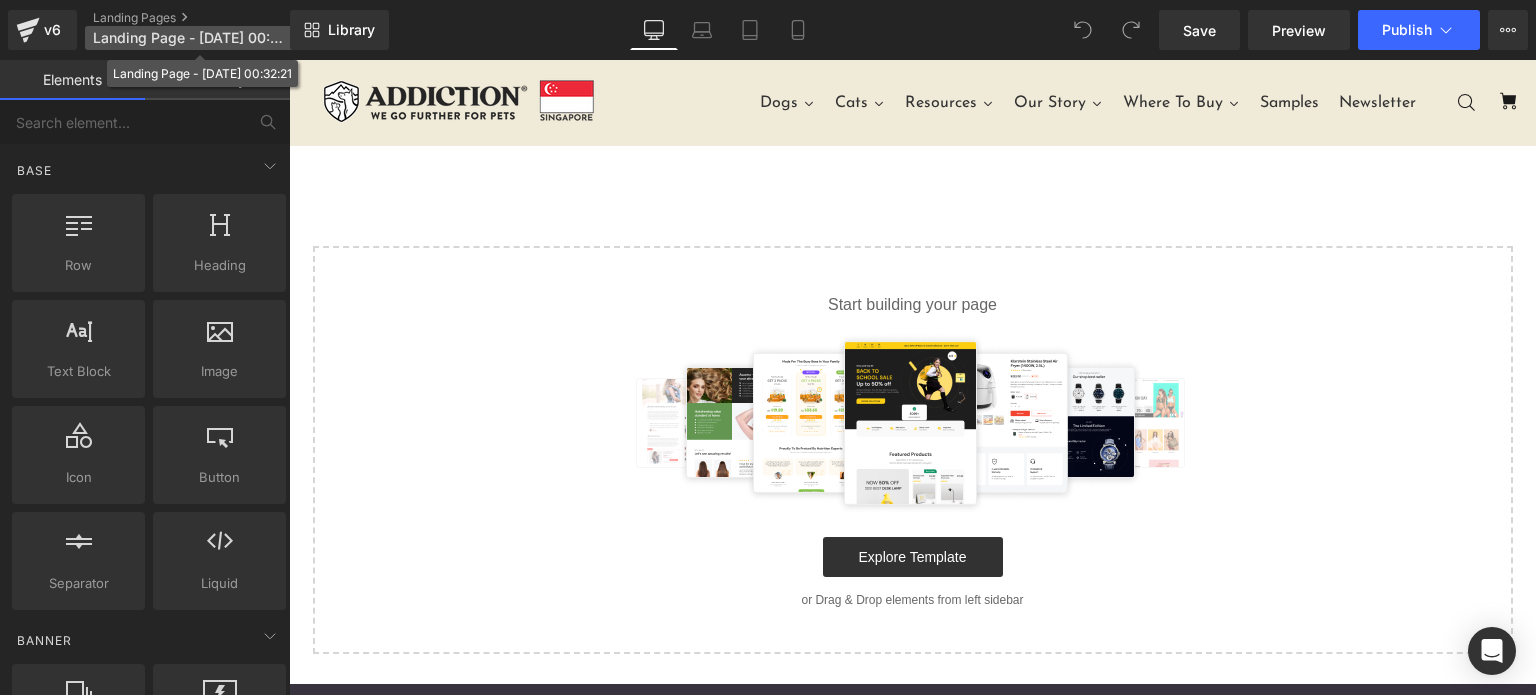 click on "Landing Page - Jul 2, 00:32:21" at bounding box center (189, 38) 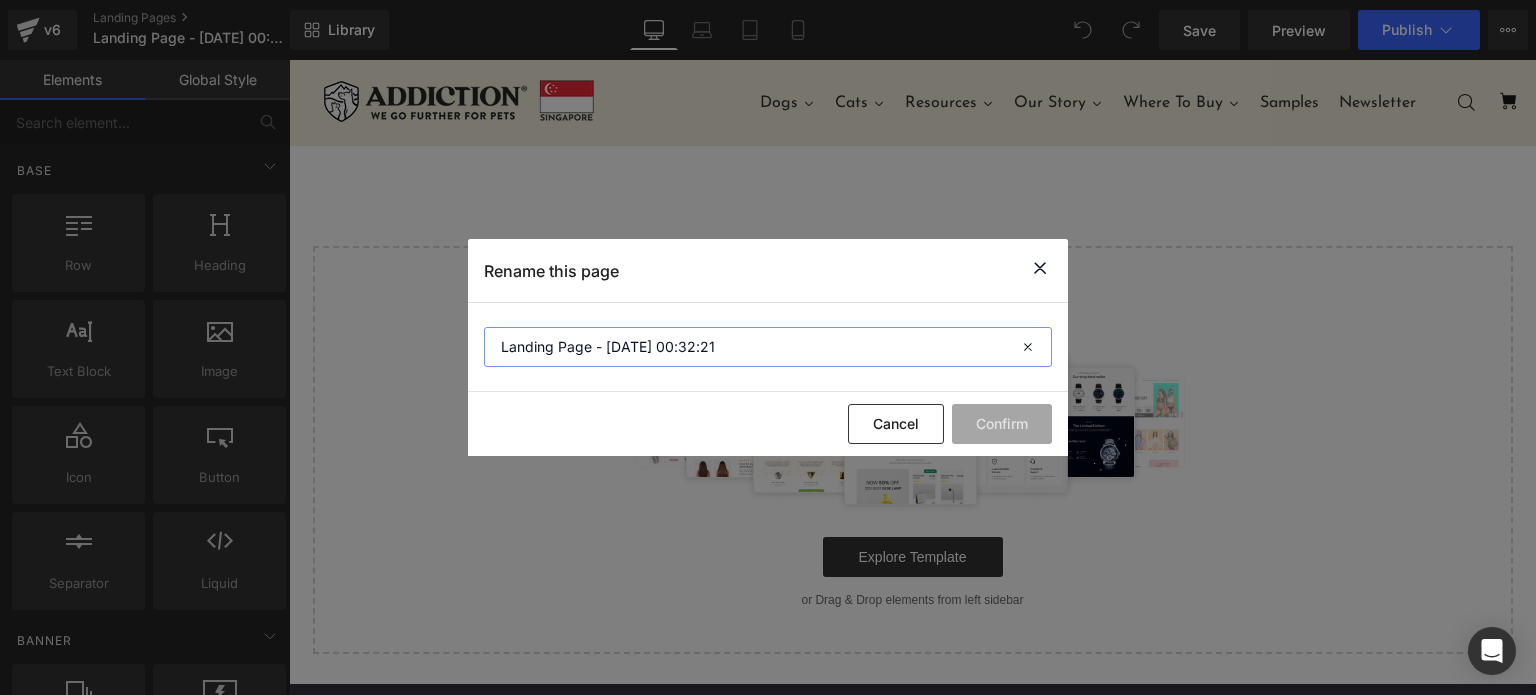 drag, startPoint x: 736, startPoint y: 343, endPoint x: 371, endPoint y: 311, distance: 366.40005 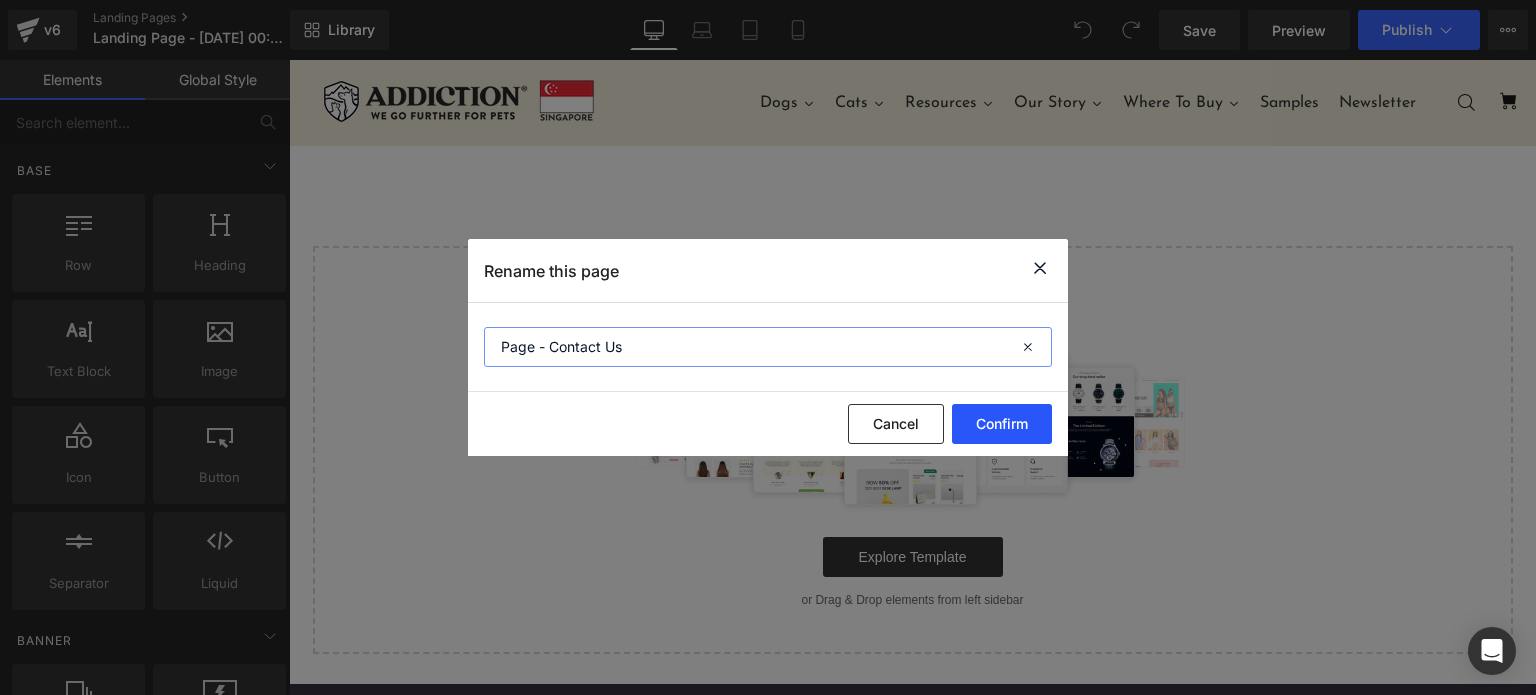 type on "Page - Contact Us" 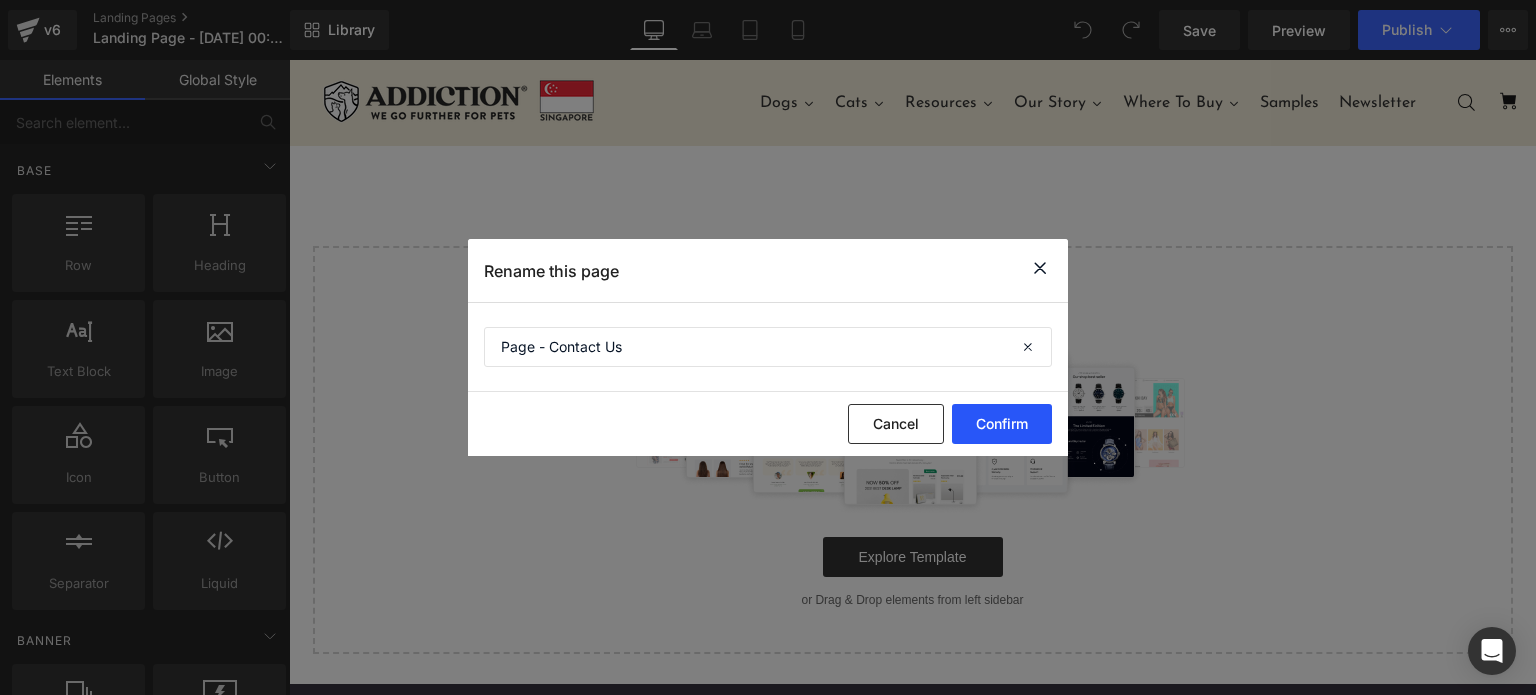 click on "Confirm" at bounding box center (1002, 424) 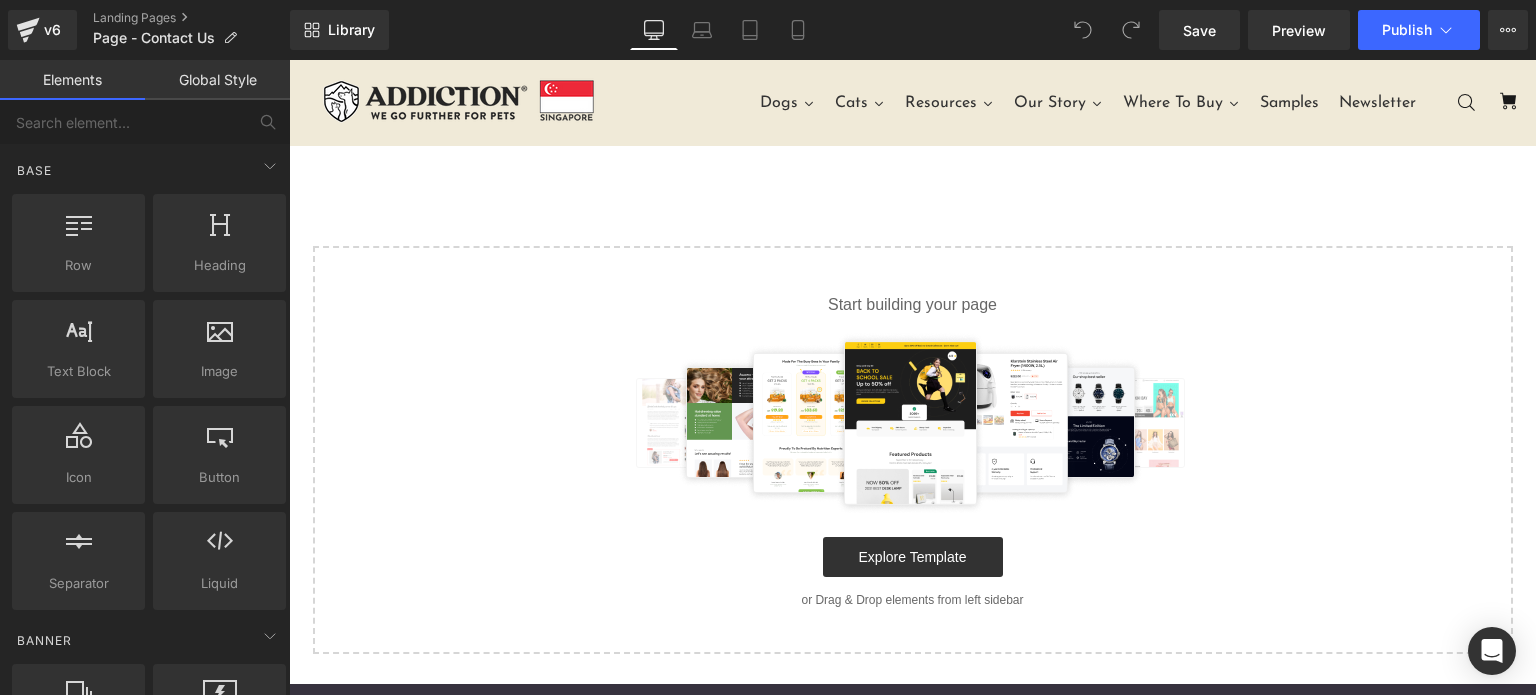 click on "Publish" at bounding box center (1419, 30) 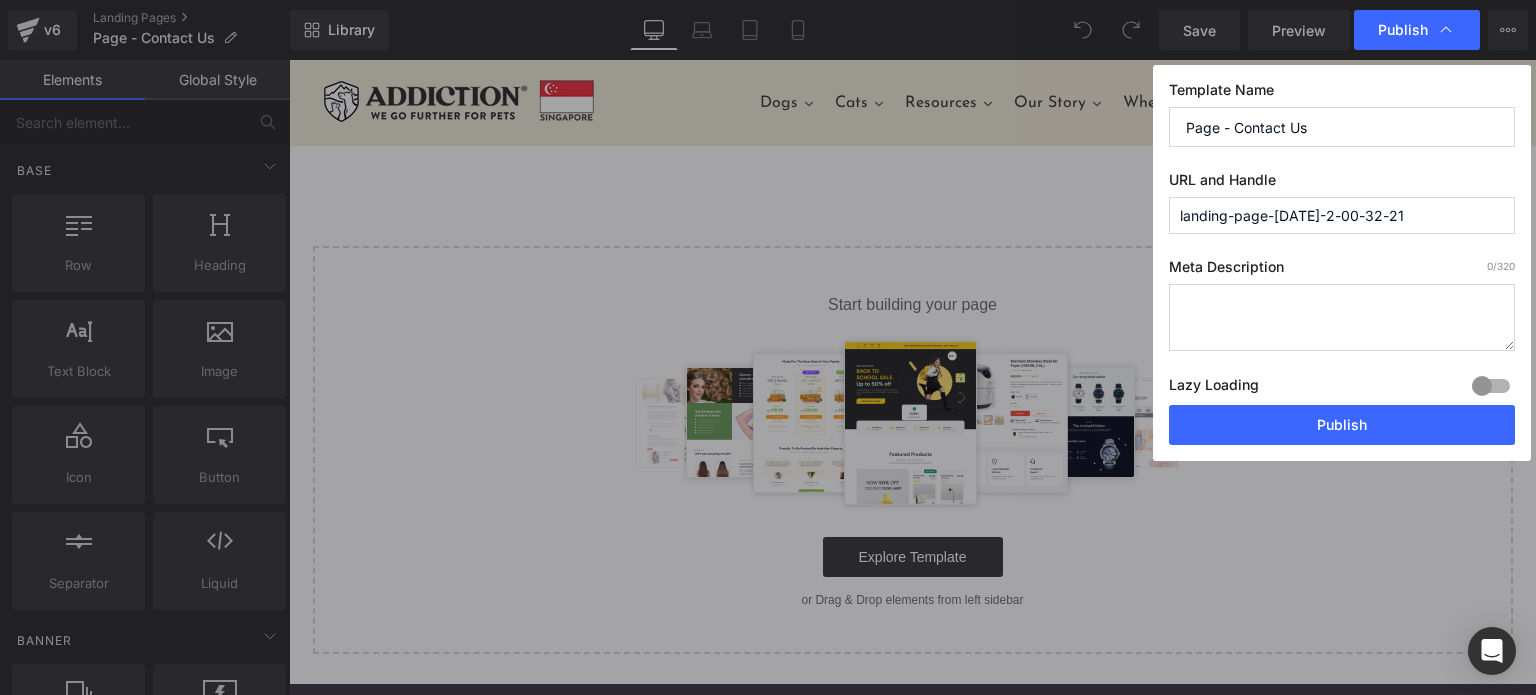 click on "landing-page-jul-2-00-32-21" at bounding box center (1342, 215) 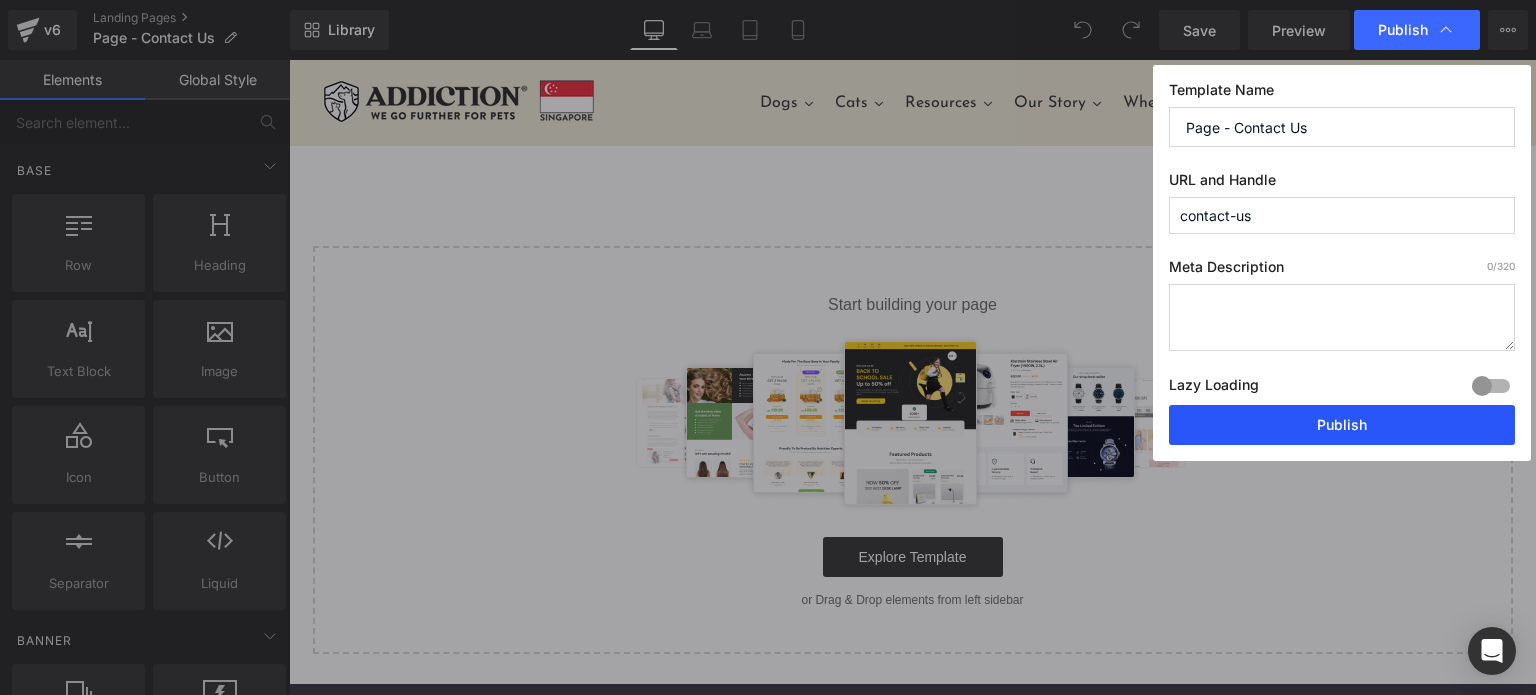 type on "contact-us" 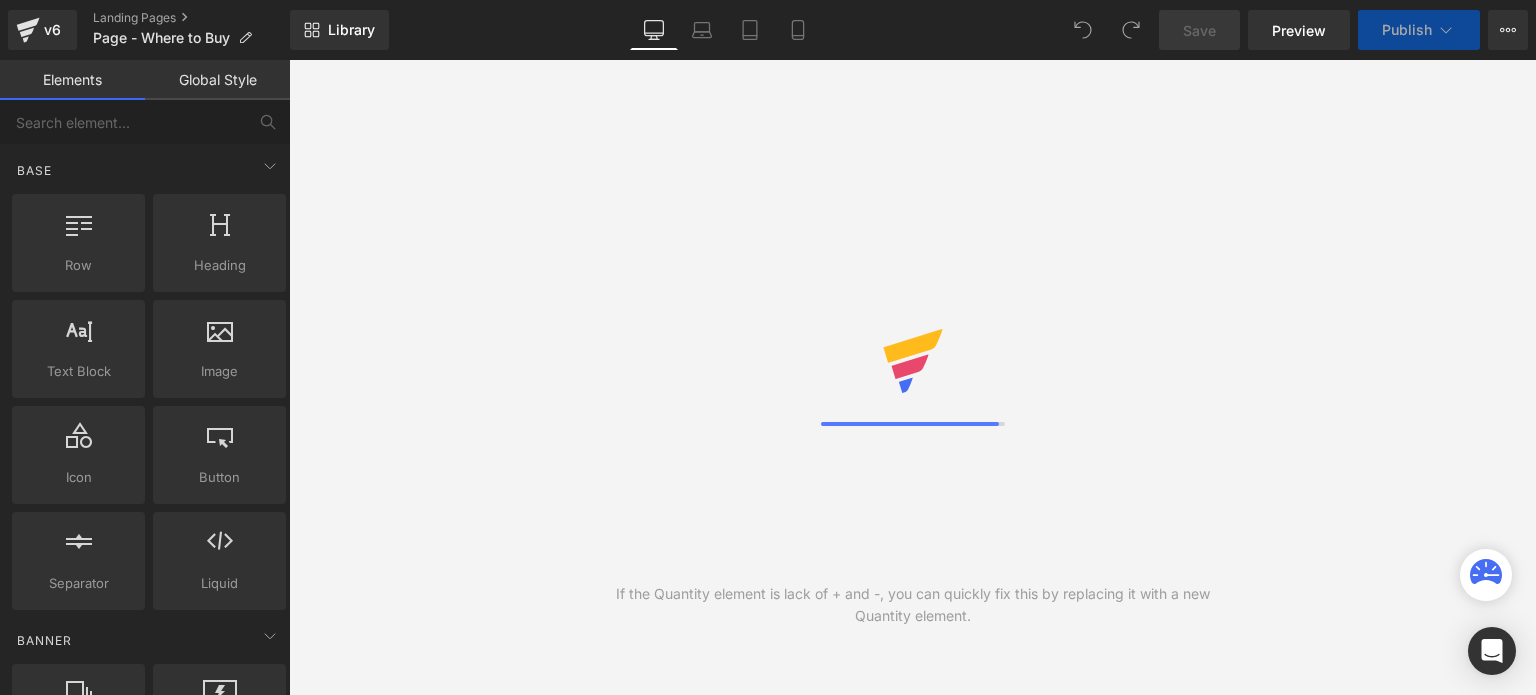 scroll, scrollTop: 0, scrollLeft: 0, axis: both 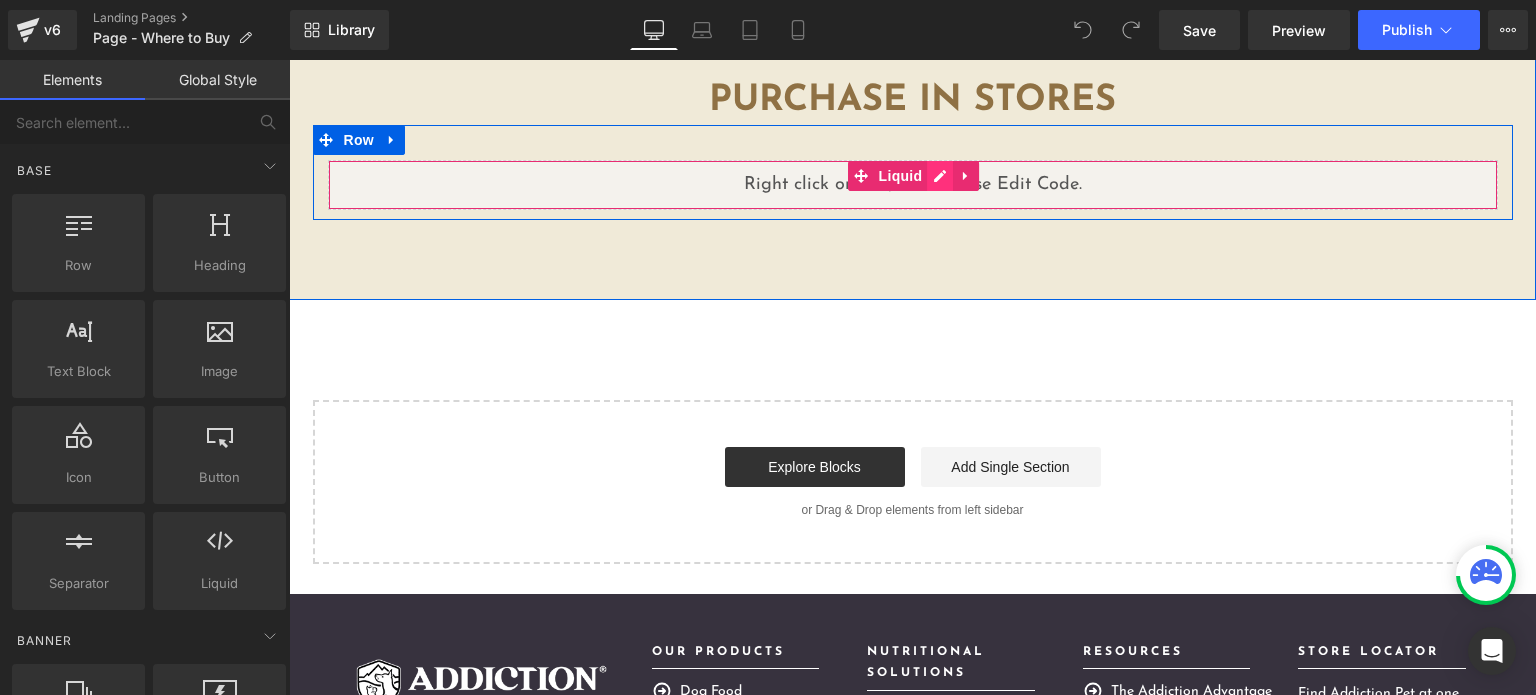 click on "Liquid" at bounding box center (913, 185) 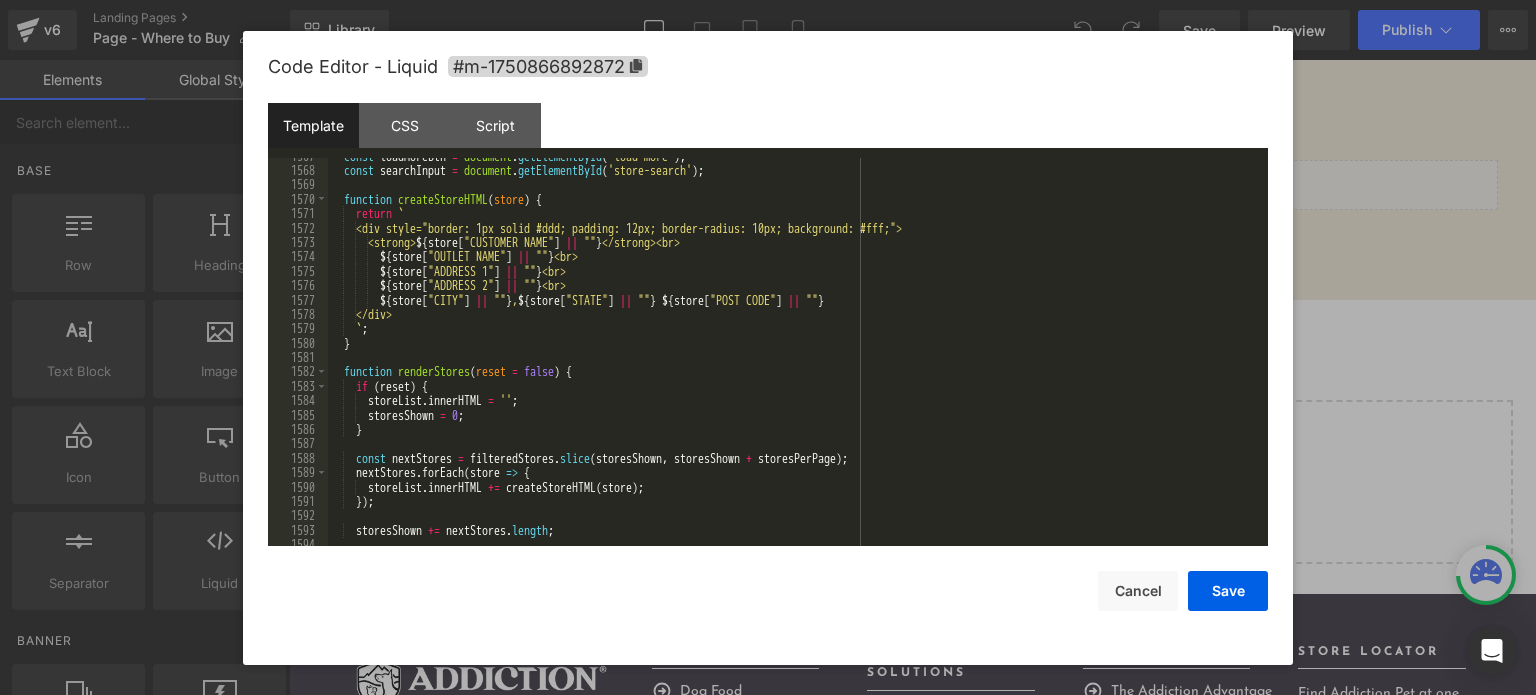scroll, scrollTop: 22602, scrollLeft: 0, axis: vertical 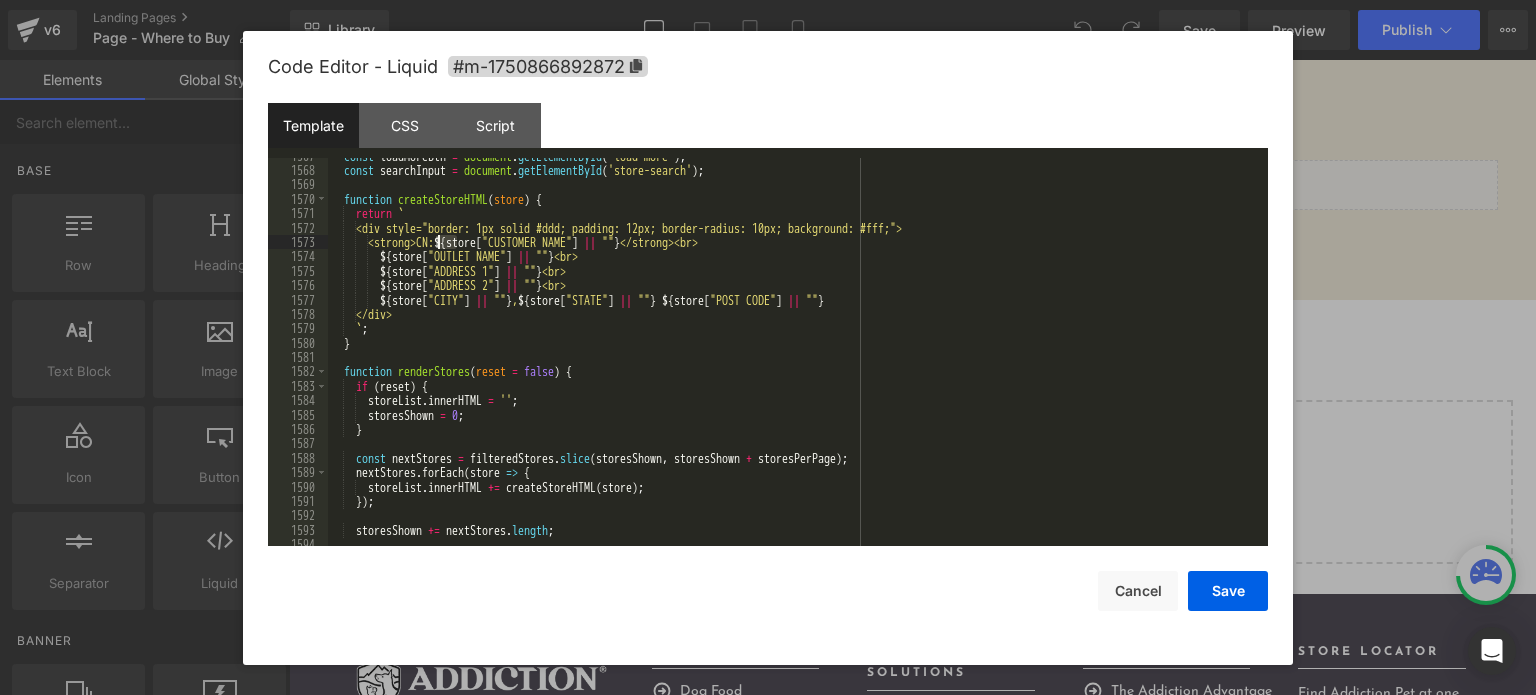 click on "const   loadMoreBtn   =   document . getElementById ( 'load-more' ) ;    const   searchInput   =   document . getElementById ( 'store-search' ) ;    function   createStoreHTML ( store )   {       return   `         <div style="border: 1px solid #ddd; padding: 12px; border-radius: 10px; background: #fff;">            <strong>CN: ${ store [ "CUSTOMER NAME" ]   ||   "" } </strong><br>             ${ store [ "OUTLET NAME" ]   ||   "" } <br>             ${ store [ "ADDRESS 1" ]   ||   "" } <br>             ${ store [ "ADDRESS 2" ]   ||   "" } <br>             ${ store [ "CITY" ]   ||   "" } ,  ${ store [ "STATE" ]   ||   "" }   ${ store [ "POST CODE" ]   ||   "" }         </div>       ` ;    }    function   renderStores ( reset   =   false )   {       if   ( reset )   {          storeList . innerHTML   =   '' ;          storesShown   =   0 ;       }       const   nextStores   =   filteredStores . slice ( storesShown ,   storesShown   +   storesPerPage ) ;       nextStores . forEach ( store   =>   {          ." at bounding box center (794, 358) 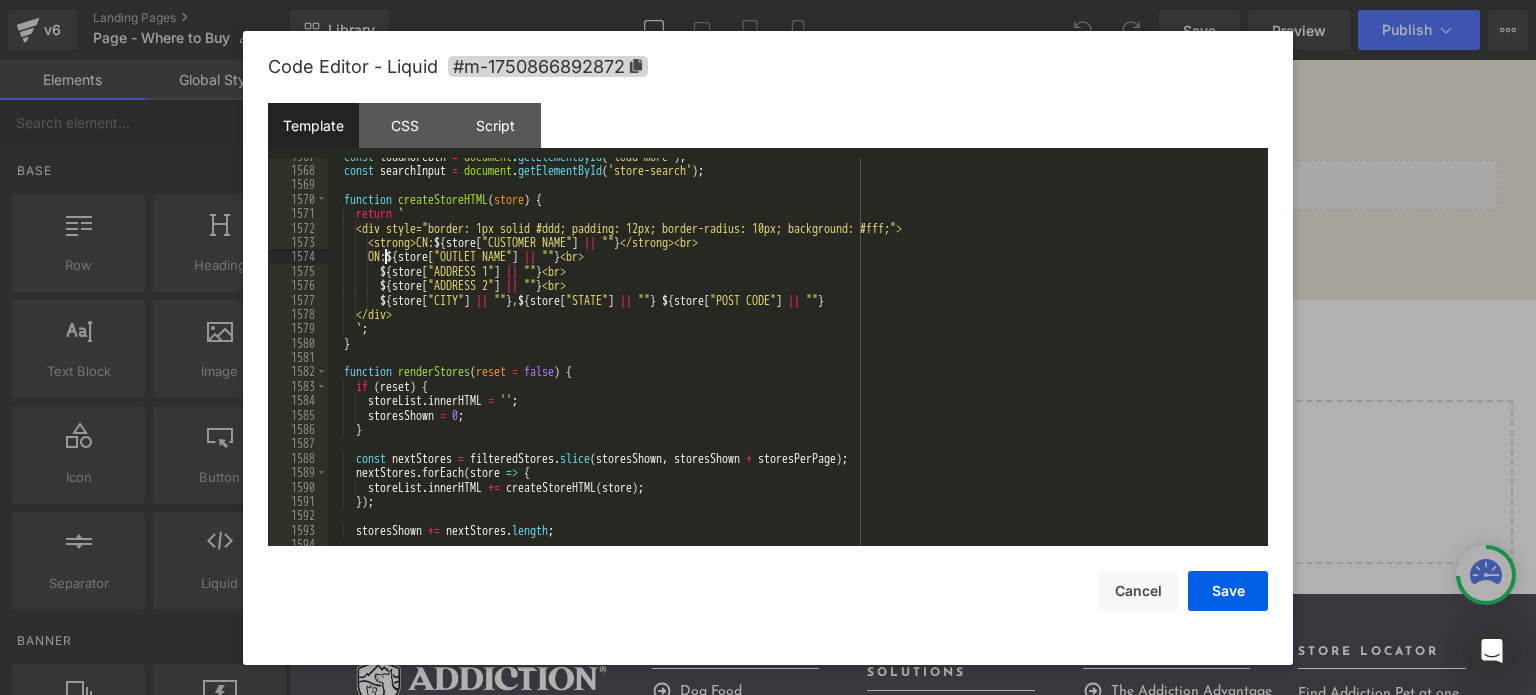 click on "const   loadMoreBtn   =   document . getElementById ( 'load-more' ) ;    const   searchInput   =   document . getElementById ( 'store-search' ) ;    function   createStoreHTML ( store )   {       return   `         <div style="border: 1px solid #ddd; padding: 12px; border-radius: 10px; background: #fff;">            <strong>CN: ${ store [ "CUSTOMER NAME" ]   ||   "" } </strong><br>            ON: ${ store [ "OUTLET NAME" ]   ||   "" } <br>             ${ store [ "ADDRESS 1" ]   ||   "" } <br>             ${ store [ "ADDRESS 2" ]   ||   "" } <br>             ${ store [ "CITY" ]   ||   "" } ,  ${ store [ "STATE" ]   ||   "" }   ${ store [ "POST CODE" ]   ||   "" }         </div>       ` ;    }    function   renderStores ( reset   =   false )   {       if   ( reset )   {          storeList . innerHTML   =   '' ;          storesShown   =   0 ;       }       const   nextStores   =   filteredStores . slice ( storesShown ,   storesShown   +   storesPerPage ) ;       nextStores . forEach ( store   =>   {" at bounding box center (794, 358) 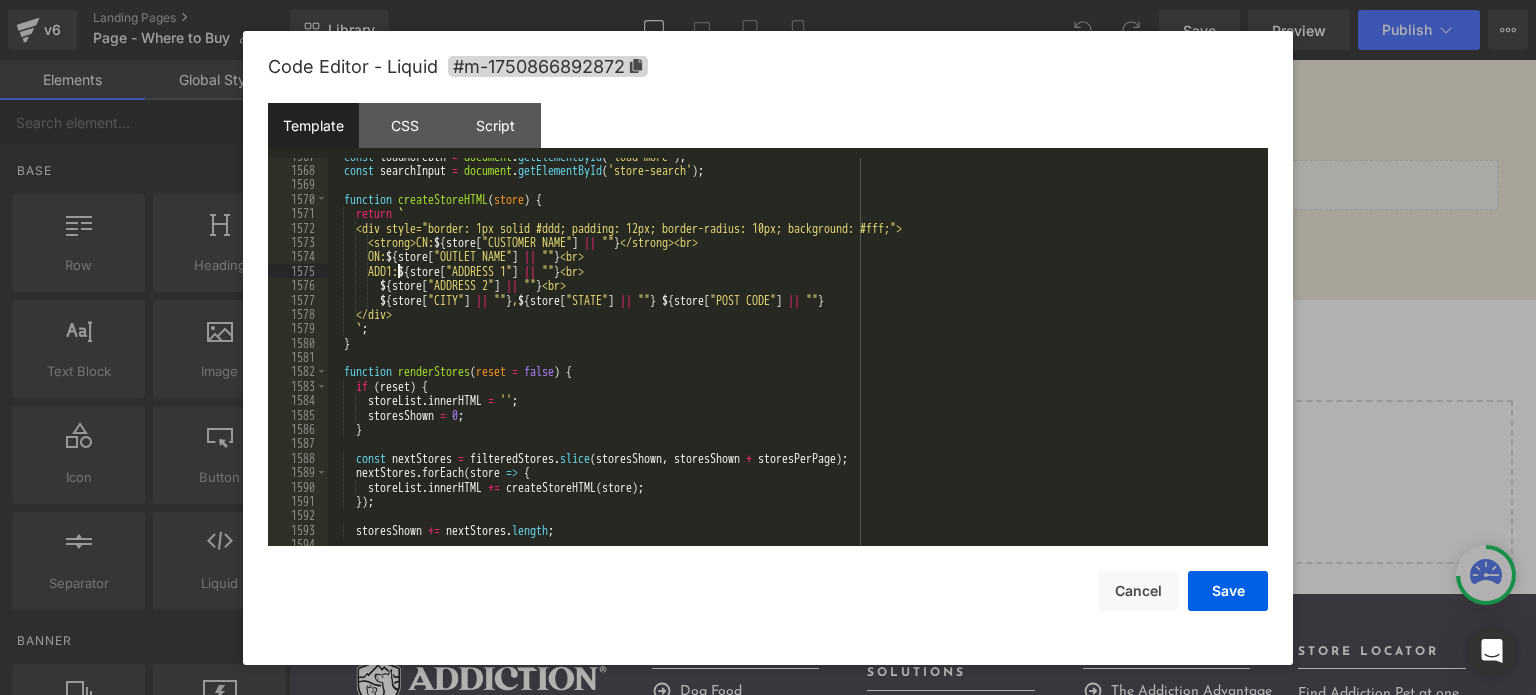 click on "const   loadMoreBtn   =   document . getElementById ( 'load-more' ) ;    const   searchInput   =   document . getElementById ( 'store-search' ) ;    function   createStoreHTML ( store )   {       return   `         <div style="border: 1px solid #ddd; padding: 12px; border-radius: 10px; background: #fff;">            <strong>CN: ${ store [ "CUSTOMER NAME" ]   ||   "" } </strong><br>            ON: ${ store [ "OUTLET NAME" ]   ||   "" } <br>            ADD1: ${ store [ "ADDRESS 1" ]   ||   "" } <br>             ${ store [ "ADDRESS 2" ]   ||   "" } <br>             ${ store [ "CITY" ]   ||   "" } ,  ${ store [ "STATE" ]   ||   "" }   ${ store [ "POST CODE" ]   ||   "" }         </div>       ` ;    }    function   renderStores ( reset   =   false )   {       if   ( reset )   {          storeList . innerHTML   =   '' ;          storesShown   =   0 ;       }       const   nextStores   =   filteredStores . slice ( storesShown ,   storesShown   +   storesPerPage ) ;       nextStores . forEach ( store   =>   {    ." at bounding box center [794, 358] 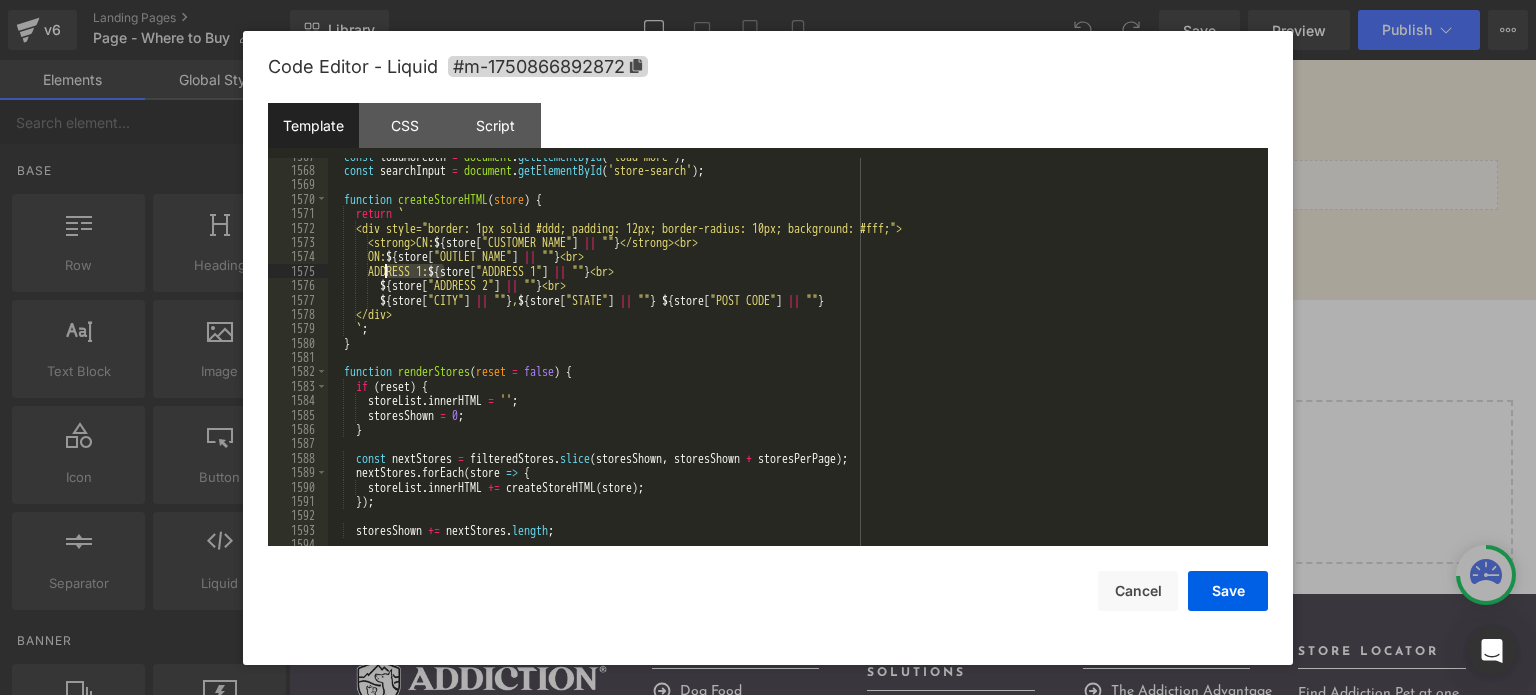 click on "const   loadMoreBtn   =   document . getElementById ( 'load-more' ) ;    const   searchInput   =   document . getElementById ( 'store-search' ) ;    function   createStoreHTML ( store )   {       return   `         <div style="border: 1px solid #ddd; padding: 12px; border-radius: 10px; background: #fff;">            <strong>CN: ${ store [ "CUSTOMER NAME" ]   ||   "" } </strong><br>            ON: ${ store [ "OUTLET NAME" ]   ||   "" } <br>            ADDRESS 1: ${ store [ "ADDRESS 1" ]   ||   "" } <br>             ${ store [ "ADDRESS 2" ]   ||   "" } <br>             ${ store [ "CITY" ]   ||   "" } ,  ${ store [ "STATE" ]   ||   "" }   ${ store [ "POST CODE" ]   ||   "" }         </div>       ` ;    }    function   renderStores ( reset   =   false )   {       if   ( reset )   {          storeList . innerHTML   =   '' ;          storesShown   =   0 ;       }       const   nextStores   =   filteredStores . slice ( storesShown ,   storesShown   +   storesPerPage ) ;       nextStores . forEach ( store   =>   {" at bounding box center (794, 358) 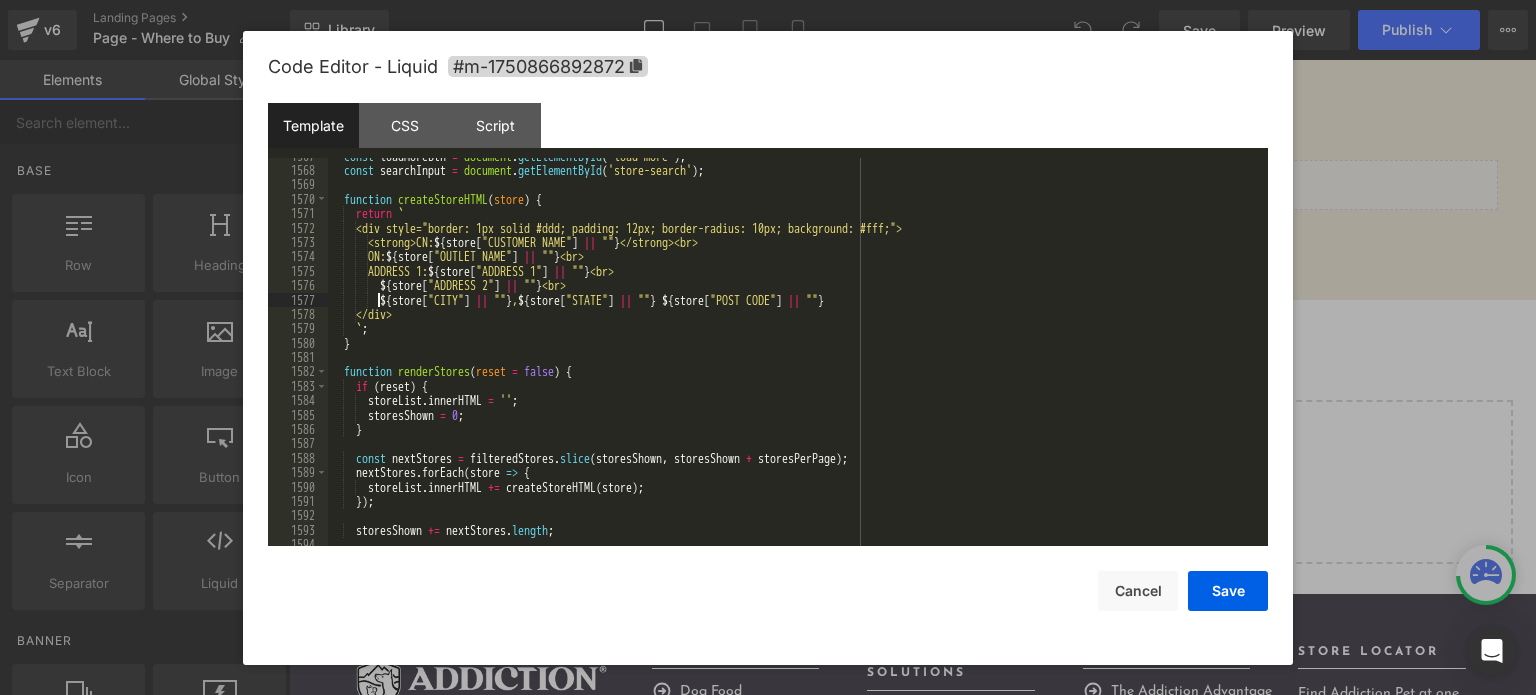 click on "const   loadMoreBtn   =   document . getElementById ( 'load-more' ) ;    const   searchInput   =   document . getElementById ( 'store-search' ) ;    function   createStoreHTML ( store )   {       return   `         <div style="border: 1px solid #ddd; padding: 12px; border-radius: 10px; background: #fff;">            <strong>CN: ${ store [ "CUSTOMER NAME" ]   ||   "" } </strong><br>            ON: ${ store [ "OUTLET NAME" ]   ||   "" } <br>            ADDRESS 1: ${ store [ "ADDRESS 1" ]   ||   "" } <br>             ${ store [ "ADDRESS 2" ]   ||   "" } <br>             ${ store [ "CITY" ]   ||   "" } ,  ${ store [ "STATE" ]   ||   "" }   ${ store [ "POST CODE" ]   ||   "" }         </div>       ` ;    }    function   renderStores ( reset   =   false )   {       if   ( reset )   {          storeList . innerHTML   =   '' ;          storesShown   =   0 ;       }       const   nextStores   =   filteredStores . slice ( storesShown ,   storesShown   +   storesPerPage ) ;       nextStores . forEach ( store   =>   {" at bounding box center (794, 358) 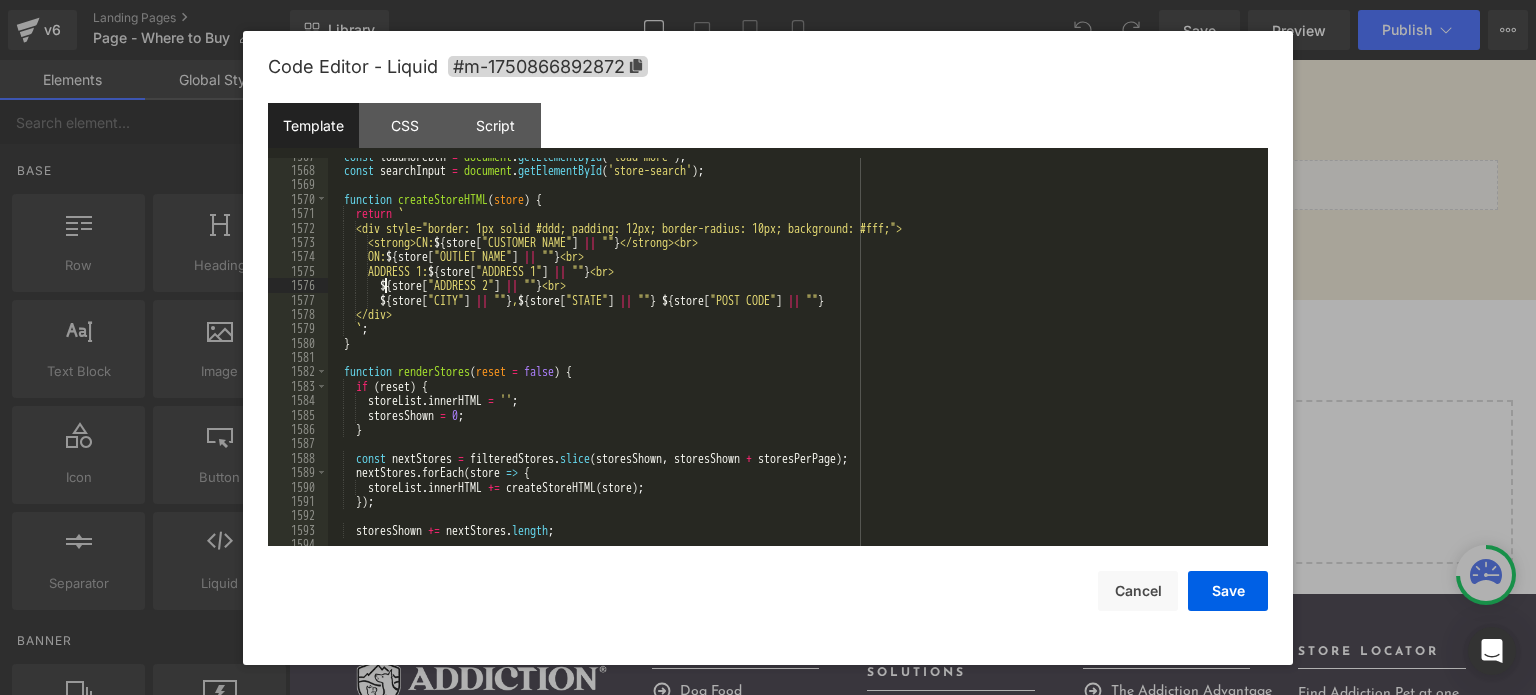 paste 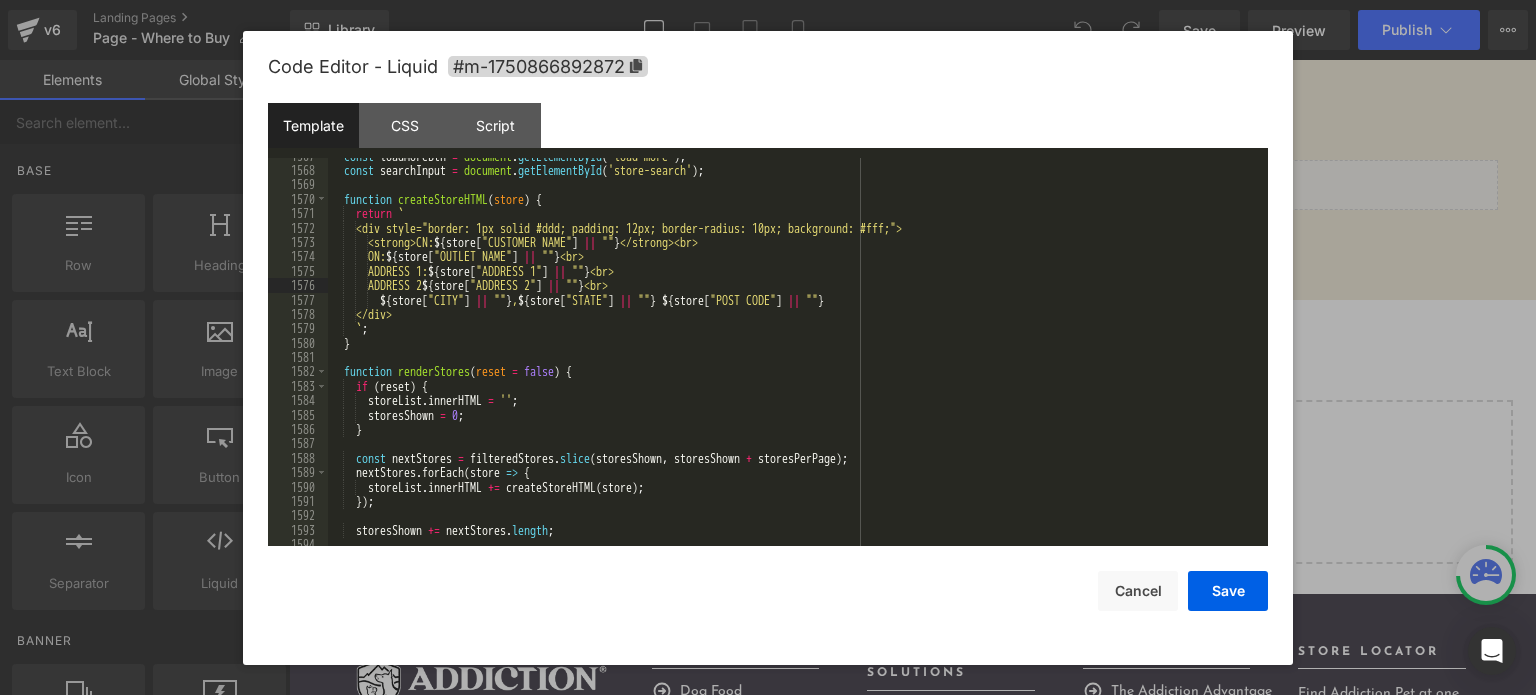 click on "const   loadMoreBtn   =   document . getElementById ( 'load-more' ) ;    const   searchInput   =   document . getElementById ( 'store-search' ) ;    function   createStoreHTML ( store )   {       return   `         <div style="border: 1px solid #ddd; padding: 12px; border-radius: 10px; background: #fff;">            <strong>CN: ${ store [ "CUSTOMER NAME" ]   ||   "" } </strong><br>            ON: ${ store [ "OUTLET NAME" ]   ||   "" } <br>            ADDRESS 1: ${ store [ "ADDRESS 1" ]   ||   "" } <br>            ADDRESS 2 ${ store [ "ADDRESS 2" ]   ||   "" } <br>             ${ store [ "CITY" ]   ||   "" } ,  ${ store [ "STATE" ]   ||   "" }   ${ store [ "POST CODE" ]   ||   "" }         </div>       ` ;    }    function   renderStores ( reset   =   false )   {       if   ( reset )   {          storeList . innerHTML   =   '' ;          storesShown   =   0 ;       }       const   nextStores   =   filteredStores . slice ( storesShown ,   storesShown   +   storesPerPage ) ;       nextStores . forEach ( store" at bounding box center [794, 358] 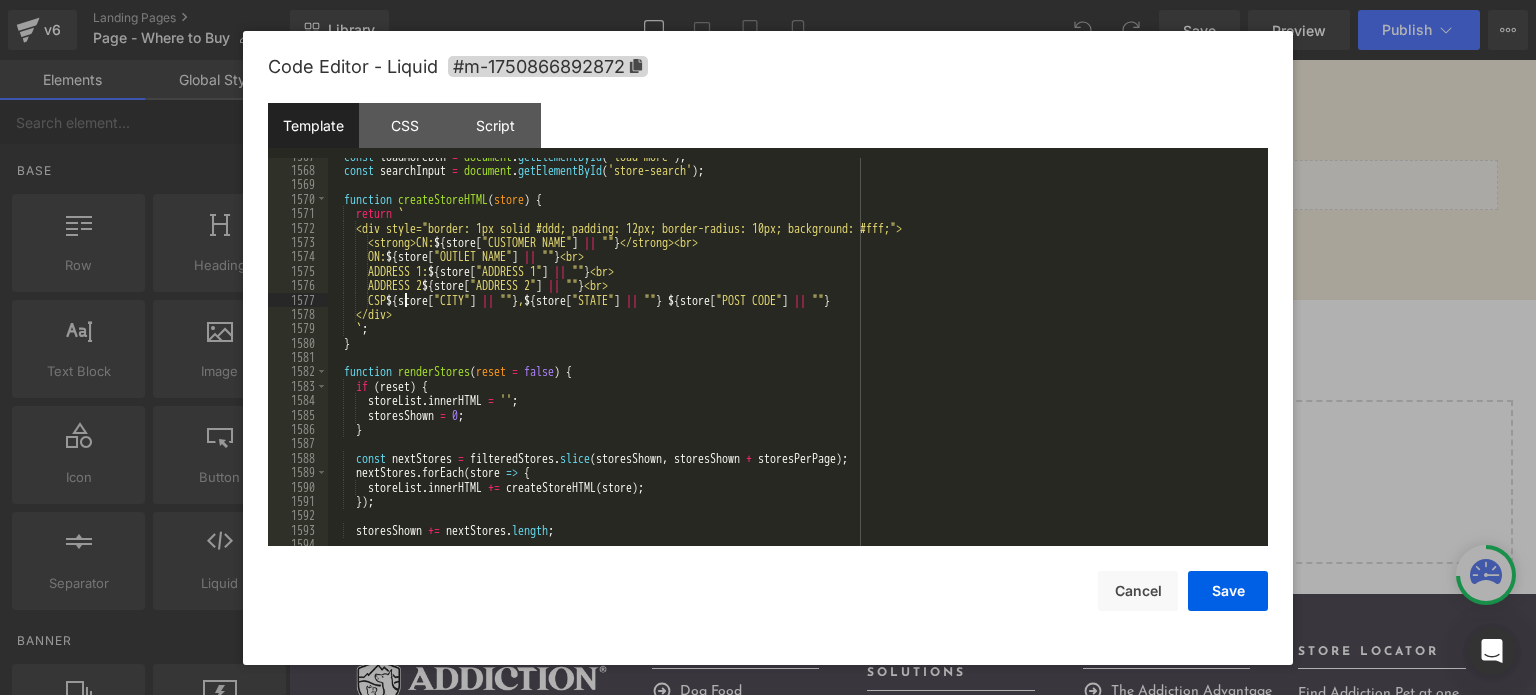 type 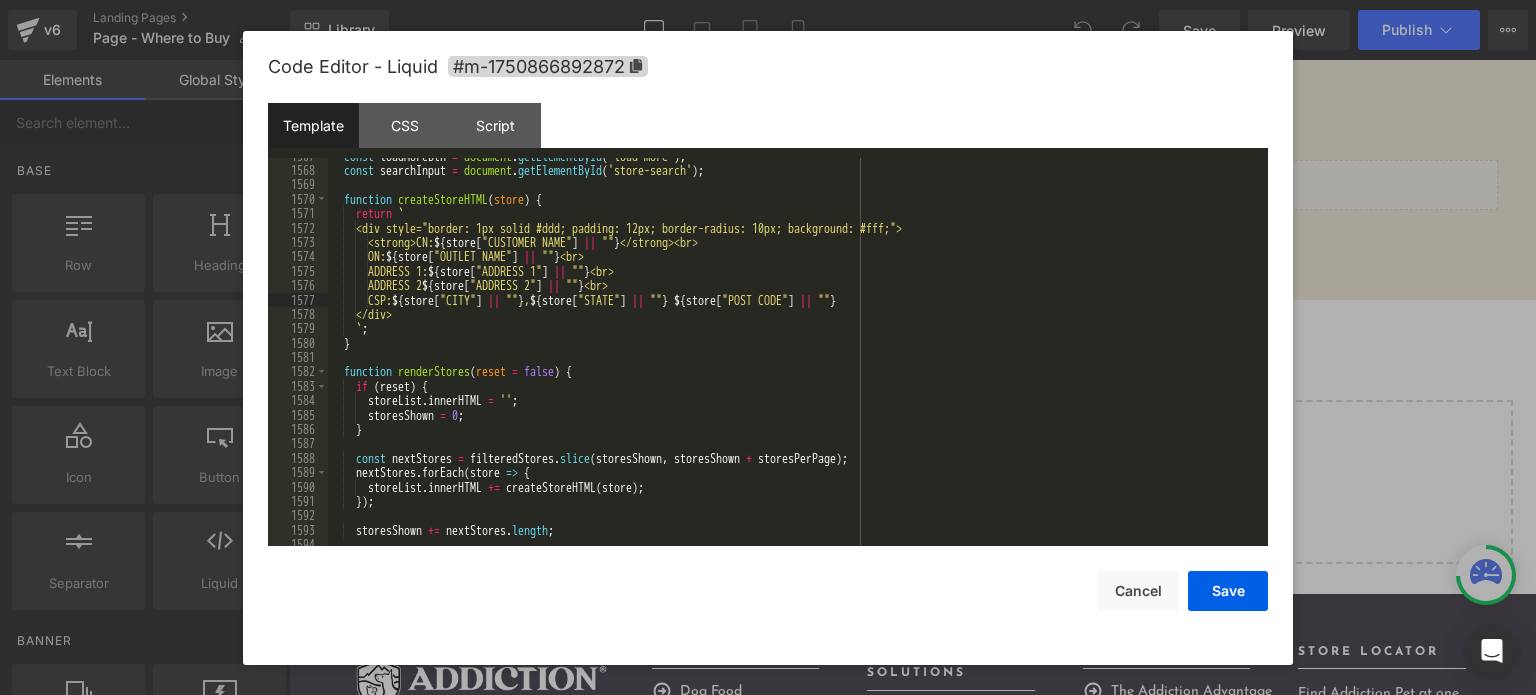 click on "const   loadMoreBtn   =   document . getElementById ( 'load-more' ) ;    const   searchInput   =   document . getElementById ( 'store-search' ) ;    function   createStoreHTML ( store )   {       return   `         <div style="border: 1px solid #ddd; padding: 12px; border-radius: 10px; background: #fff;">            <strong>CN: ${ store [ "CUSTOMER NAME" ]   ||   "" } </strong><br>            ON: ${ store [ "OUTLET NAME" ]   ||   "" } <br>            ADDRESS 1: ${ store [ "ADDRESS 1" ]   ||   "" } <br>            ADDRESS 2 ${ store [ "ADDRESS 2" ]   ||   "" } <br>            CSP: ${ store [ "CITY" ]   ||   "" } ,  ${ store [ "STATE" ]   ||   "" }   ${ store [ "POST CODE" ]   ||   "" }         </div>       ` ;    }    function   renderStores ( reset   =   false )   {       if   ( reset )   {          storeList . innerHTML   =   '' ;          storesShown   =   0 ;       }       const   nextStores   =   filteredStores . slice ( storesShown ,   storesShown   +   storesPerPage ) ;       nextStores . [GEOGRAPHIC_DATA] (" at bounding box center (794, 358) 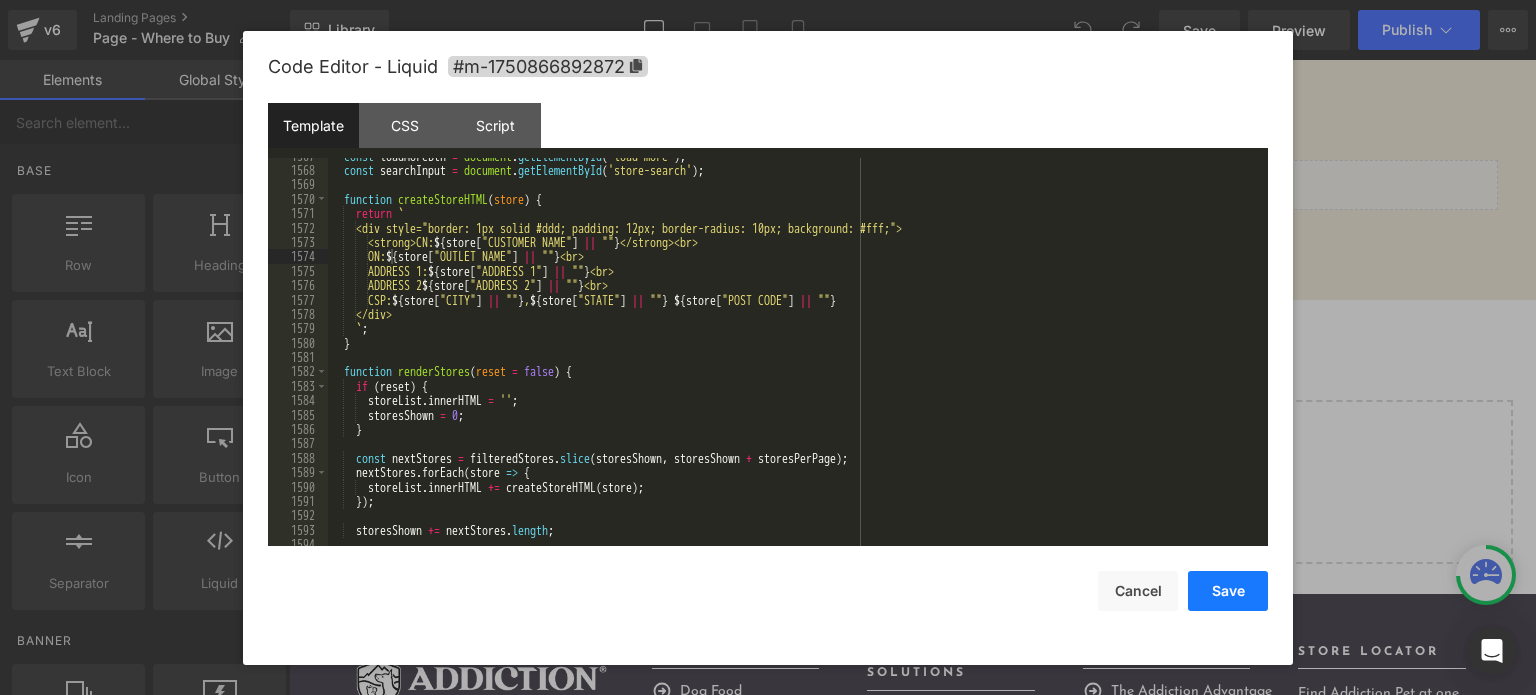 click on "Save" at bounding box center [1228, 591] 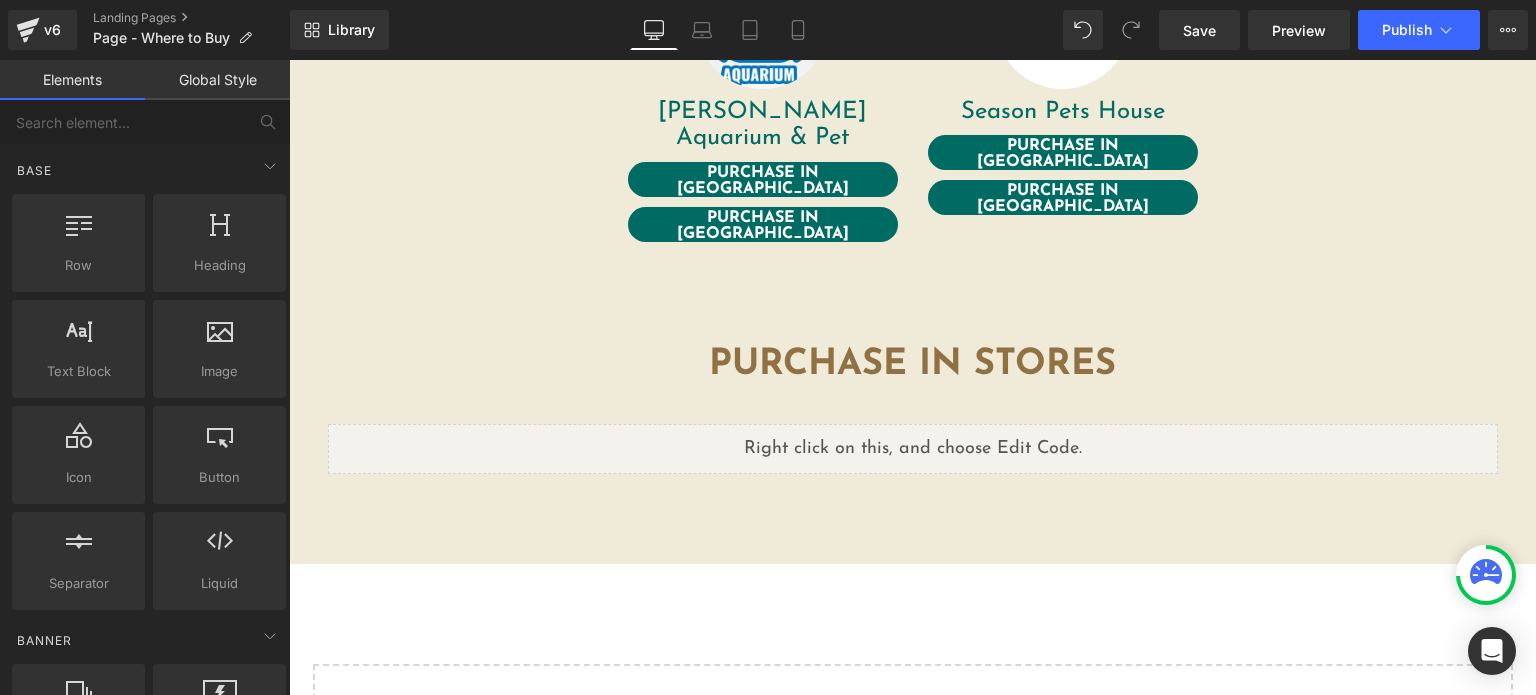 scroll, scrollTop: 675, scrollLeft: 0, axis: vertical 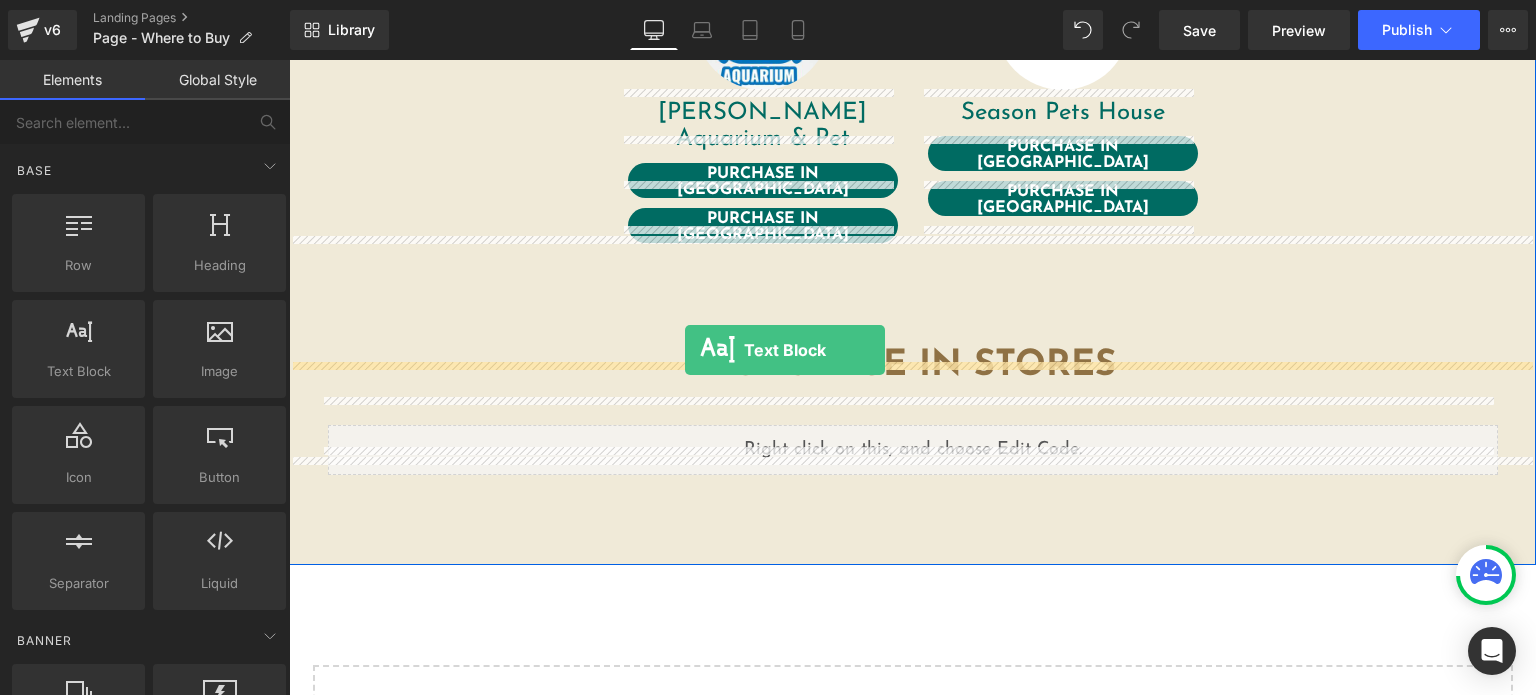 drag, startPoint x: 379, startPoint y: 399, endPoint x: 685, endPoint y: 350, distance: 309.89838 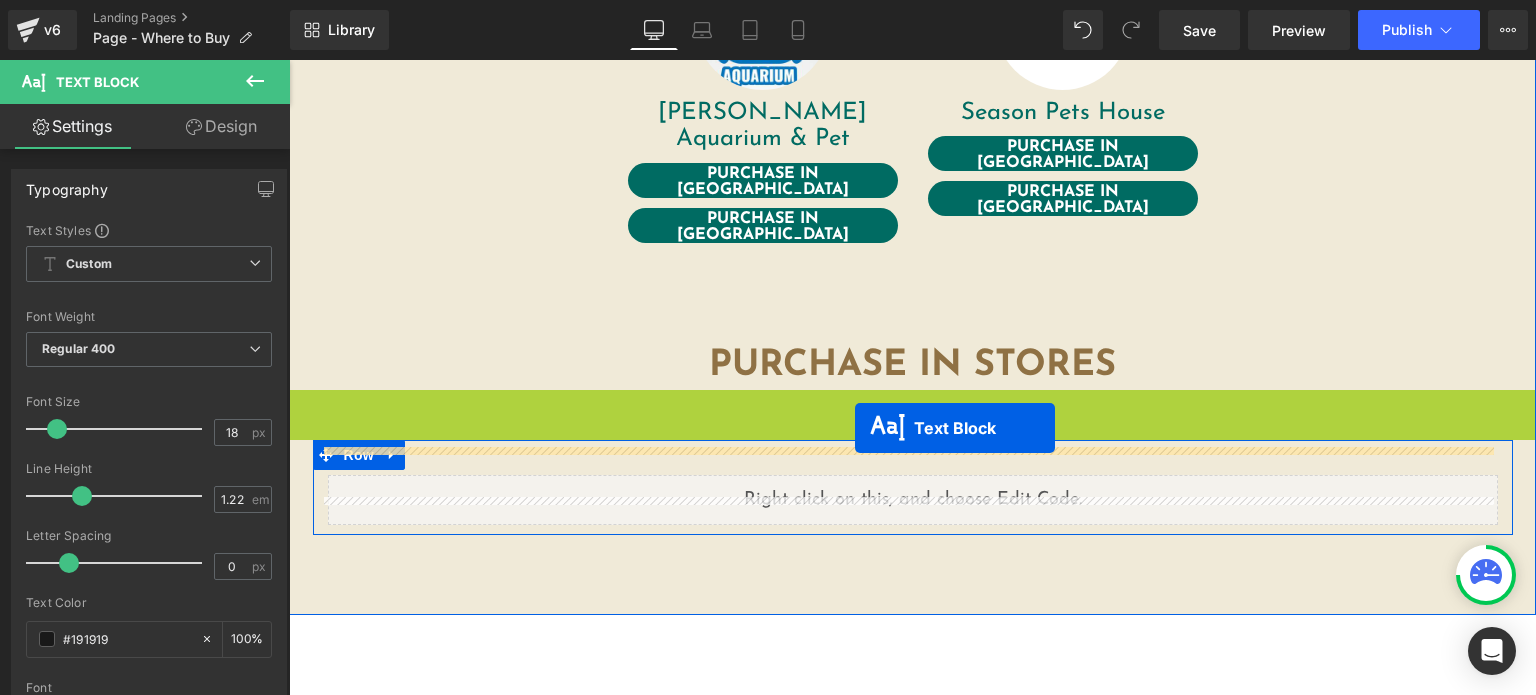 drag, startPoint x: 849, startPoint y: 395, endPoint x: 855, endPoint y: 428, distance: 33.54102 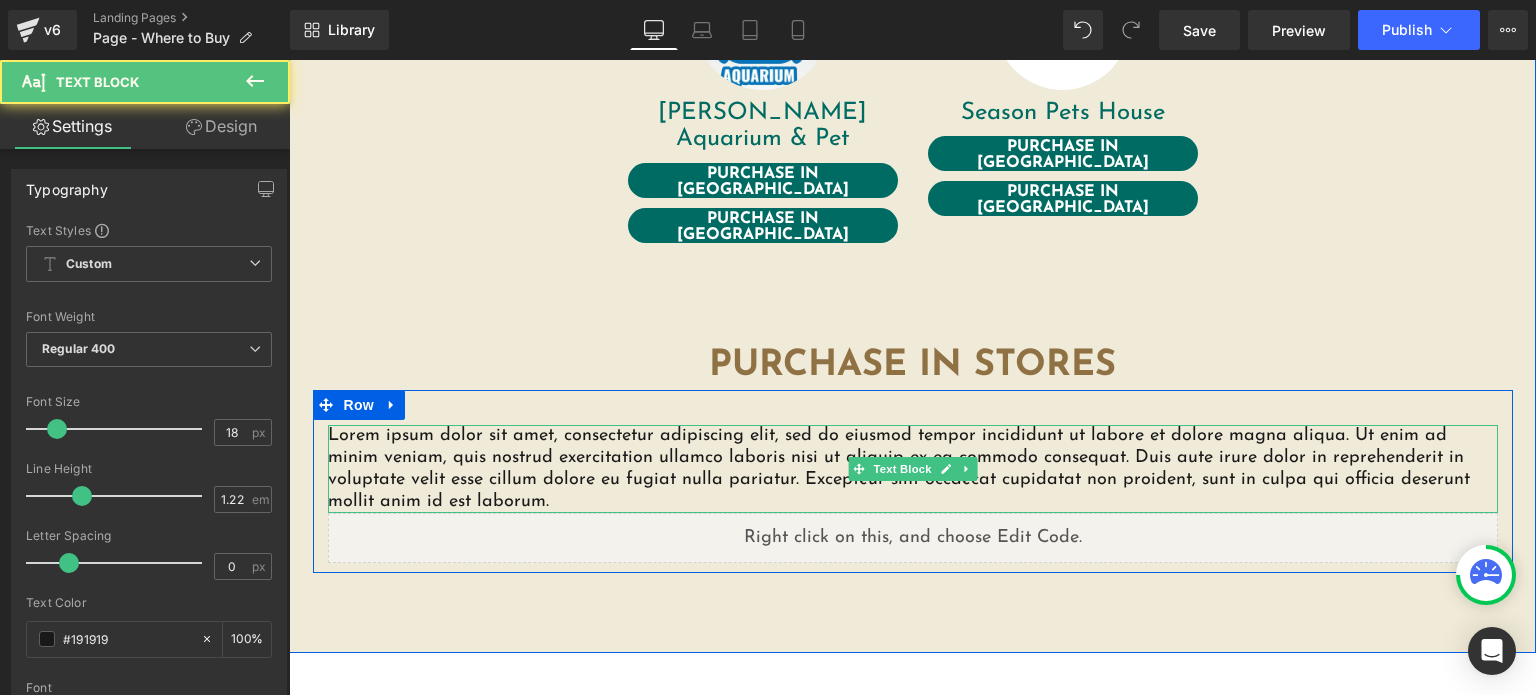 click on "Lorem ipsum dolor sit amet, consectetur adipiscing elit, sed do eiusmod tempor incididunt ut labore et dolore magna aliqua. Ut enim ad minim veniam, quis nostrud exercitation ullamco laboris nisi ut aliquip ex ea commodo consequat. Duis aute irure dolor in reprehenderit in voluptate velit esse cillum dolore eu fugiat nulla pariatur. Excepteur sint occaecat cupidatat non proident, sunt in culpa qui officia deserunt mollit anim id est laborum." at bounding box center [913, 469] 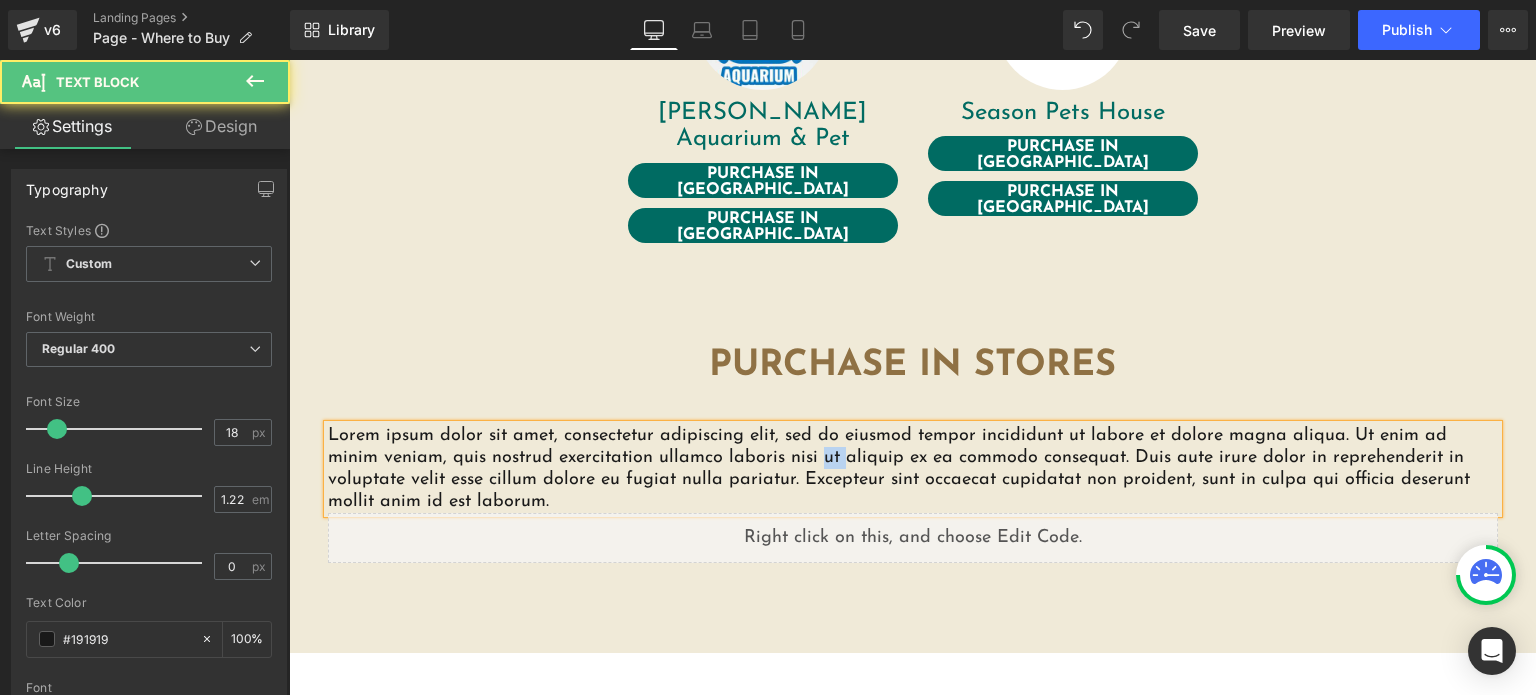 click on "Lorem ipsum dolor sit amet, consectetur adipiscing elit, sed do eiusmod tempor incididunt ut labore et dolore magna aliqua. Ut enim ad minim veniam, quis nostrud exercitation ullamco laboris nisi ut aliquip ex ea commodo consequat. Duis aute irure dolor in reprehenderit in voluptate velit esse cillum dolore eu fugiat nulla pariatur. Excepteur sint occaecat cupidatat non proident, sunt in culpa qui officia deserunt mollit anim id est laborum." at bounding box center (913, 469) 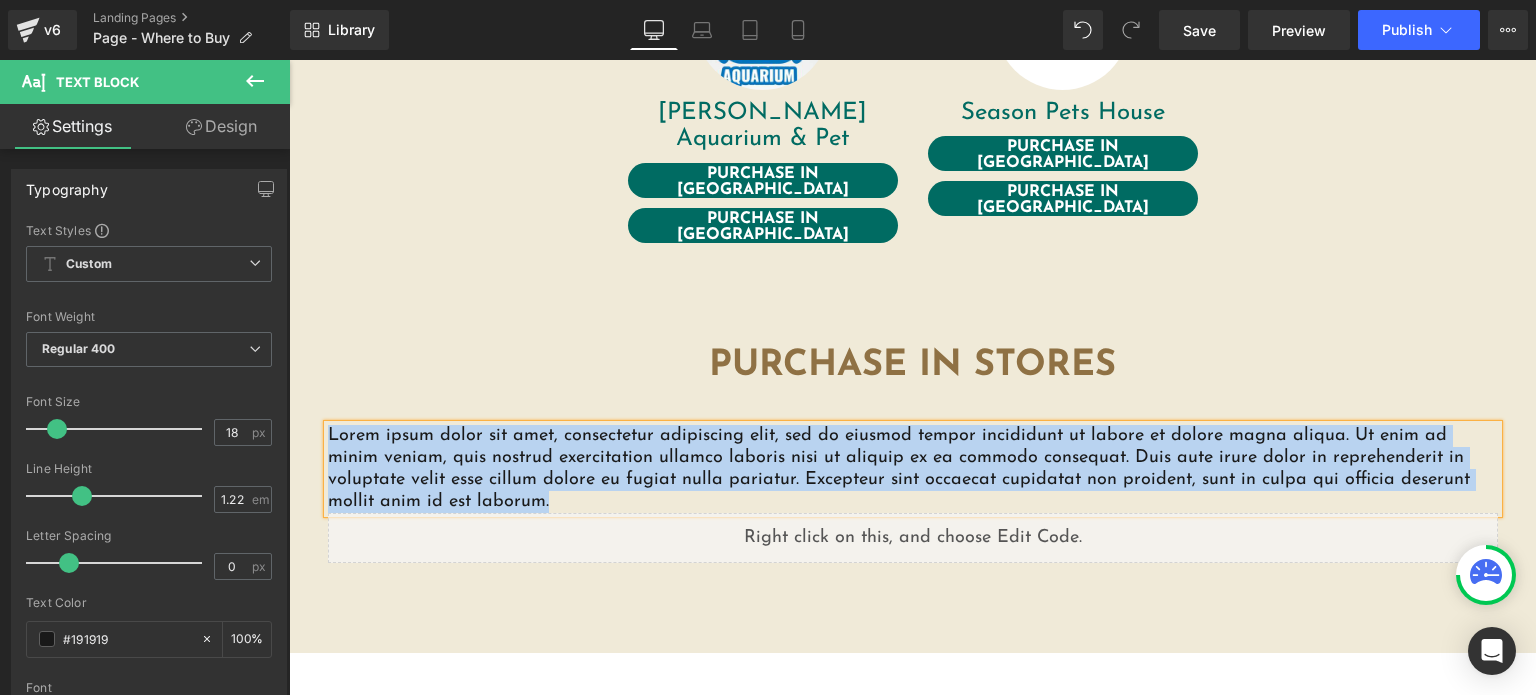 type 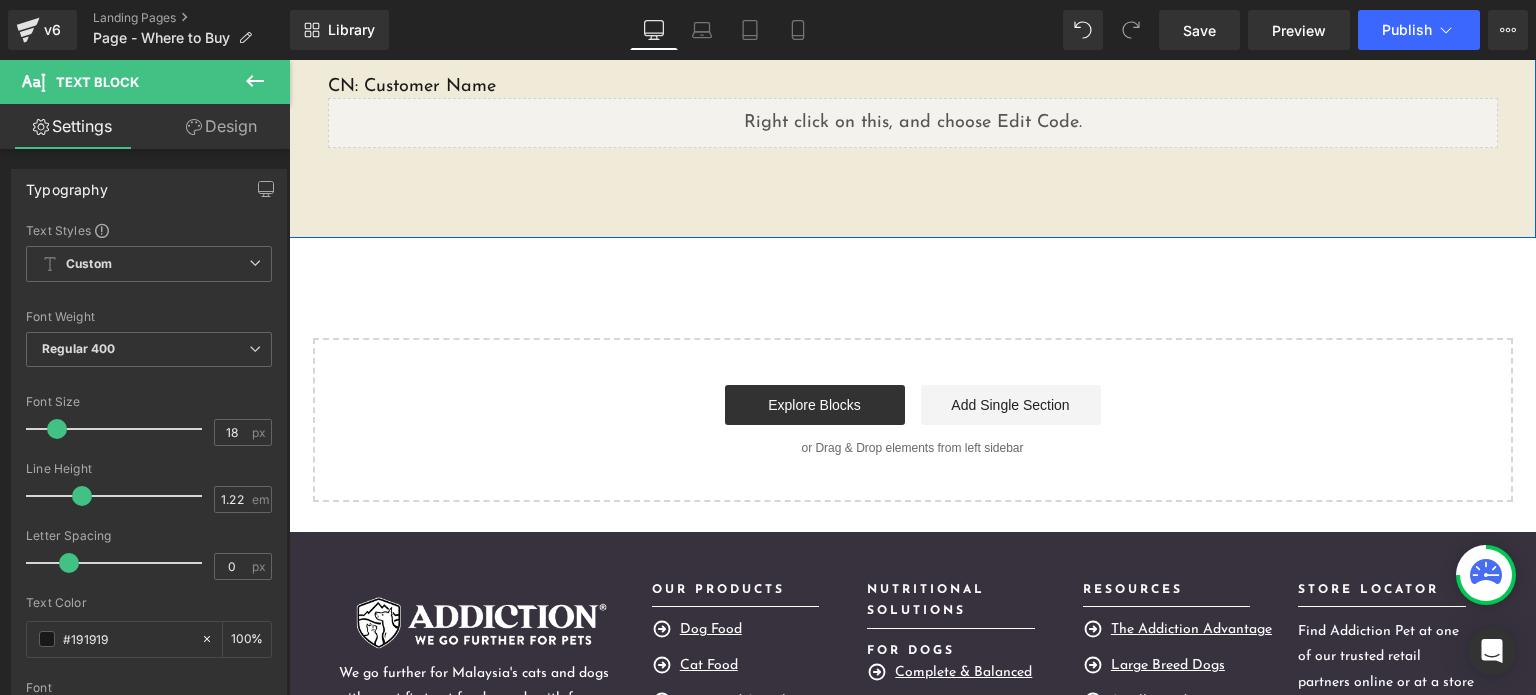 scroll, scrollTop: 813, scrollLeft: 0, axis: vertical 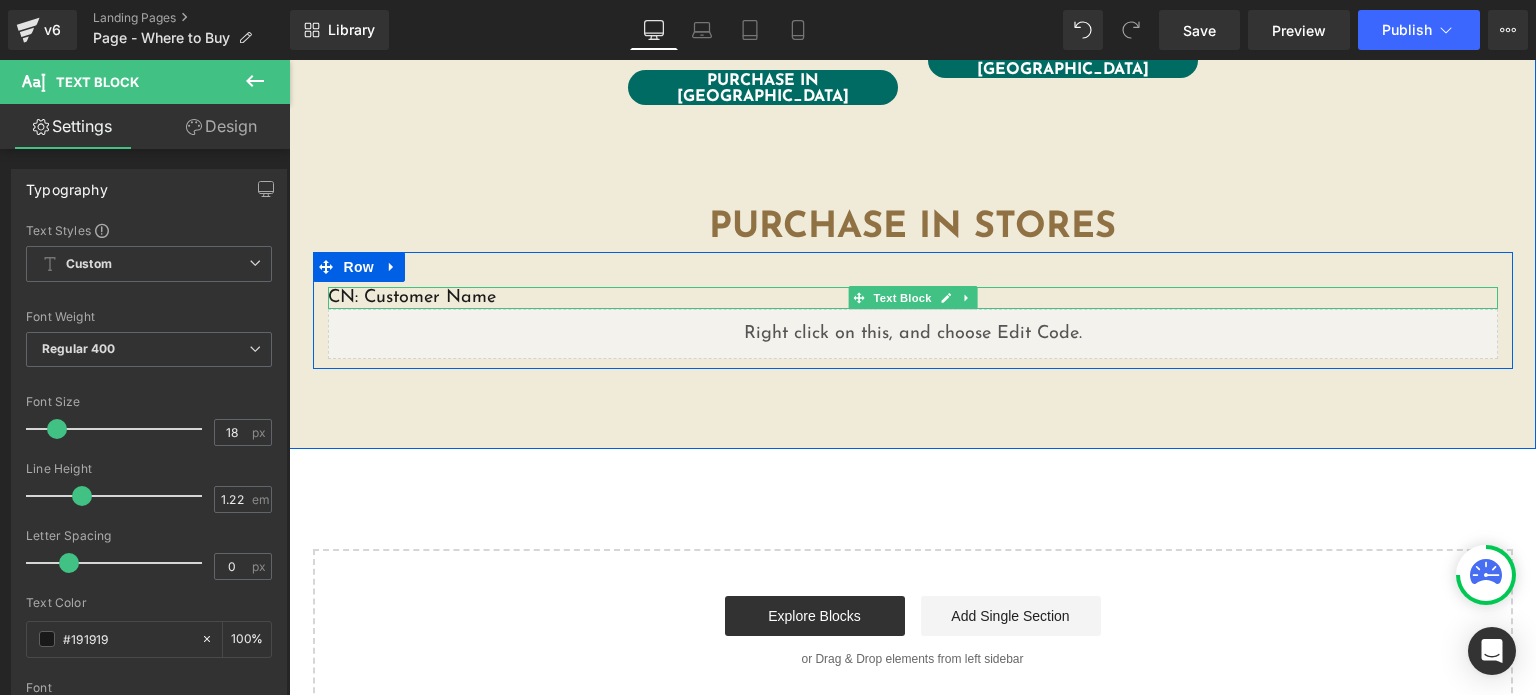 click on "CN: Customer Name" at bounding box center (913, 298) 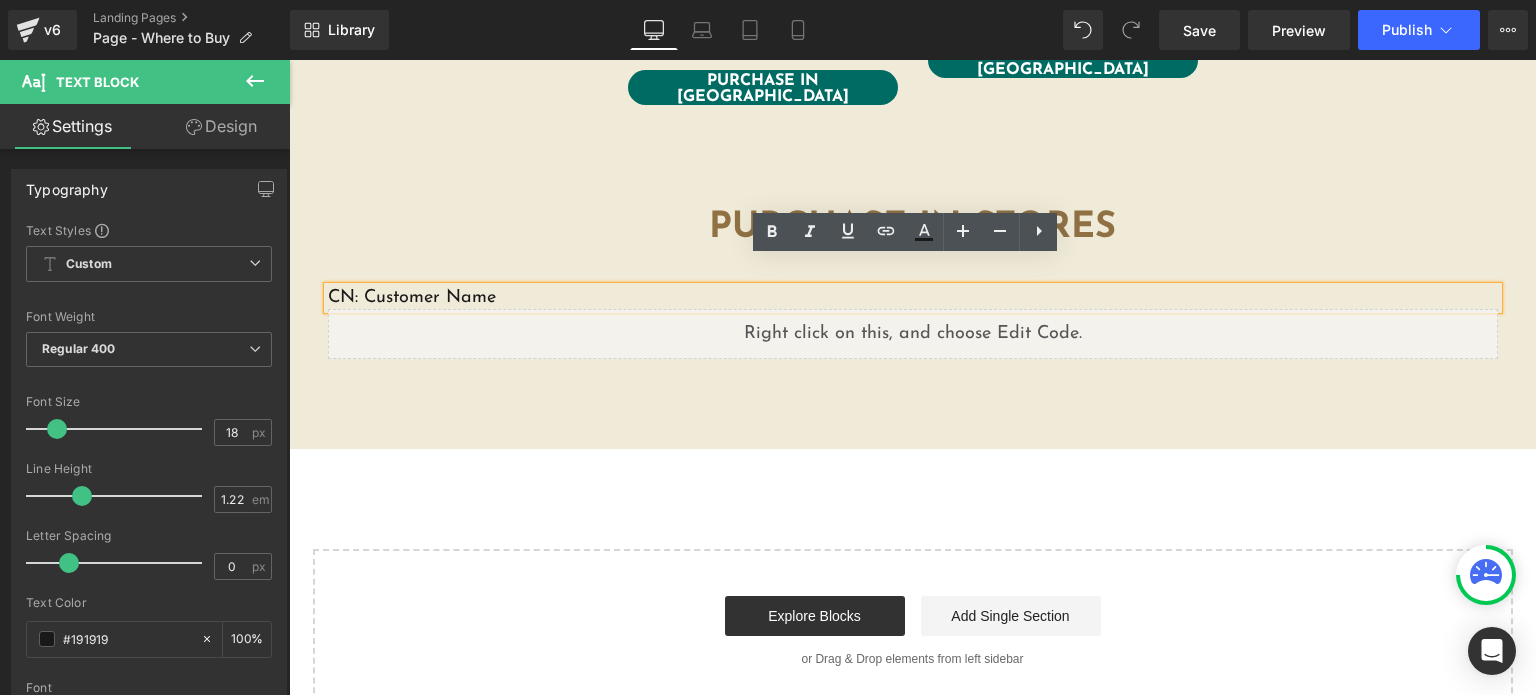 click on "CN: Customer Name" at bounding box center (913, 298) 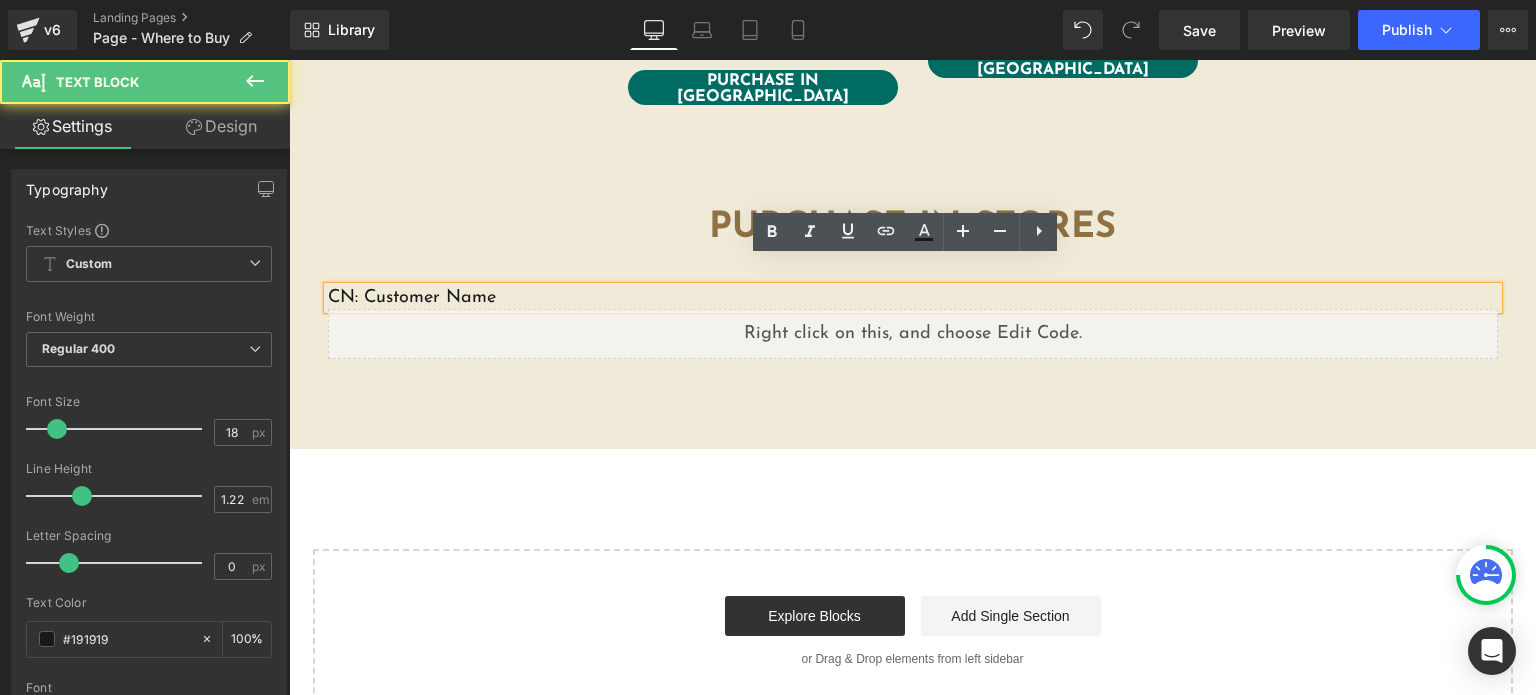 click on "CN: Customer Name" at bounding box center [913, 298] 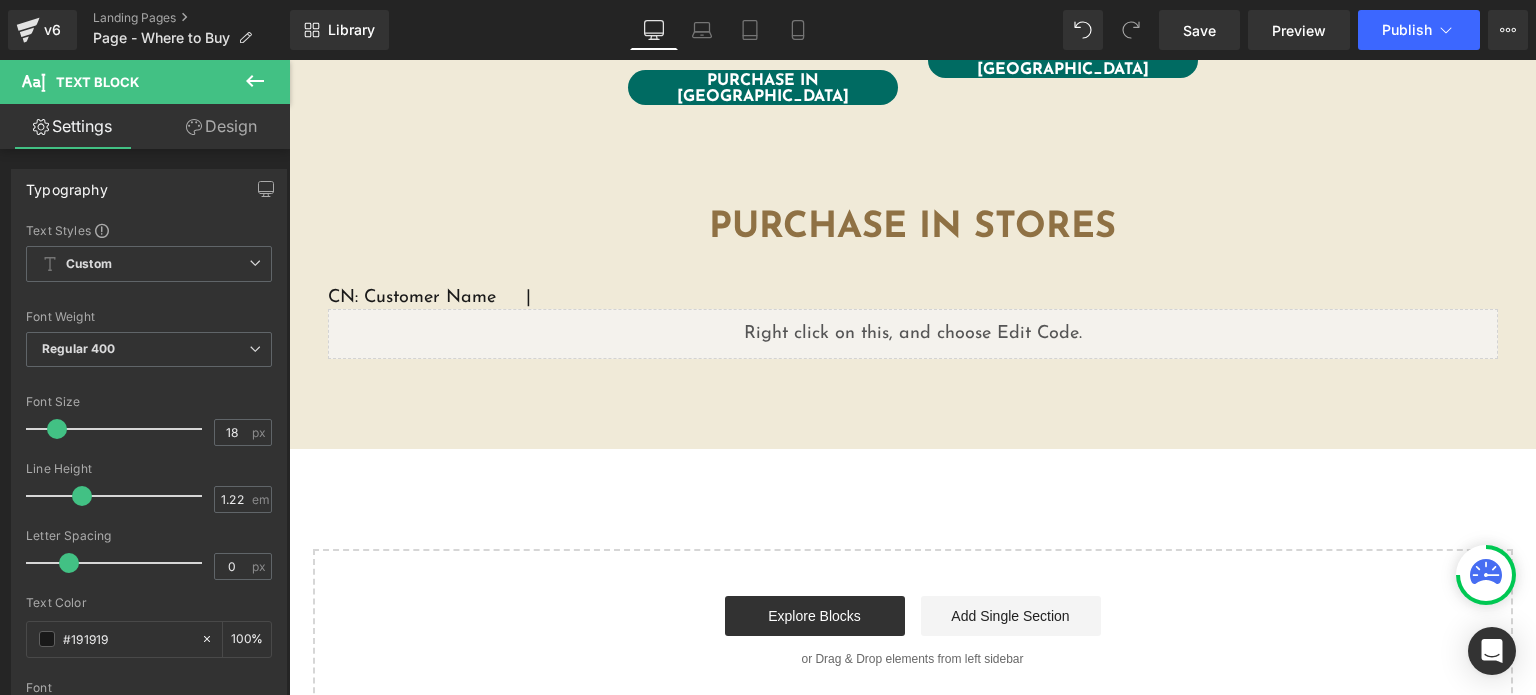 click 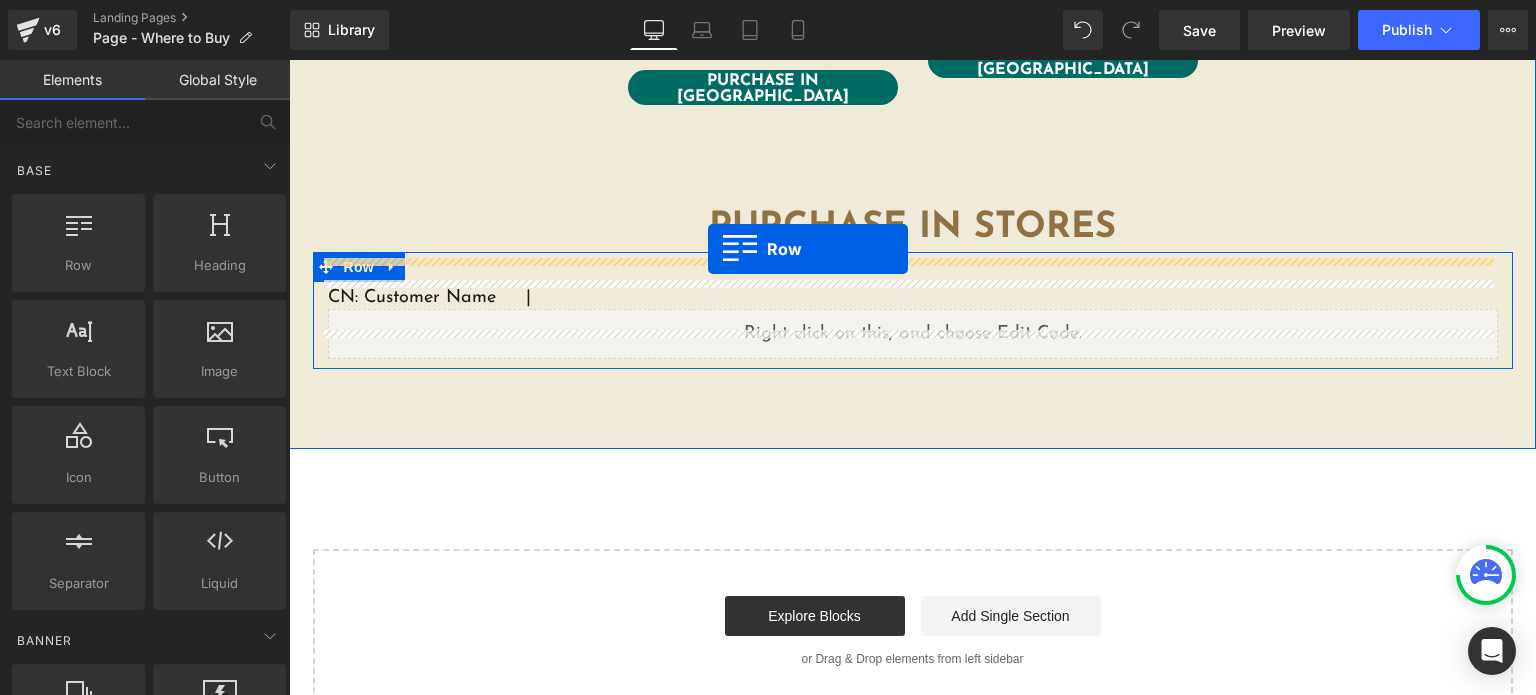 drag, startPoint x: 356, startPoint y: 293, endPoint x: 708, endPoint y: 250, distance: 354.6167 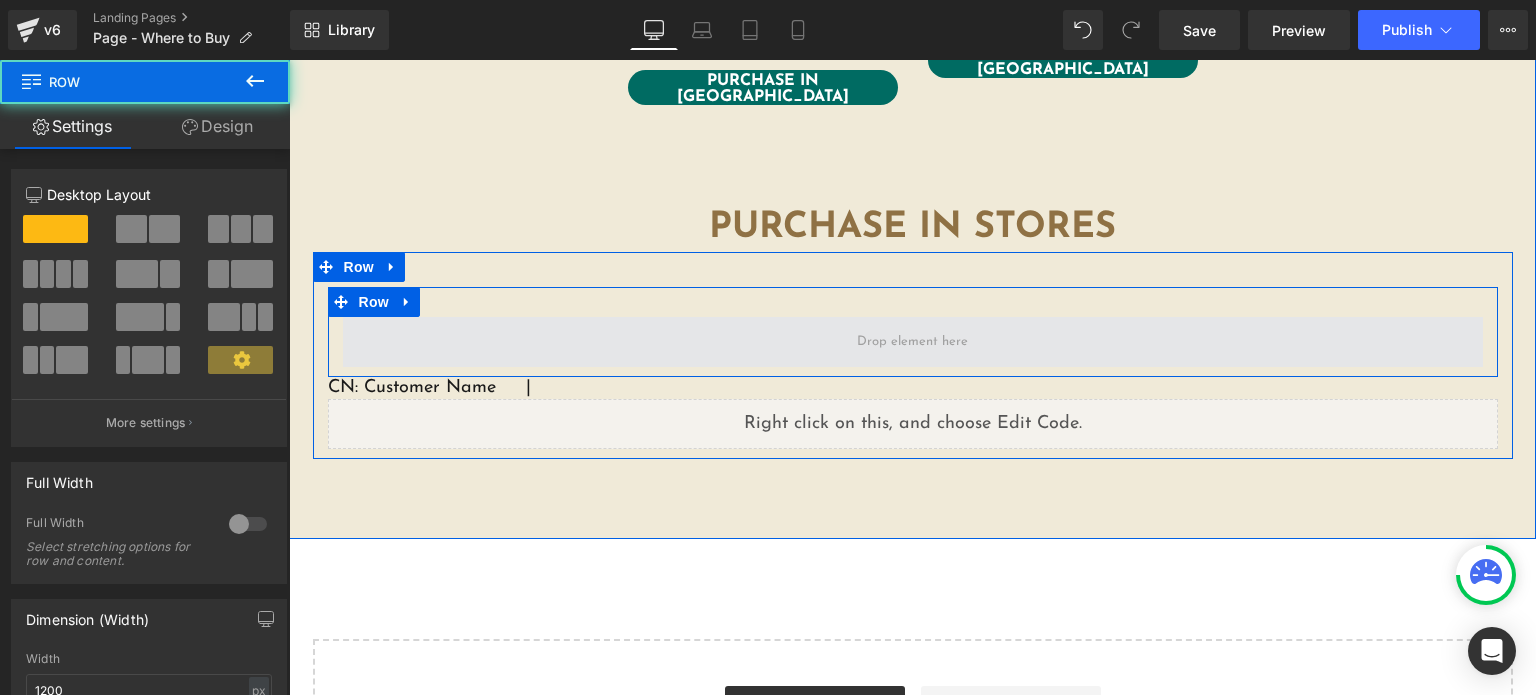 click at bounding box center [913, 342] 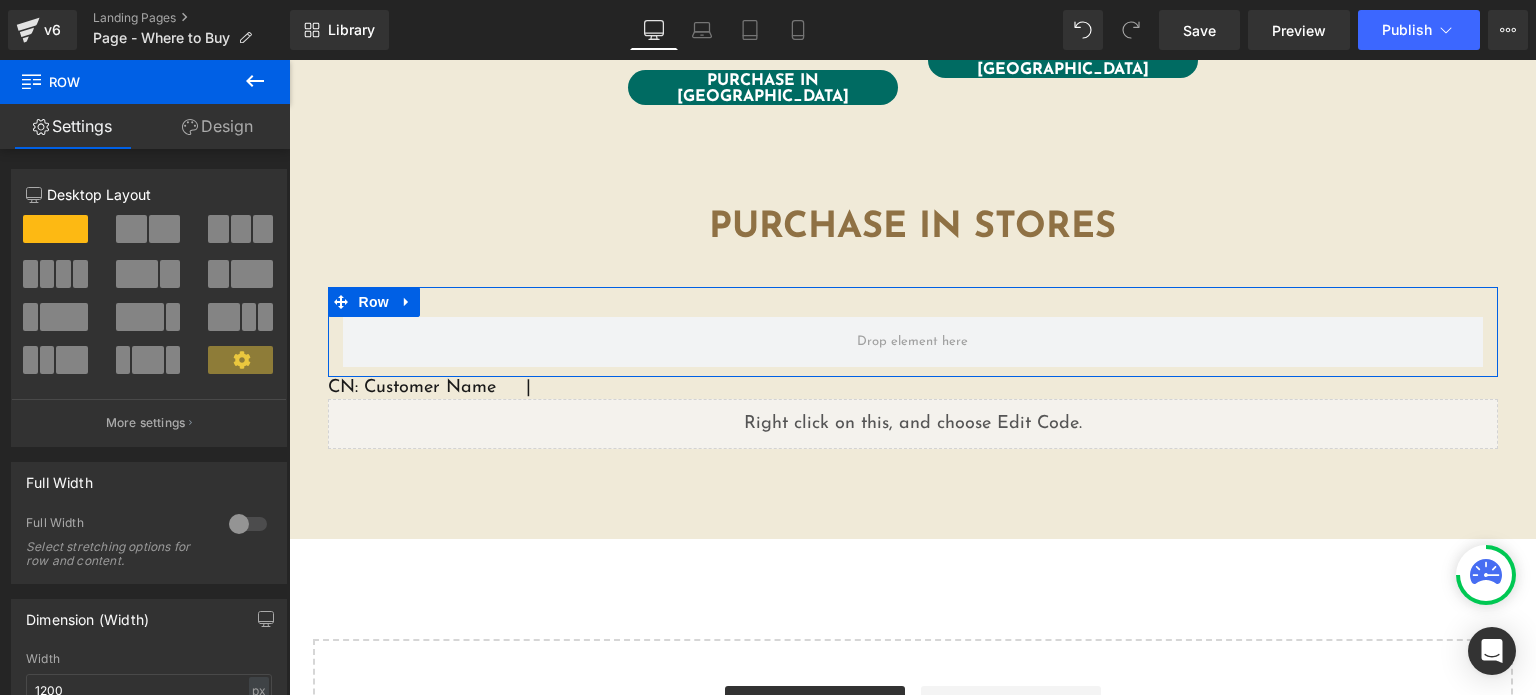 click on "Design" at bounding box center [217, 126] 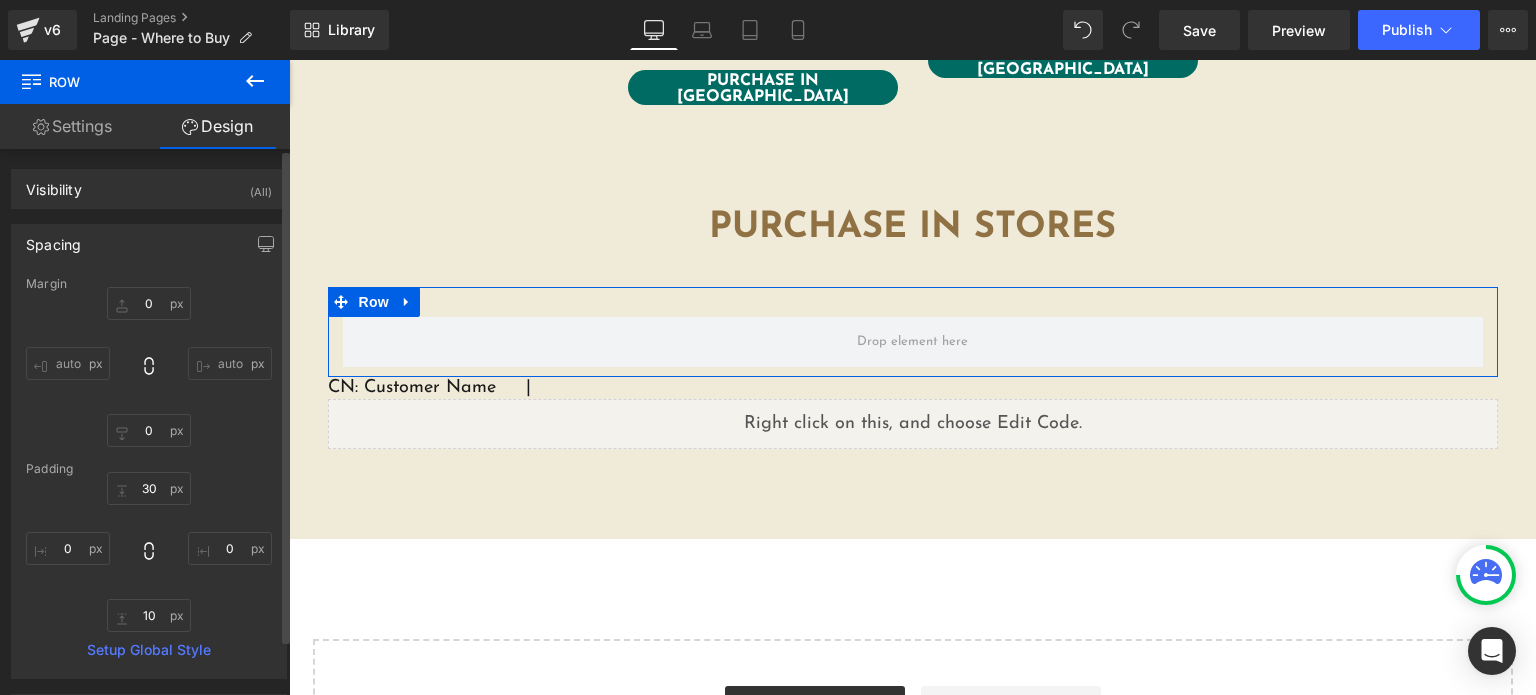 type on "0" 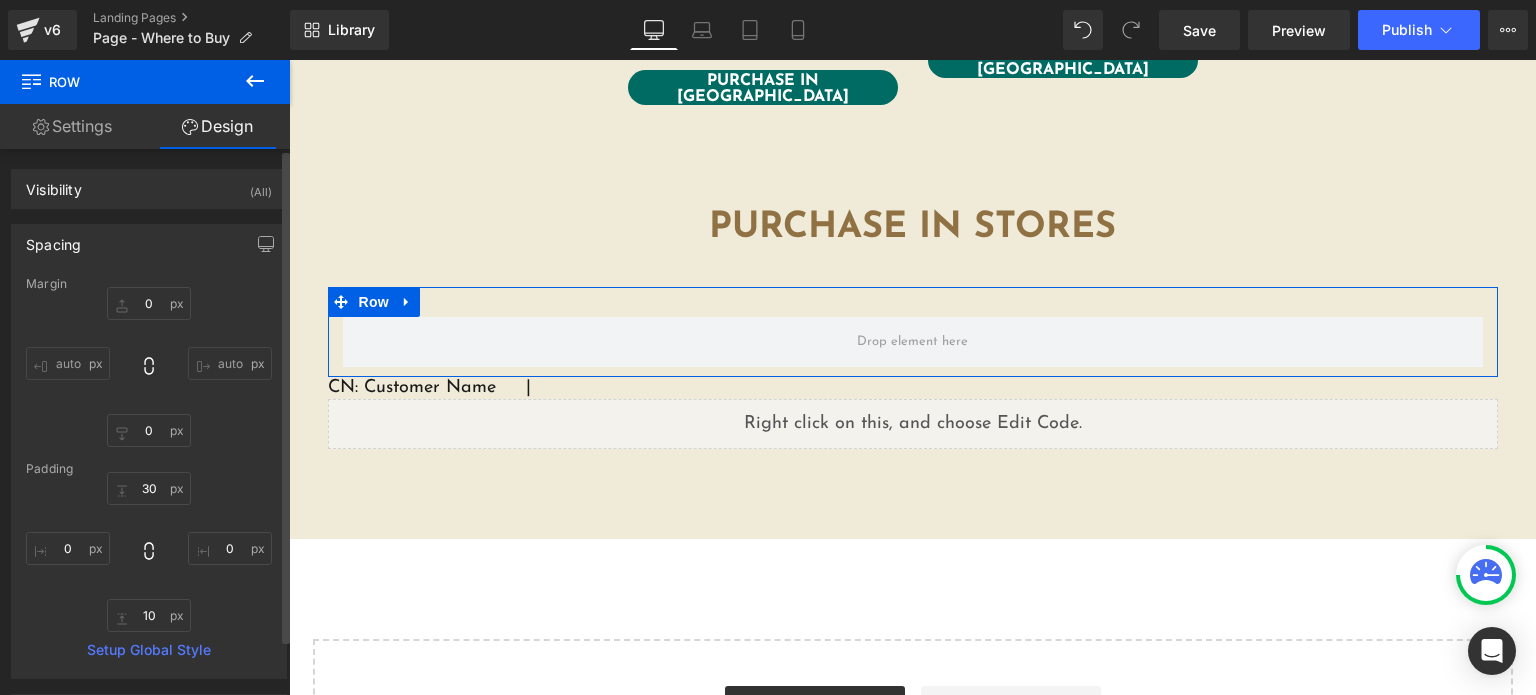 type on "0" 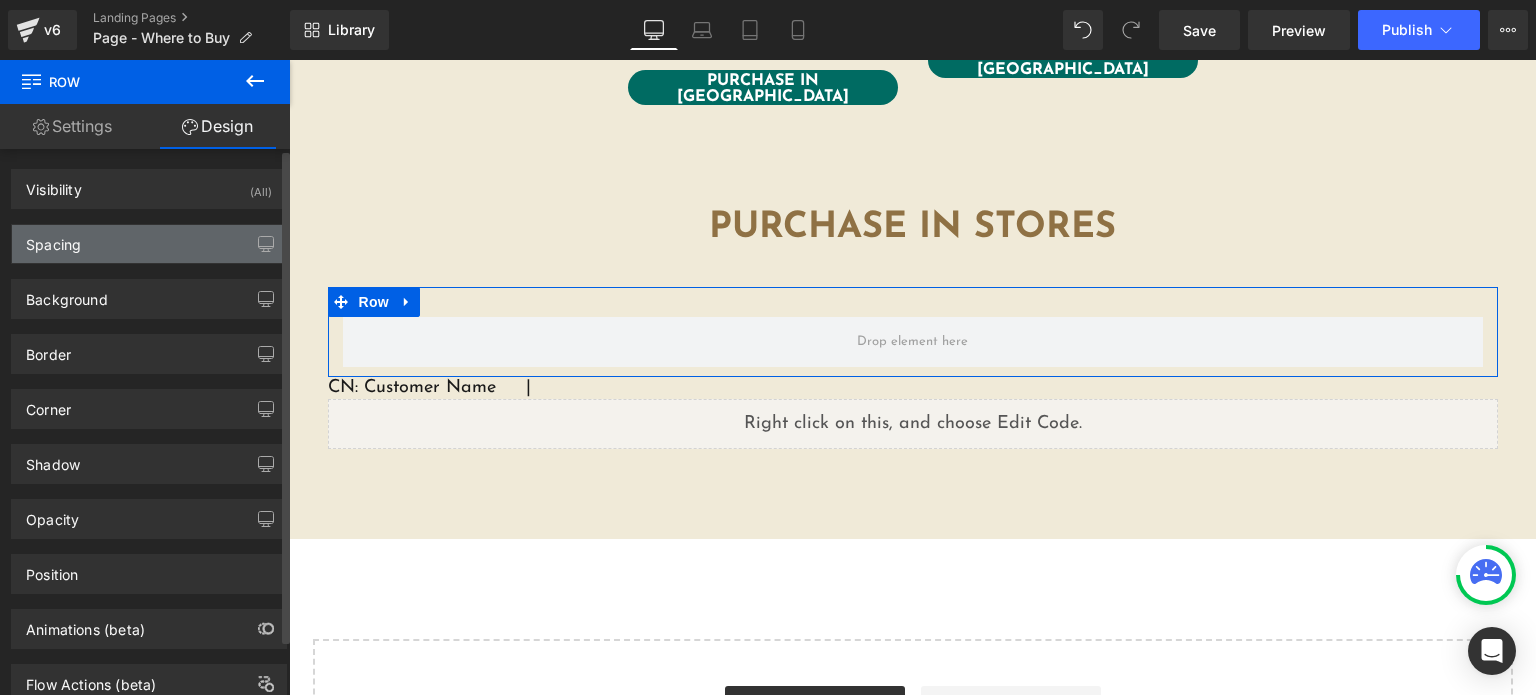 click on "Spacing" at bounding box center (149, 244) 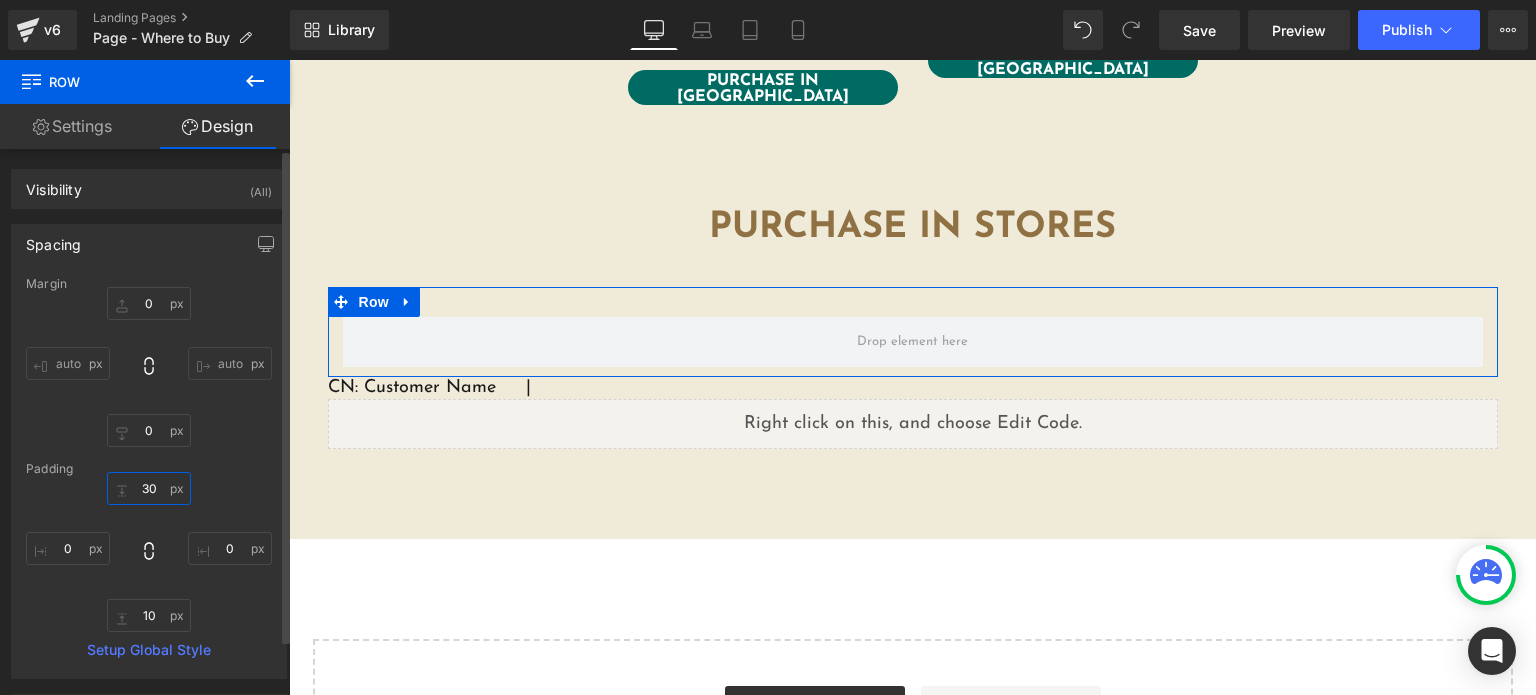 click on "30" at bounding box center (149, 488) 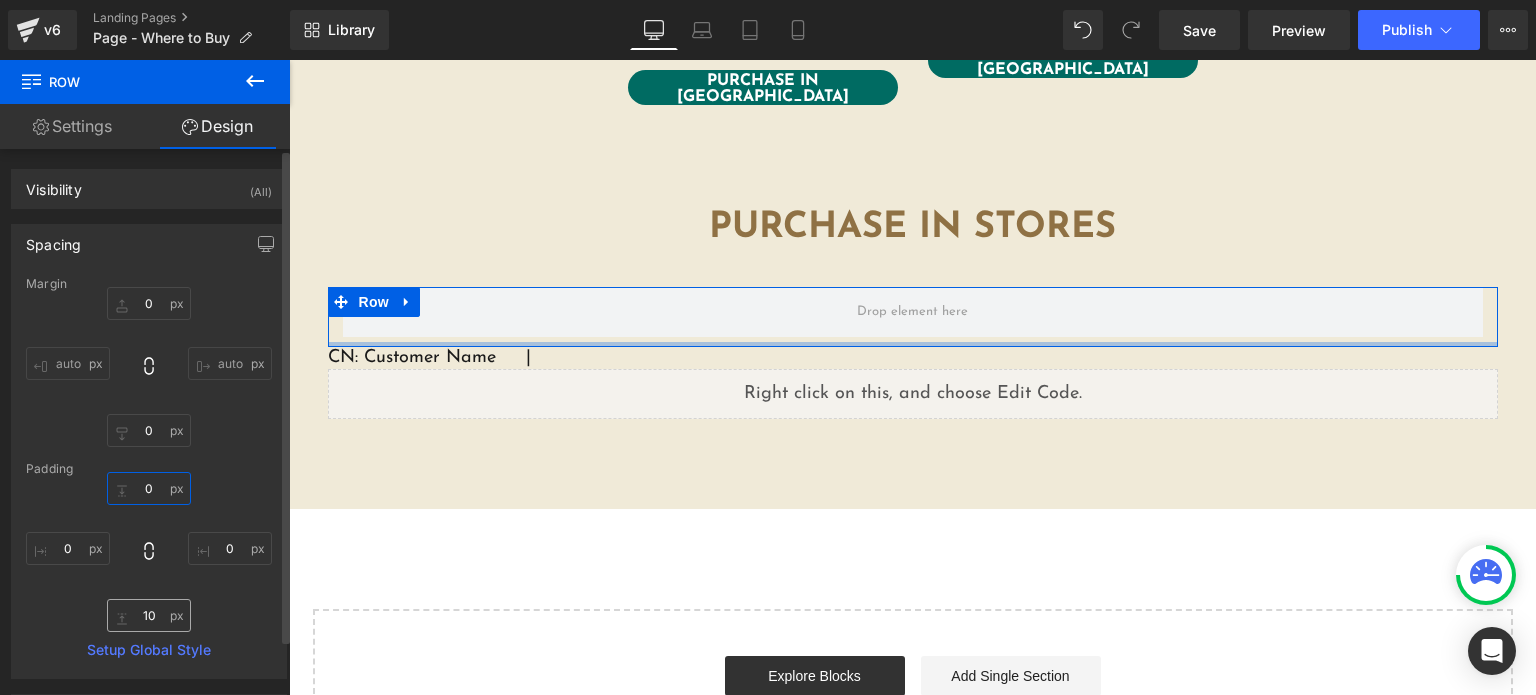 type on "0" 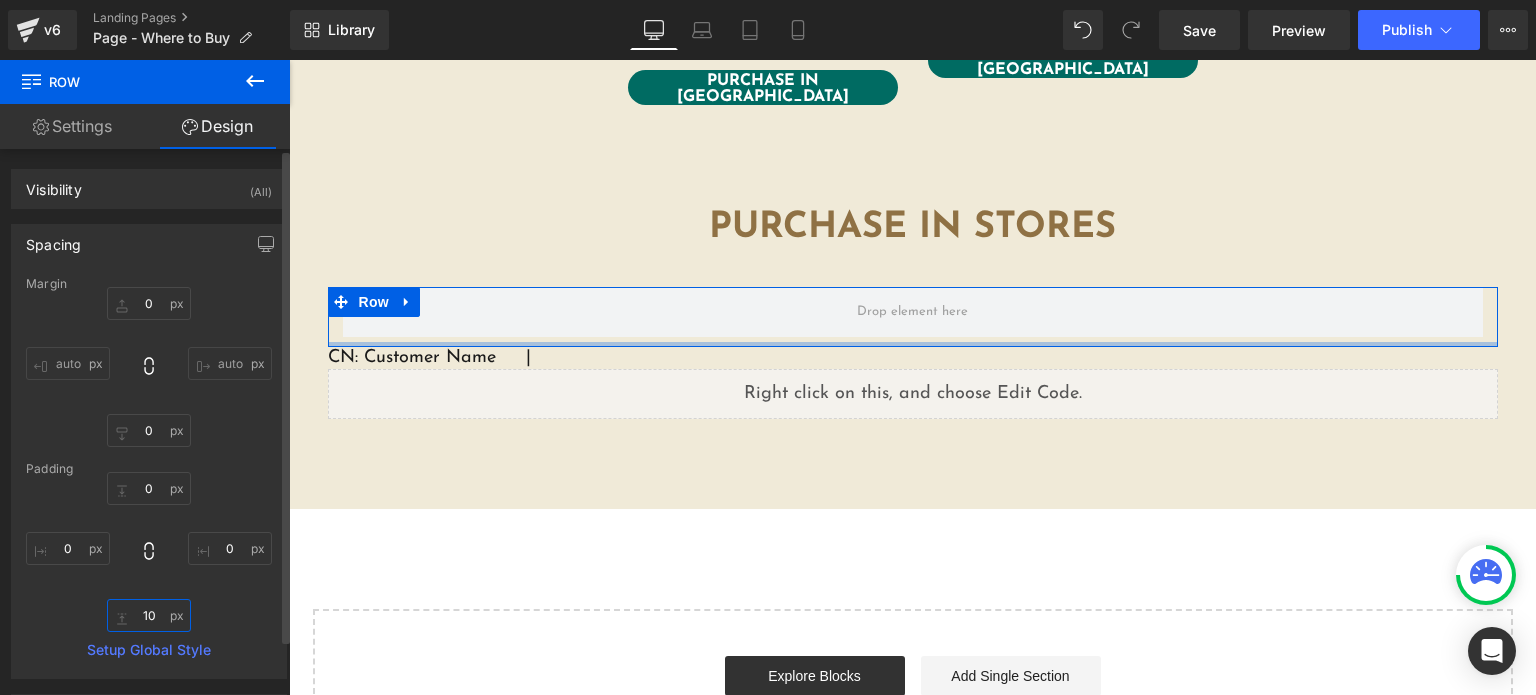 click on "10" at bounding box center (149, 615) 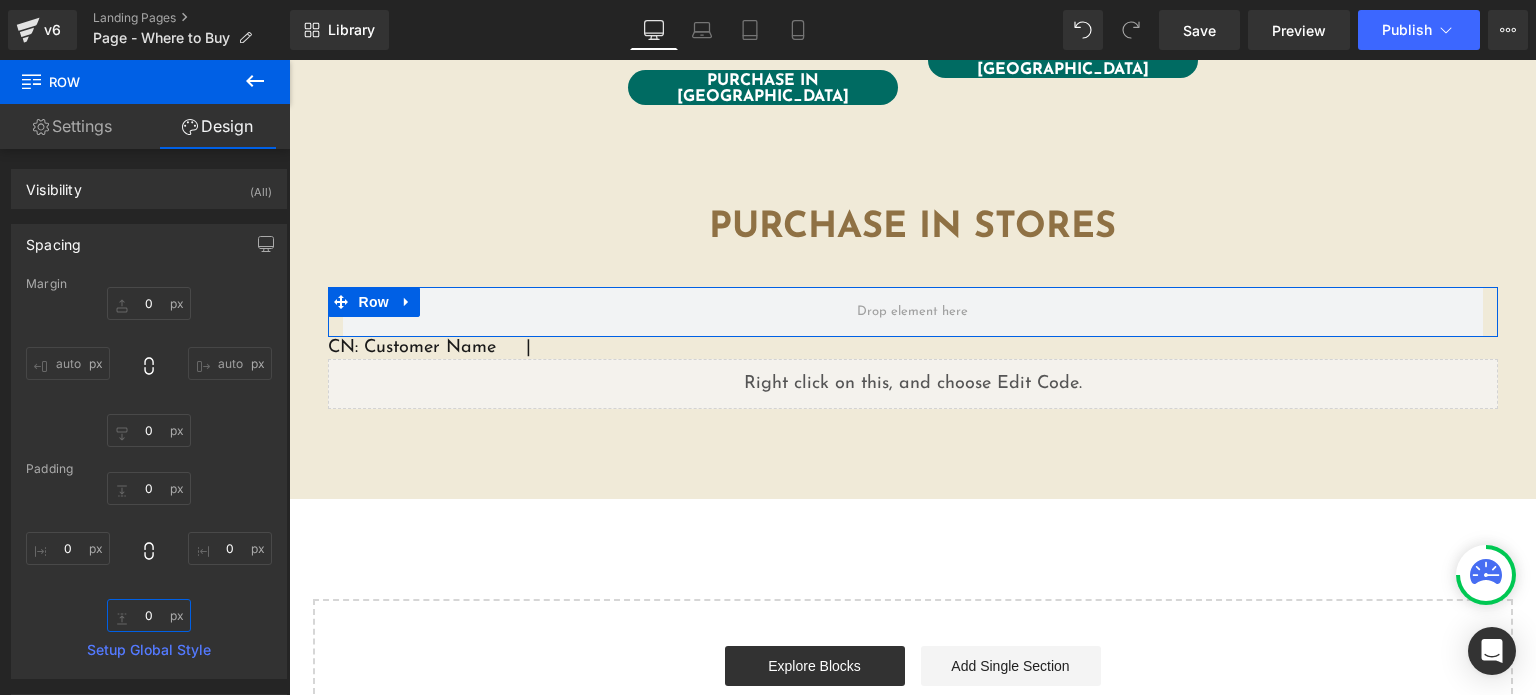 type on "0" 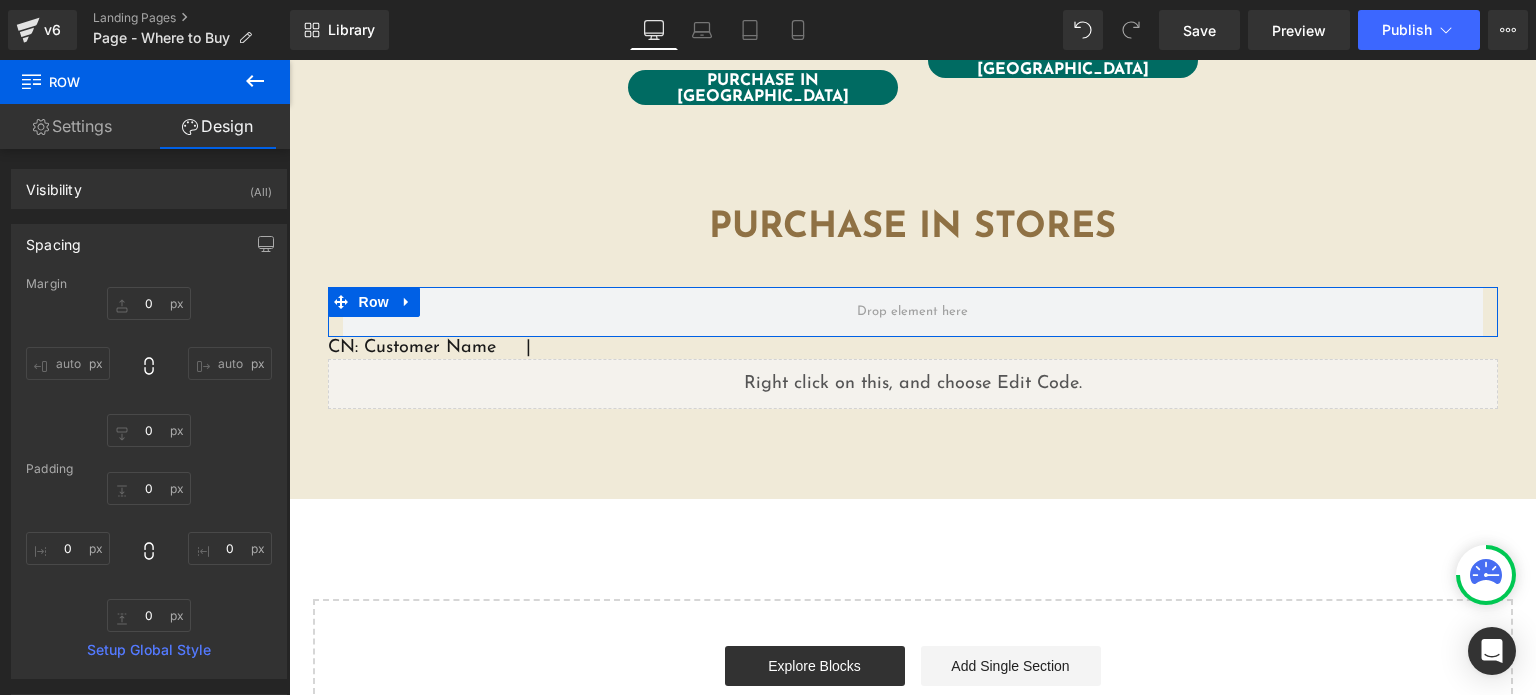 click on "Settings" at bounding box center (72, 126) 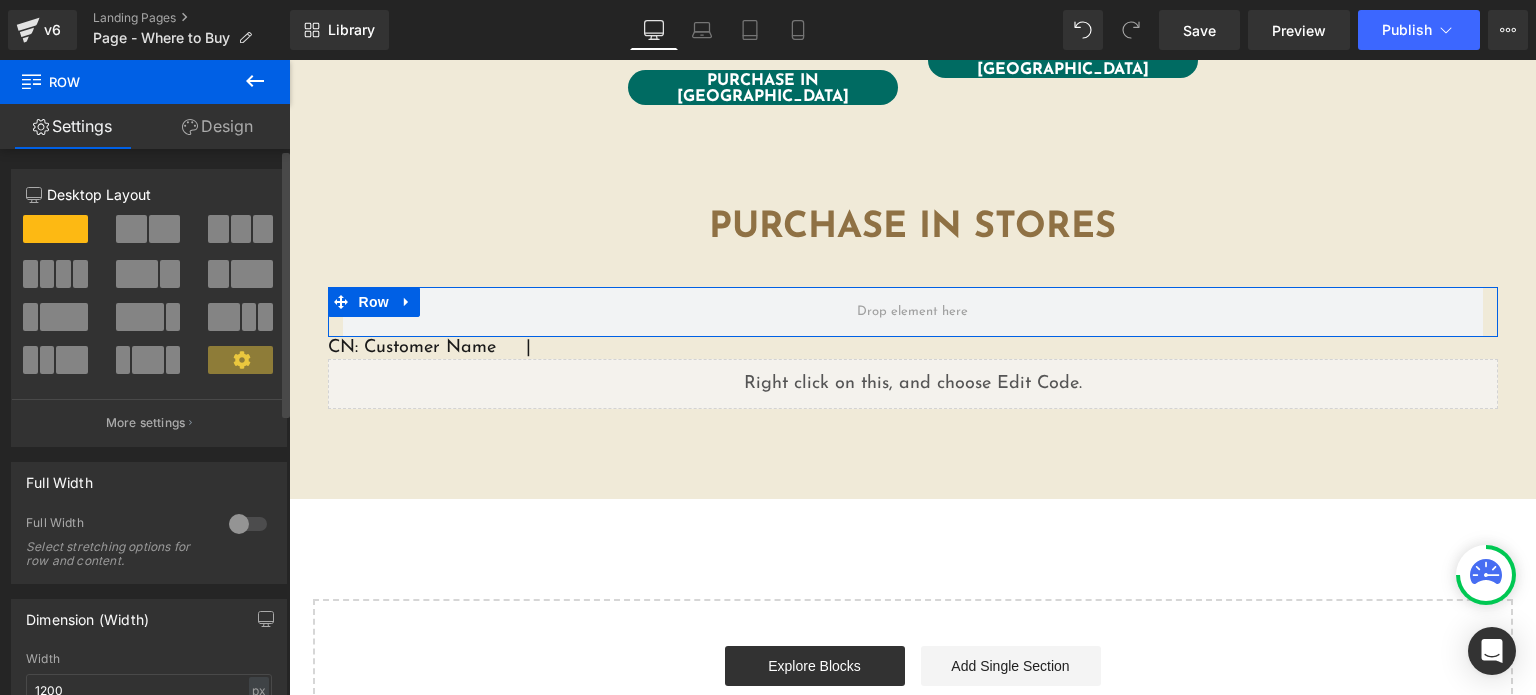 click at bounding box center [241, 229] 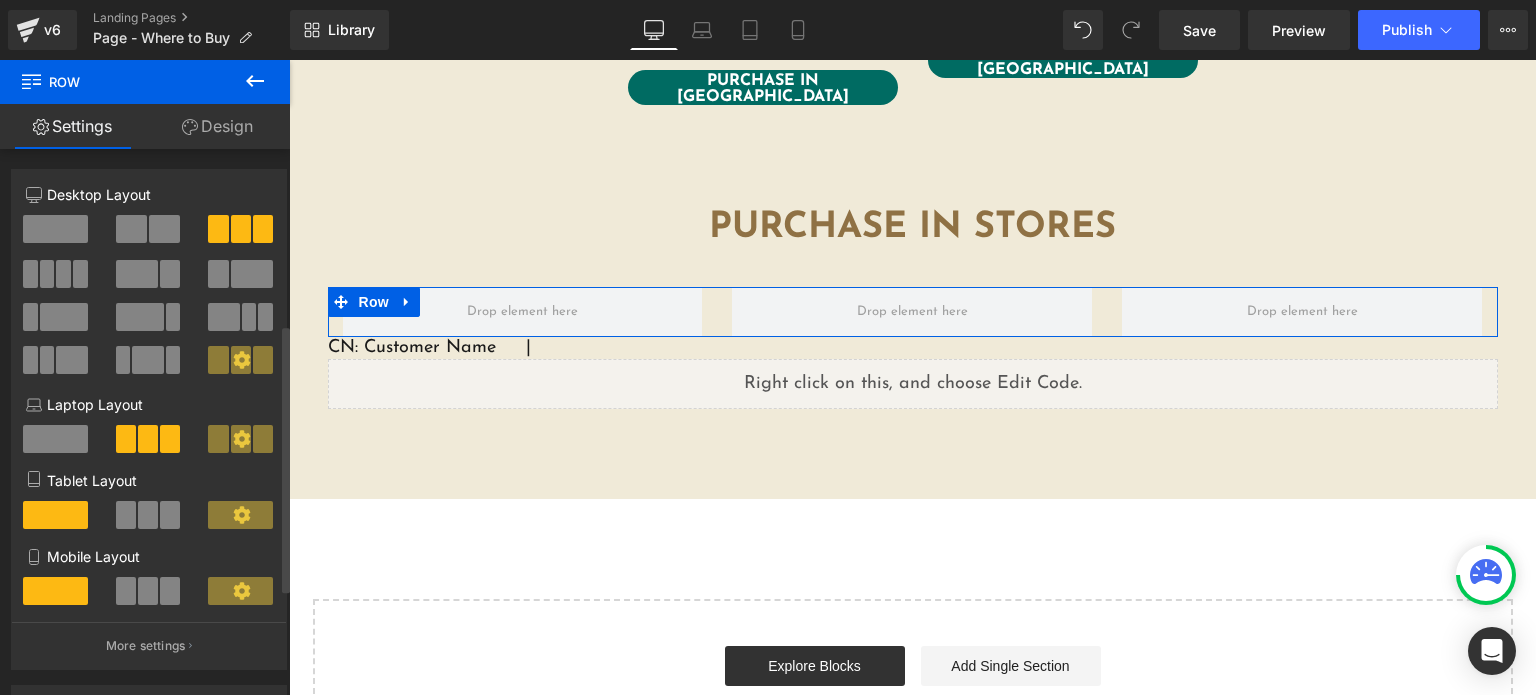 scroll, scrollTop: 800, scrollLeft: 0, axis: vertical 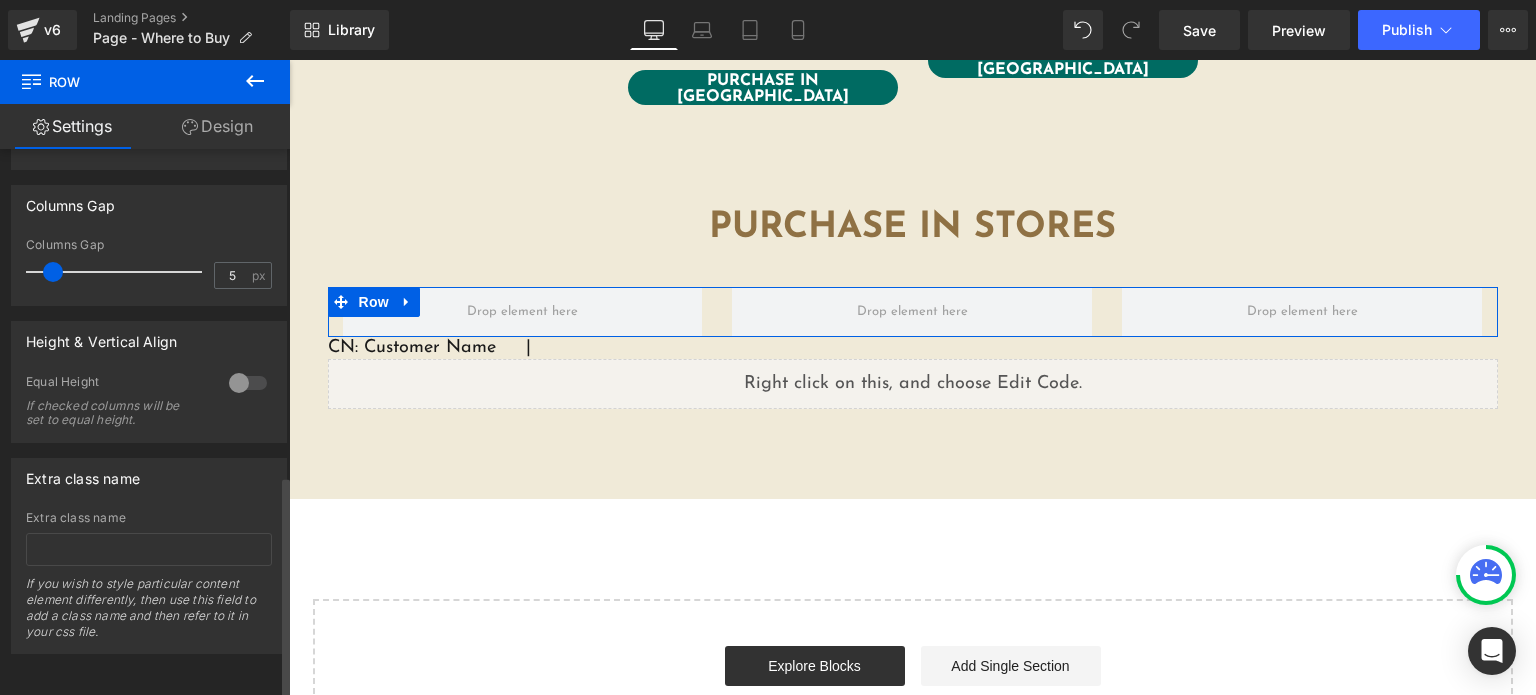 type on "0" 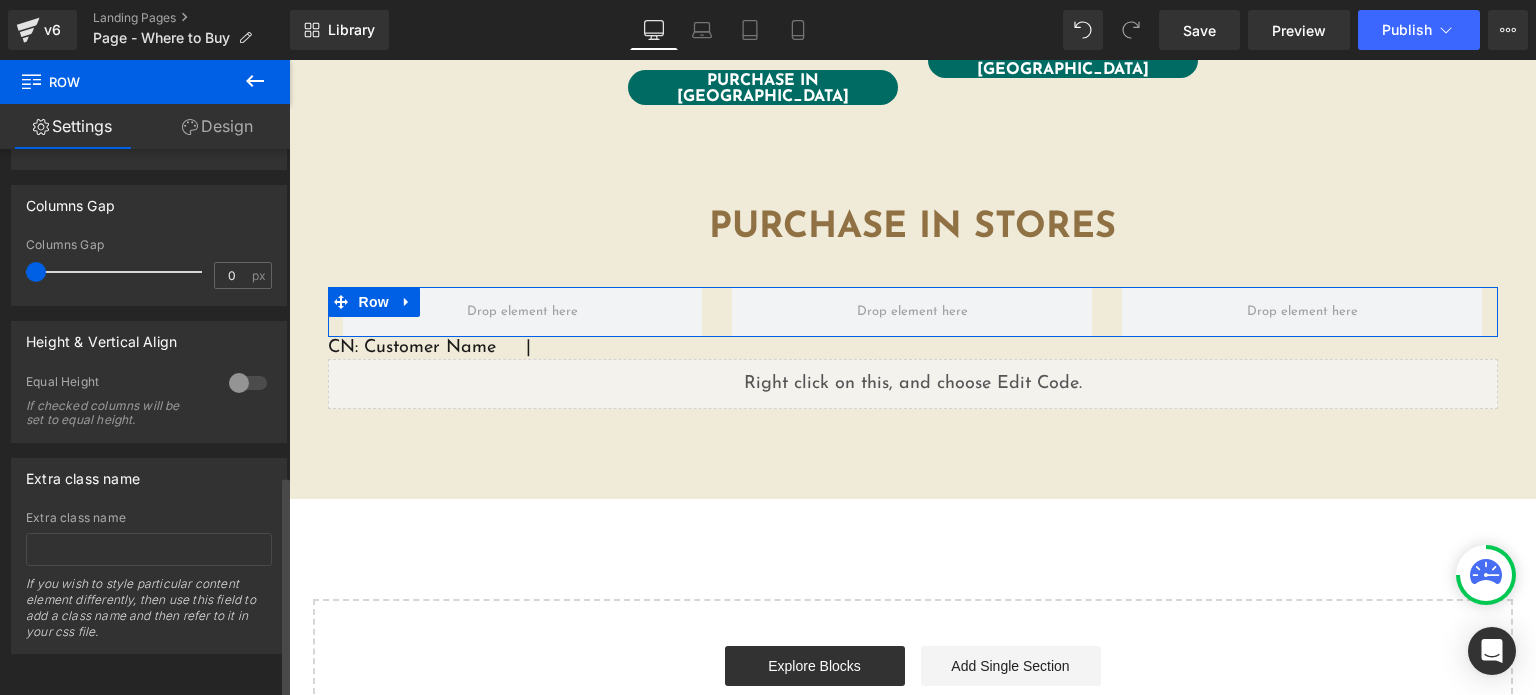 drag, startPoint x: 46, startPoint y: 251, endPoint x: 1, endPoint y: 255, distance: 45.17743 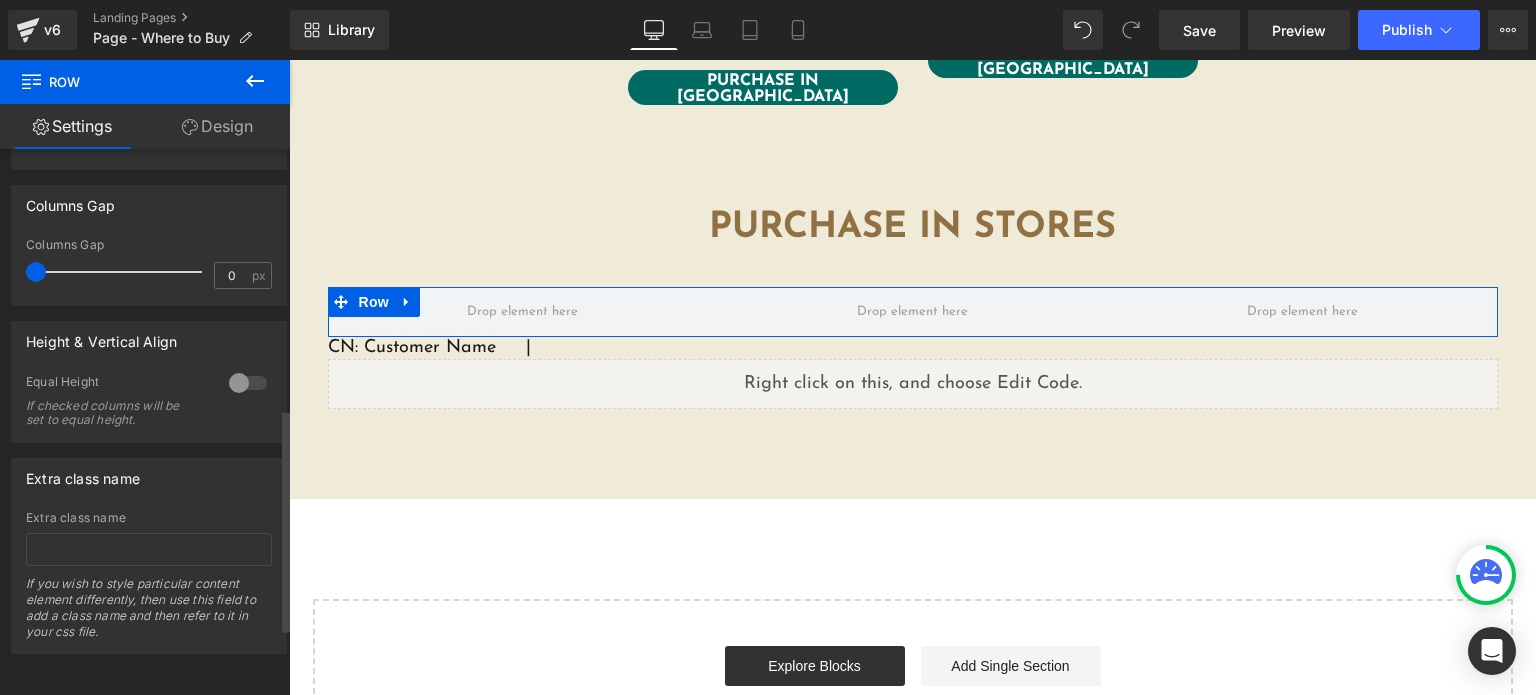 scroll, scrollTop: 625, scrollLeft: 0, axis: vertical 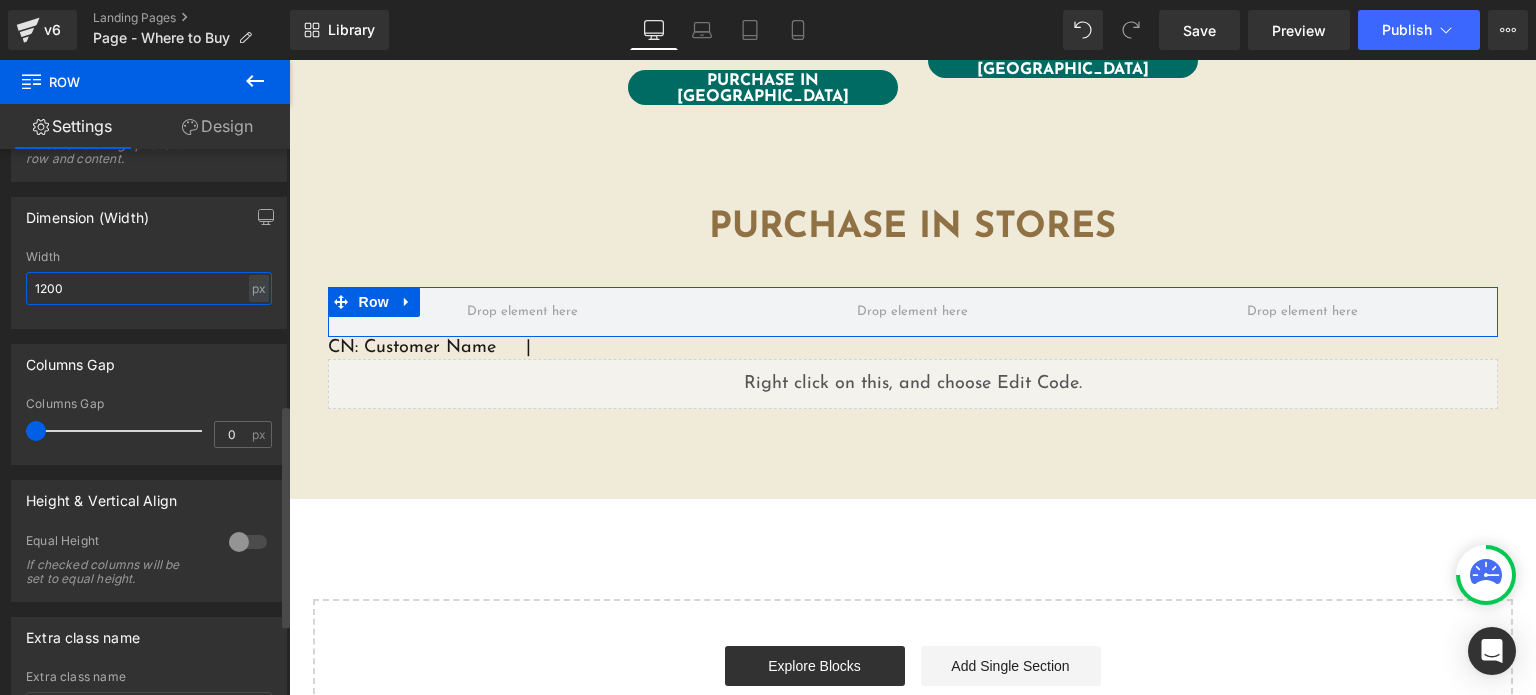 drag, startPoint x: 96, startPoint y: 293, endPoint x: 0, endPoint y: 279, distance: 97.015465 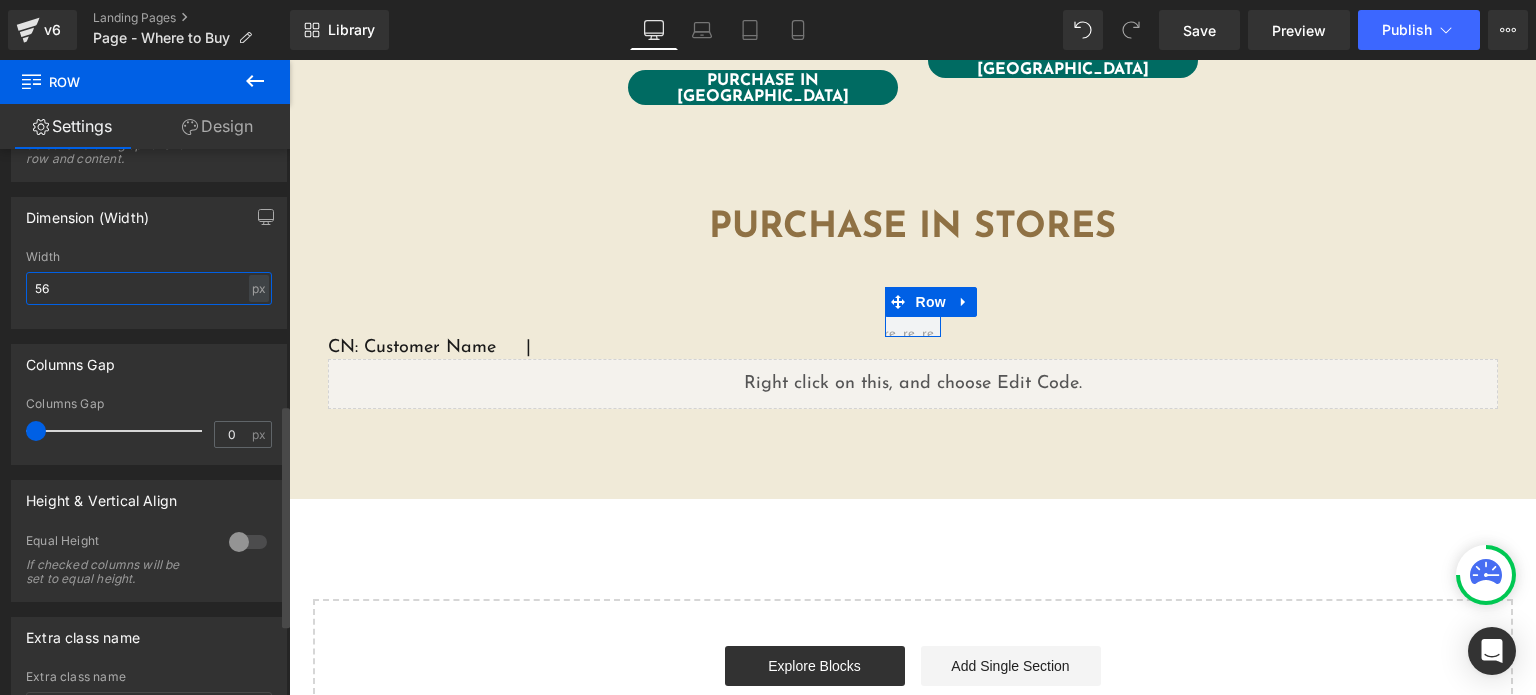 type on "560" 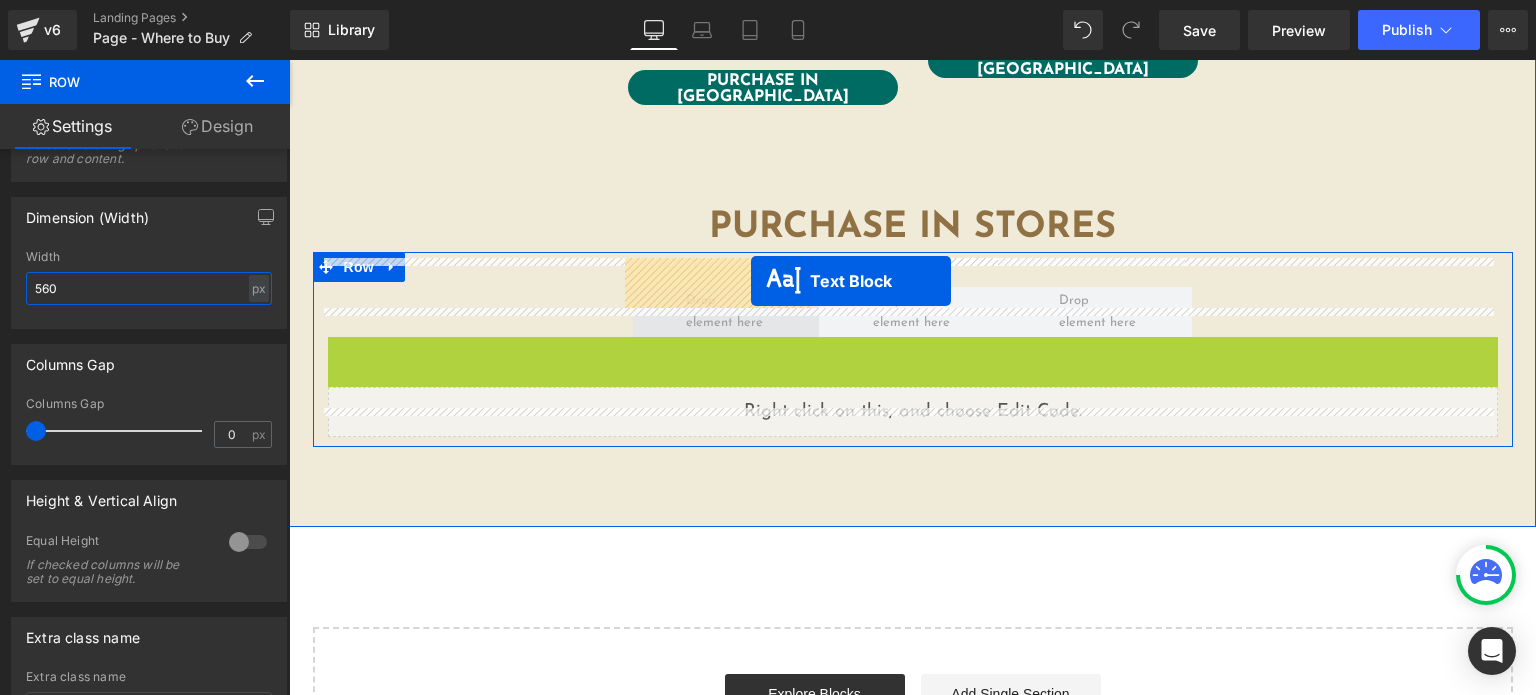 drag, startPoint x: 848, startPoint y: 323, endPoint x: 752, endPoint y: 280, distance: 105.1903 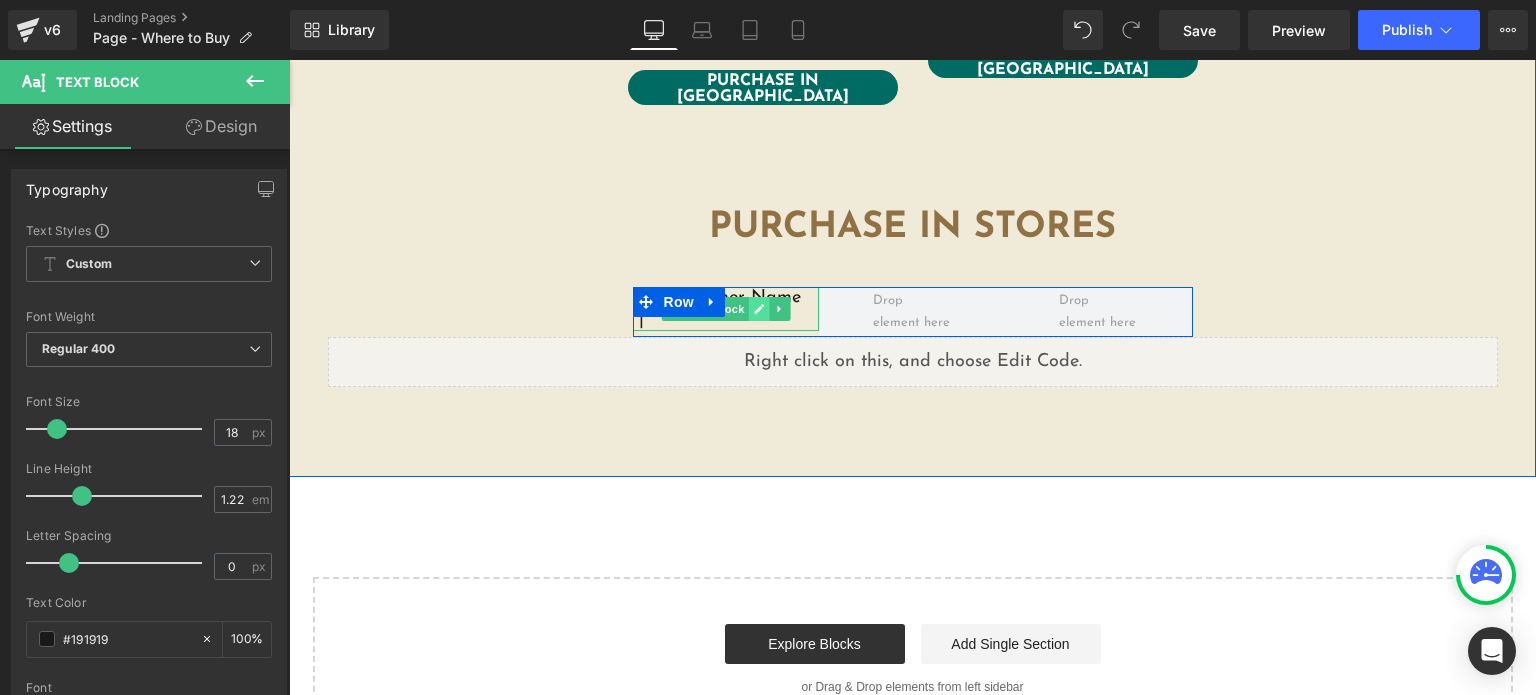 click 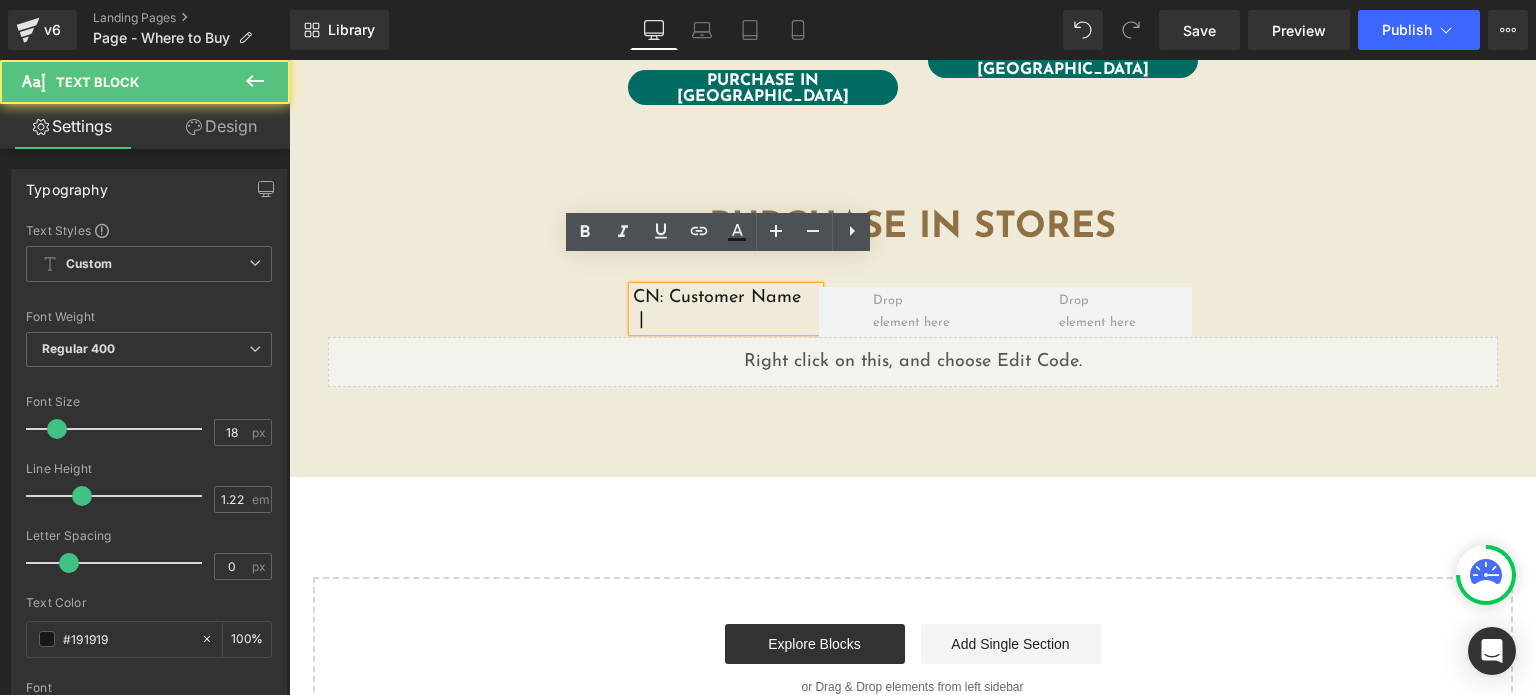 click on "CN: Customer Name     |" at bounding box center (726, 309) 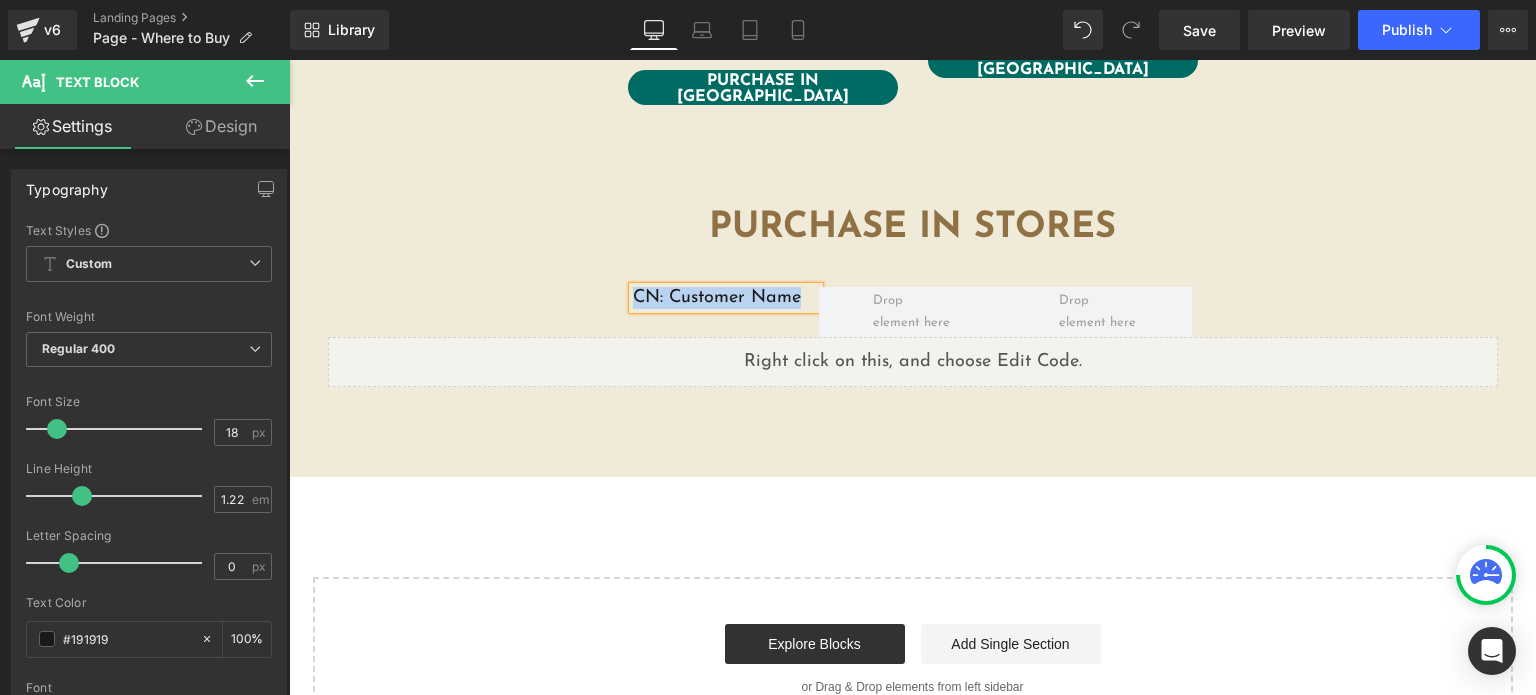 copy on "CN: Customer Name" 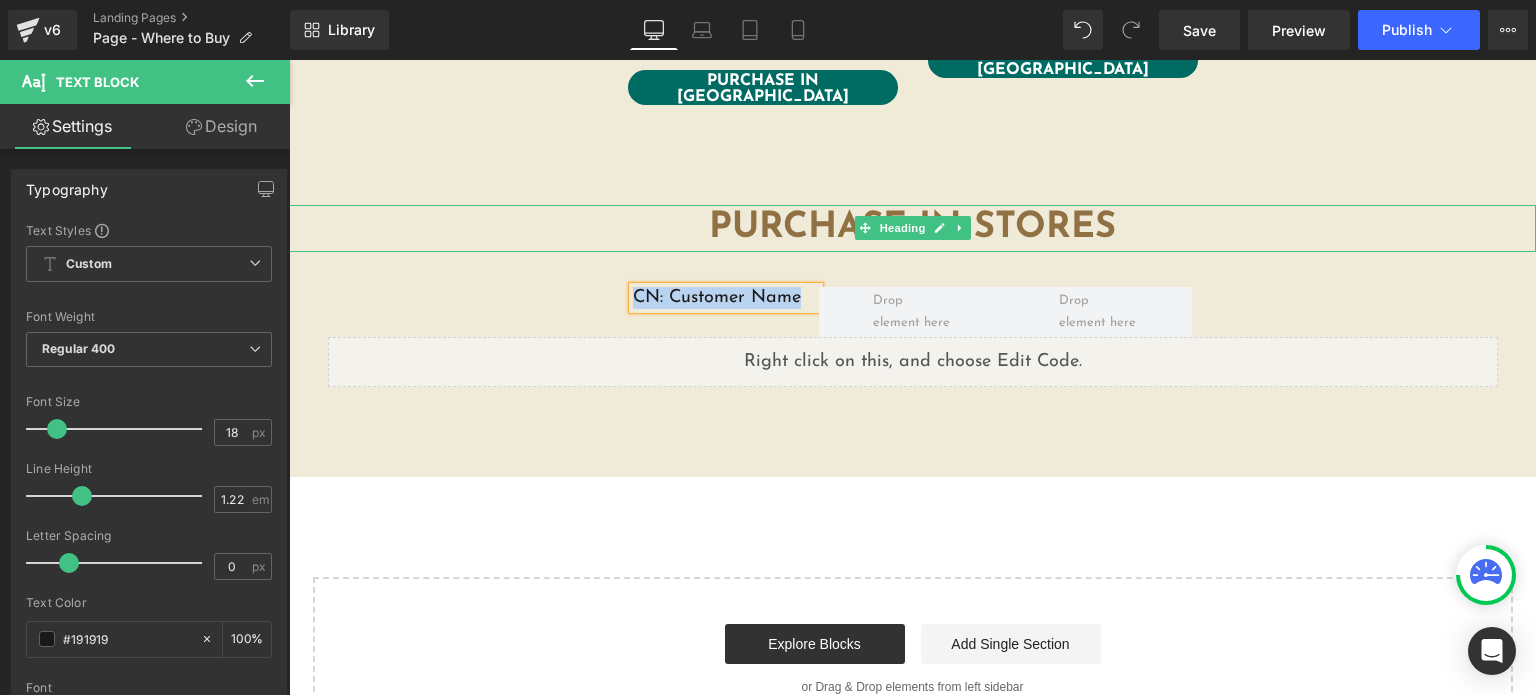 click on "PURCHASE IN STORES" at bounding box center (912, 228) 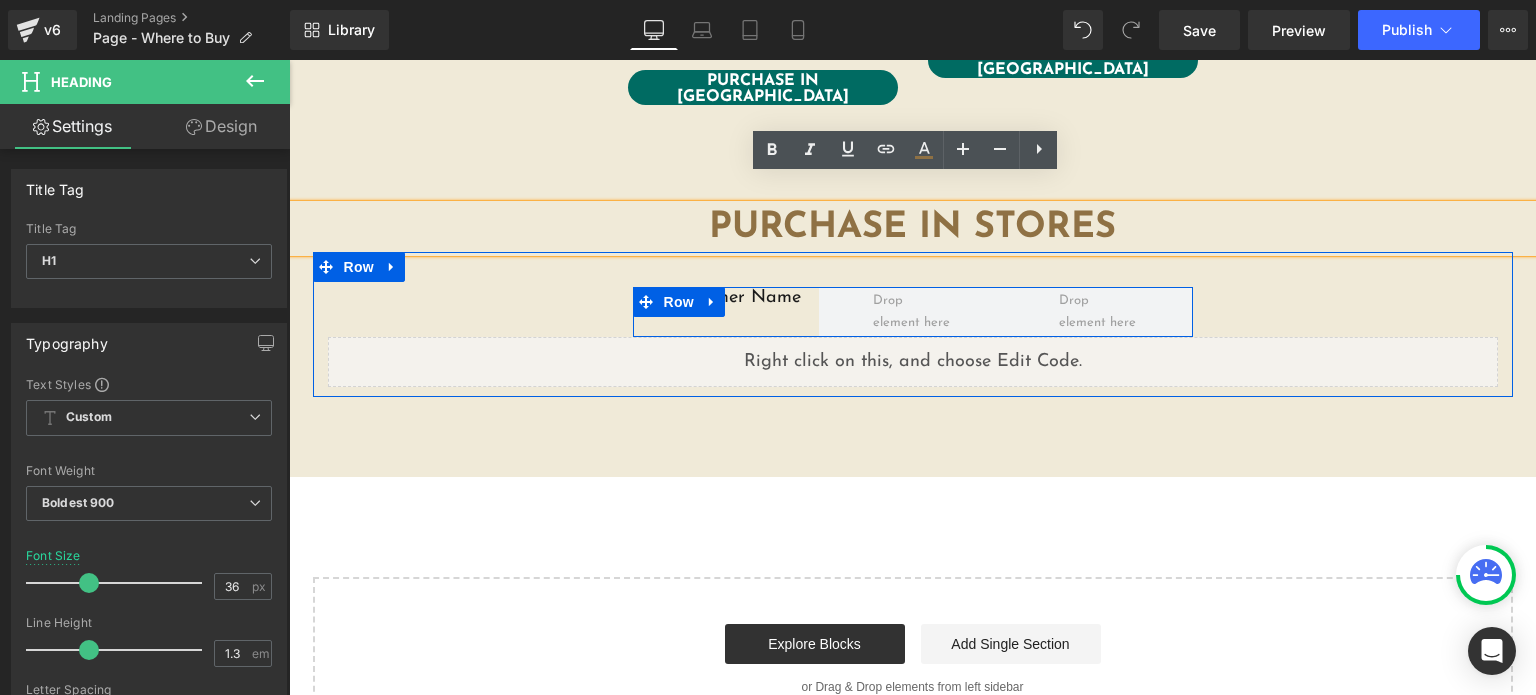click on "CN: Customer Name
Text Block
Row" at bounding box center [913, 312] 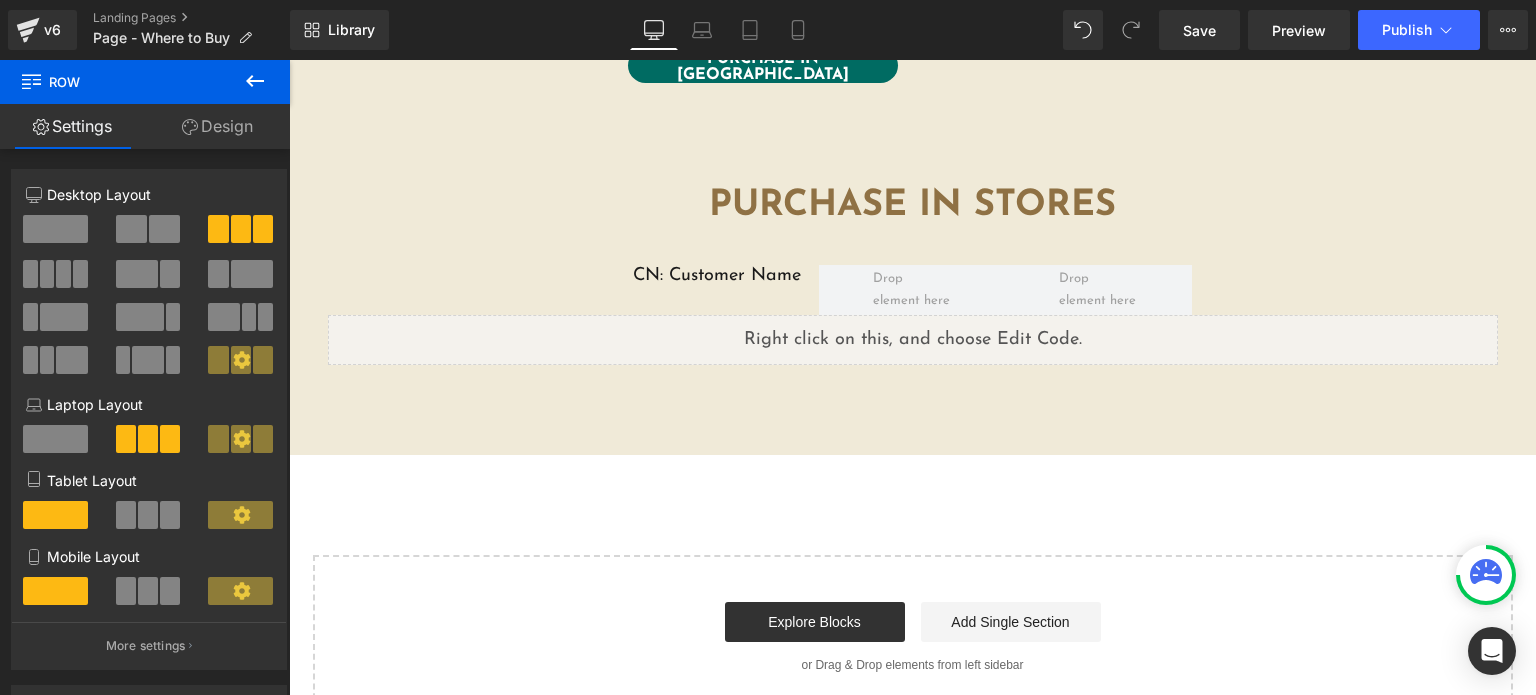 scroll, scrollTop: 683, scrollLeft: 0, axis: vertical 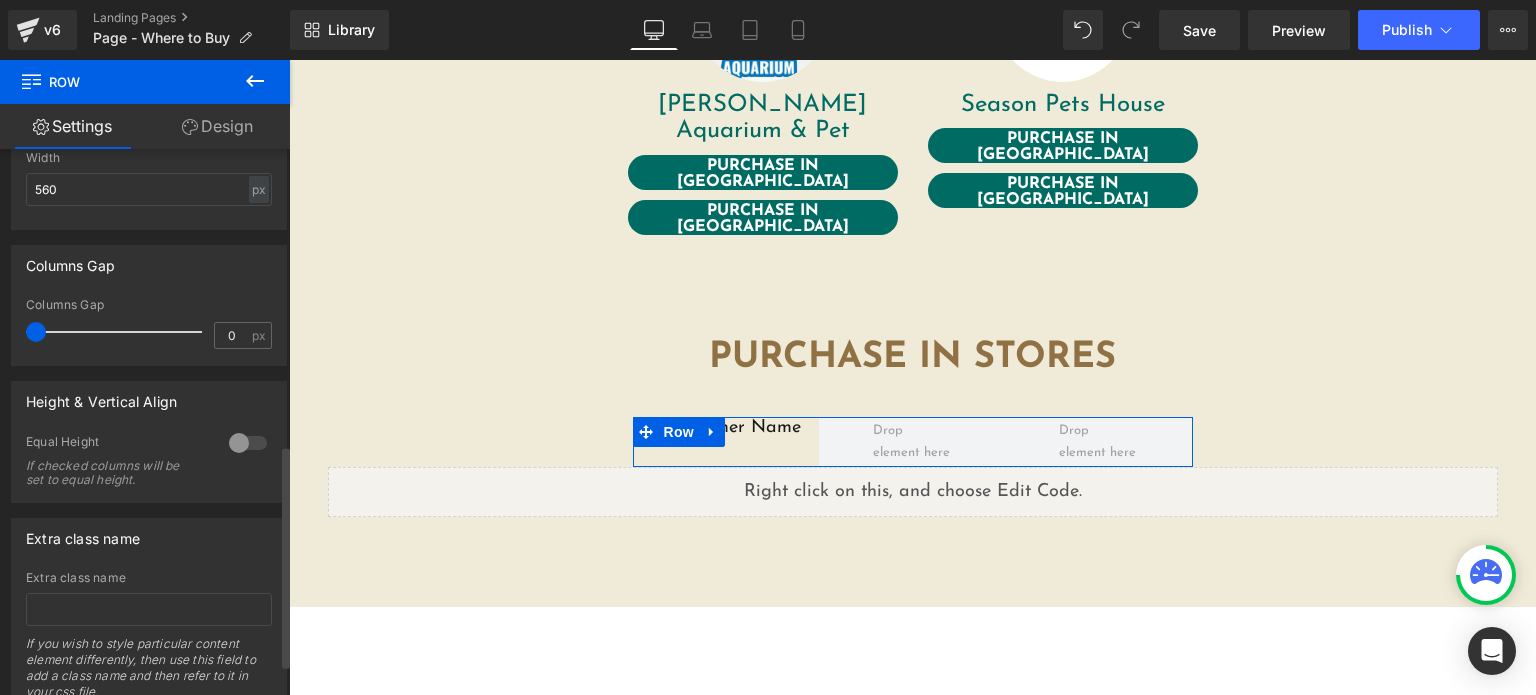 click at bounding box center [248, 443] 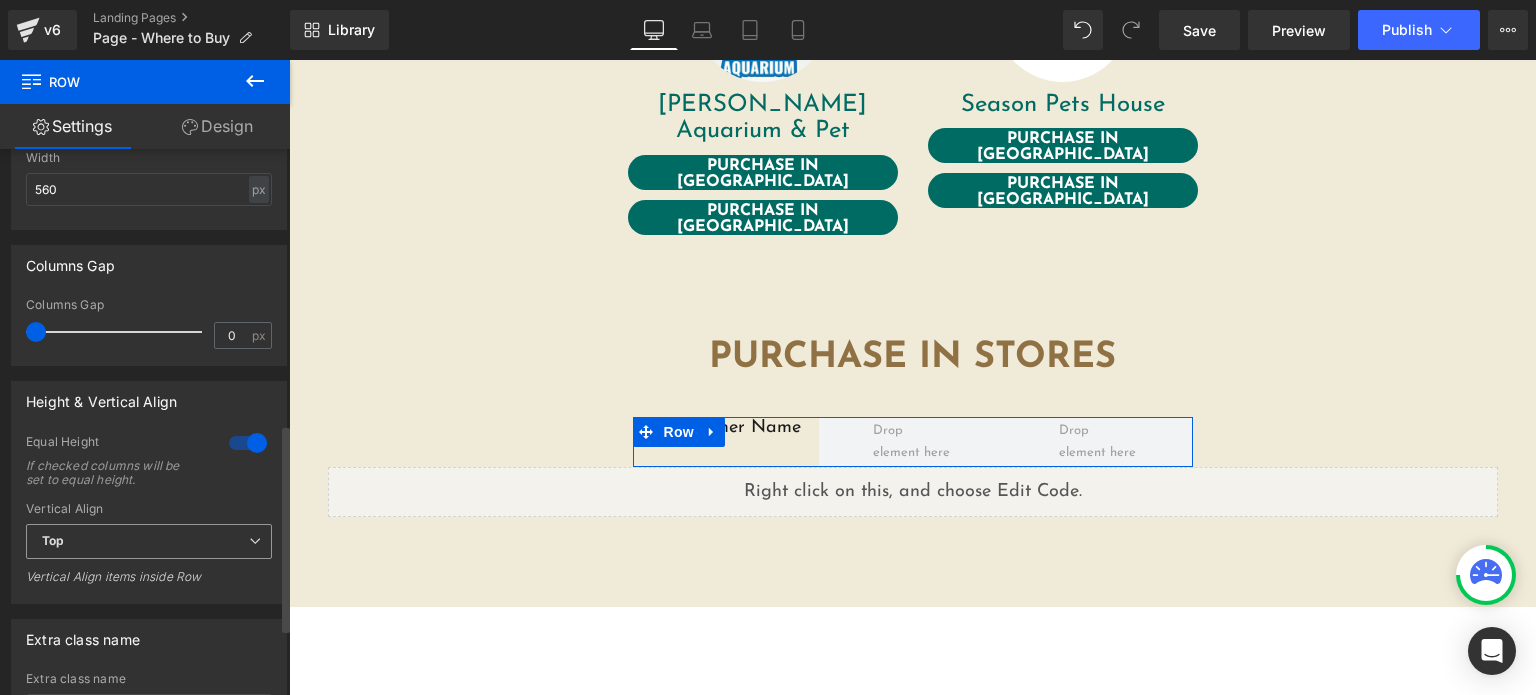 click on "Top" at bounding box center [149, 541] 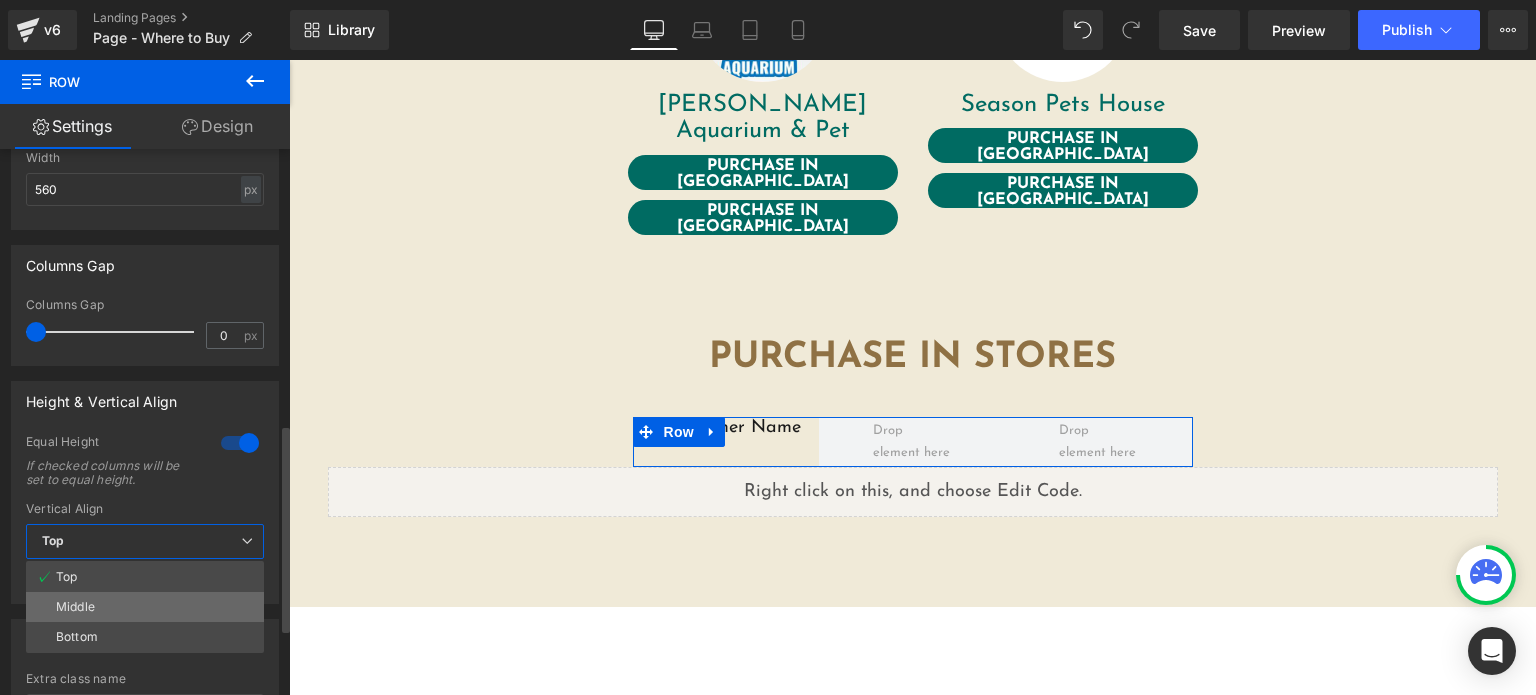 click on "Middle" at bounding box center (145, 607) 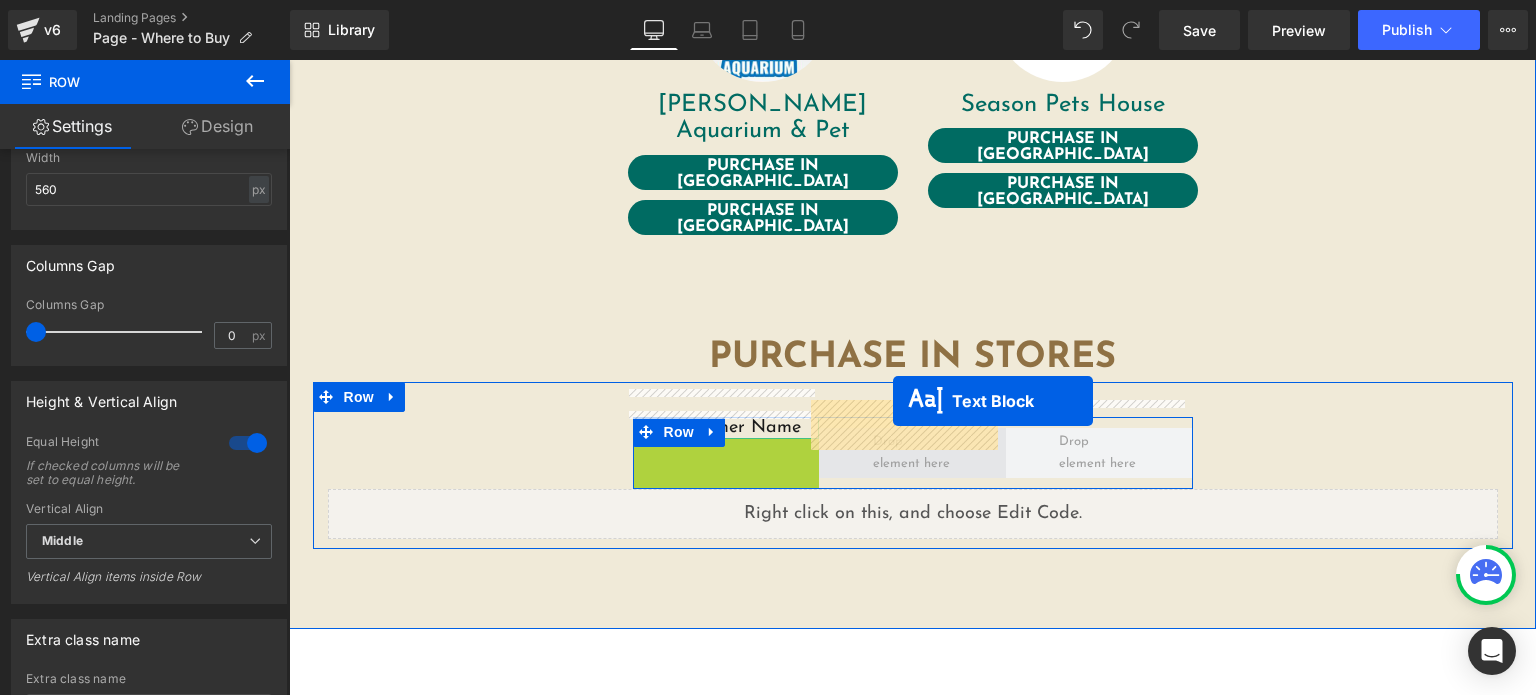 drag, startPoint x: 668, startPoint y: 431, endPoint x: 884, endPoint y: 413, distance: 216.7487 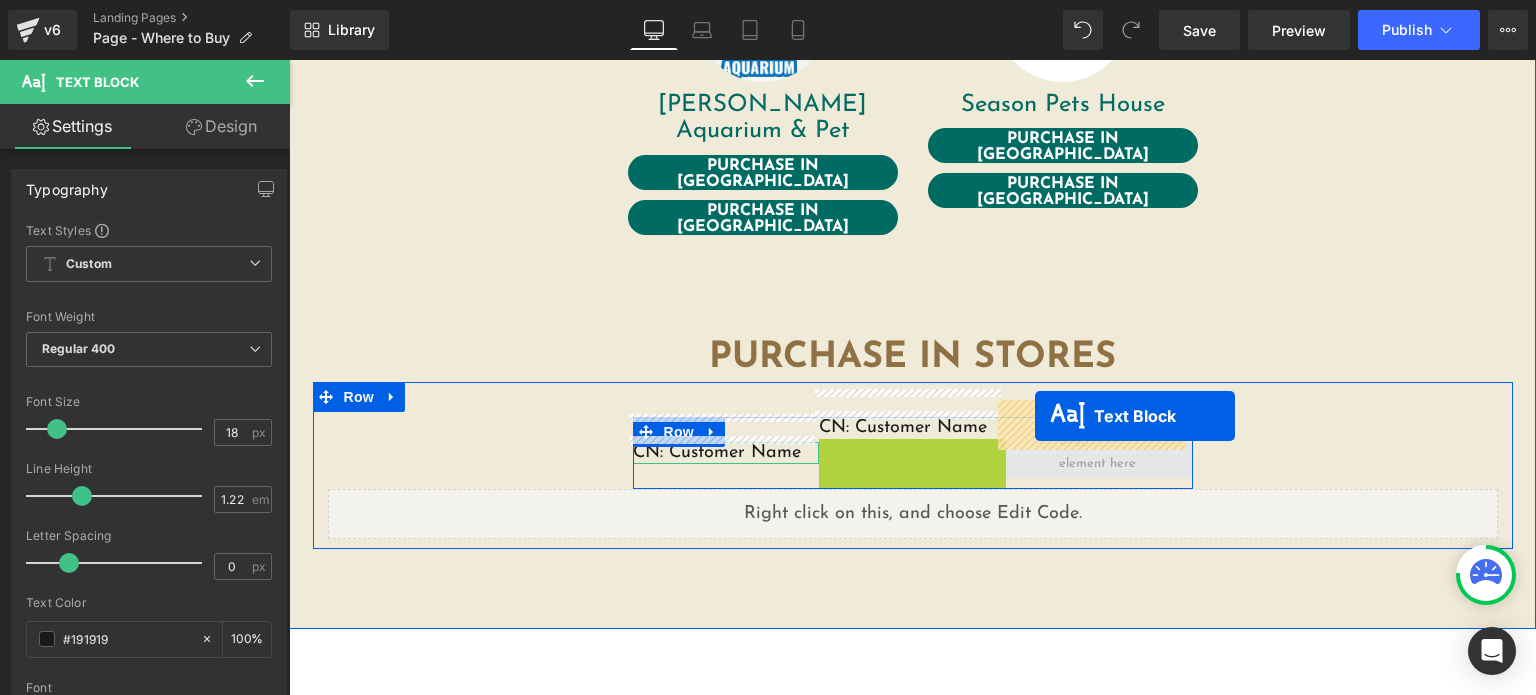 drag, startPoint x: 847, startPoint y: 430, endPoint x: 1035, endPoint y: 415, distance: 188.59746 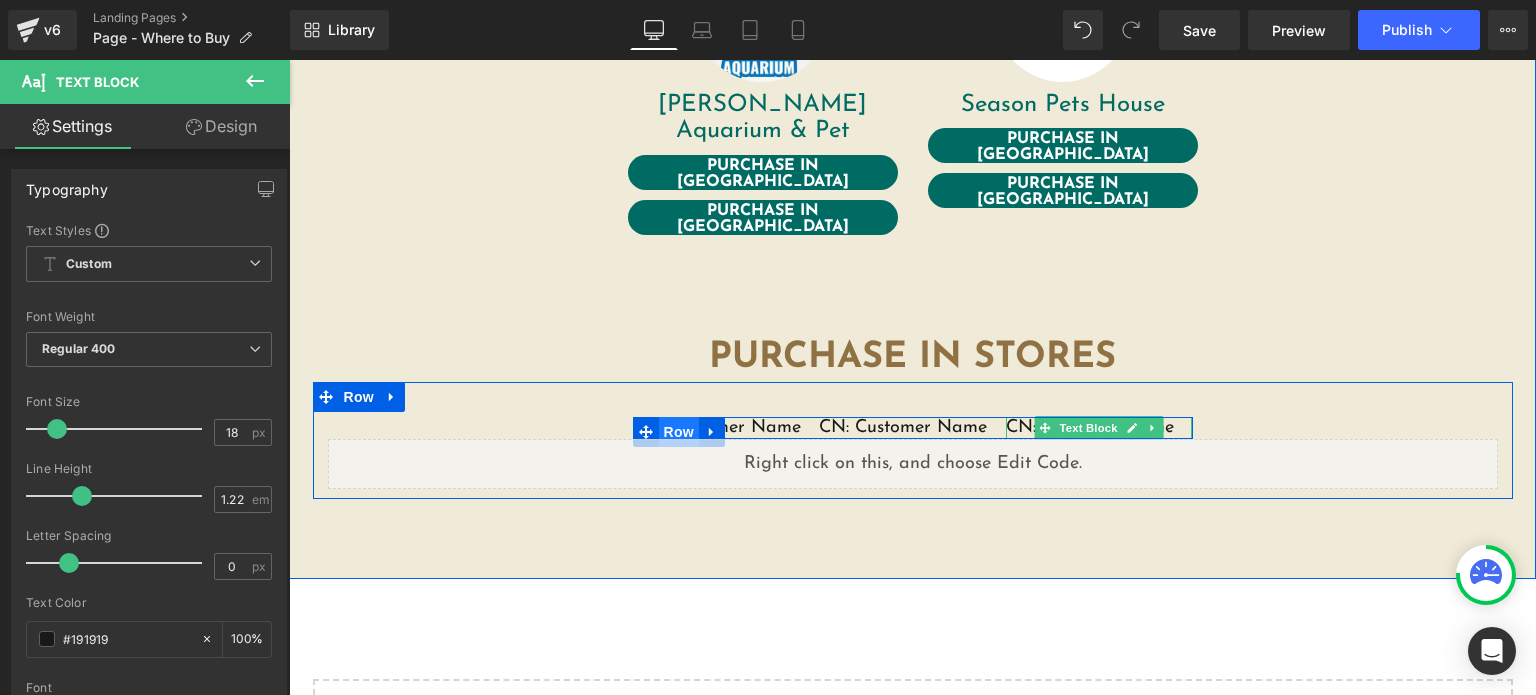 click on "Row" at bounding box center (679, 432) 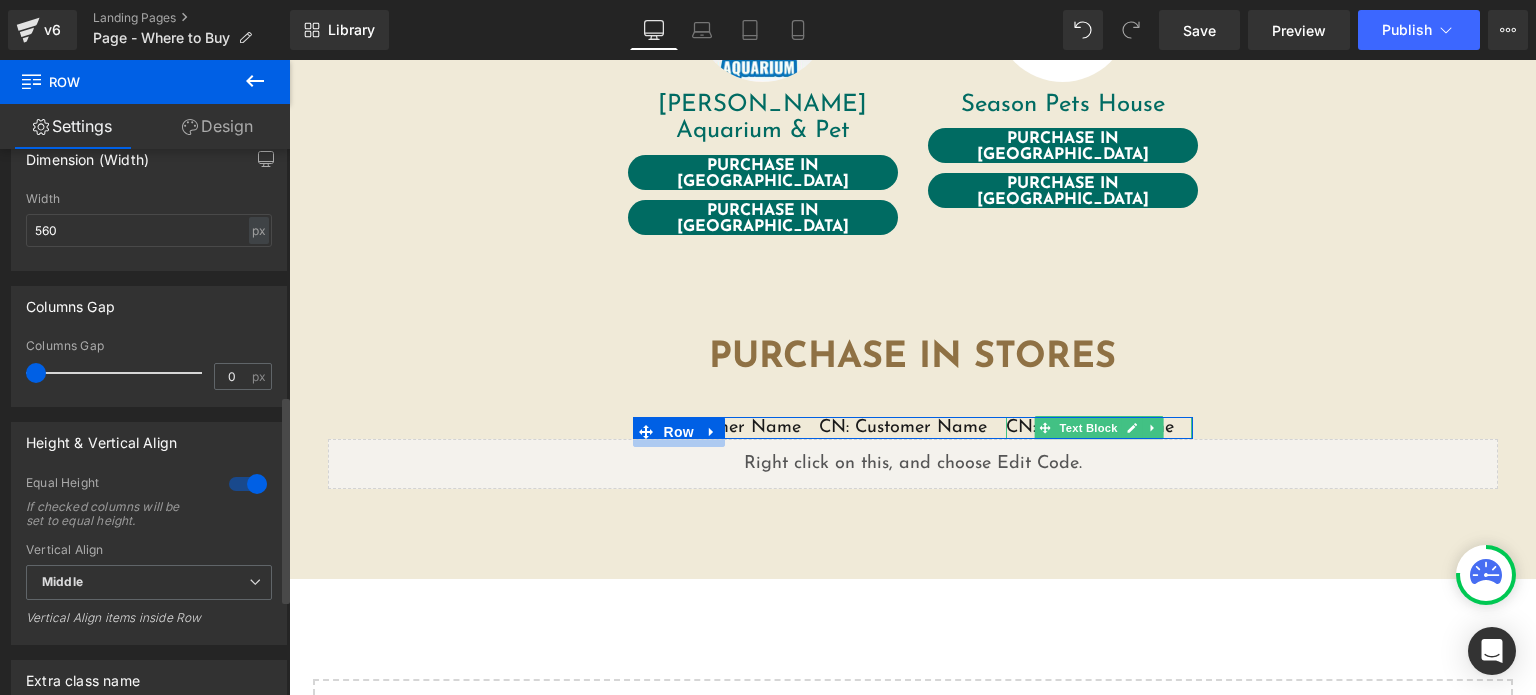 scroll, scrollTop: 775, scrollLeft: 0, axis: vertical 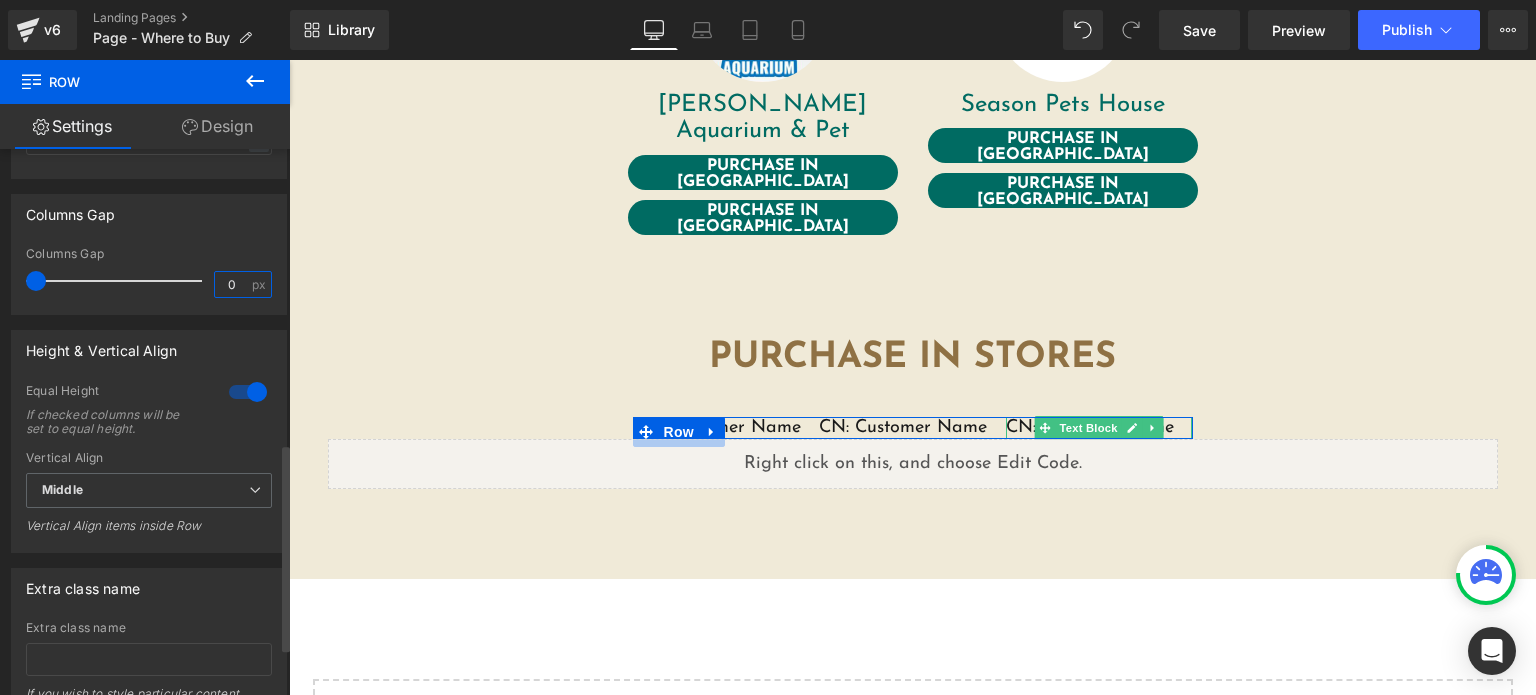 drag, startPoint x: 238, startPoint y: 282, endPoint x: 177, endPoint y: 293, distance: 61.983868 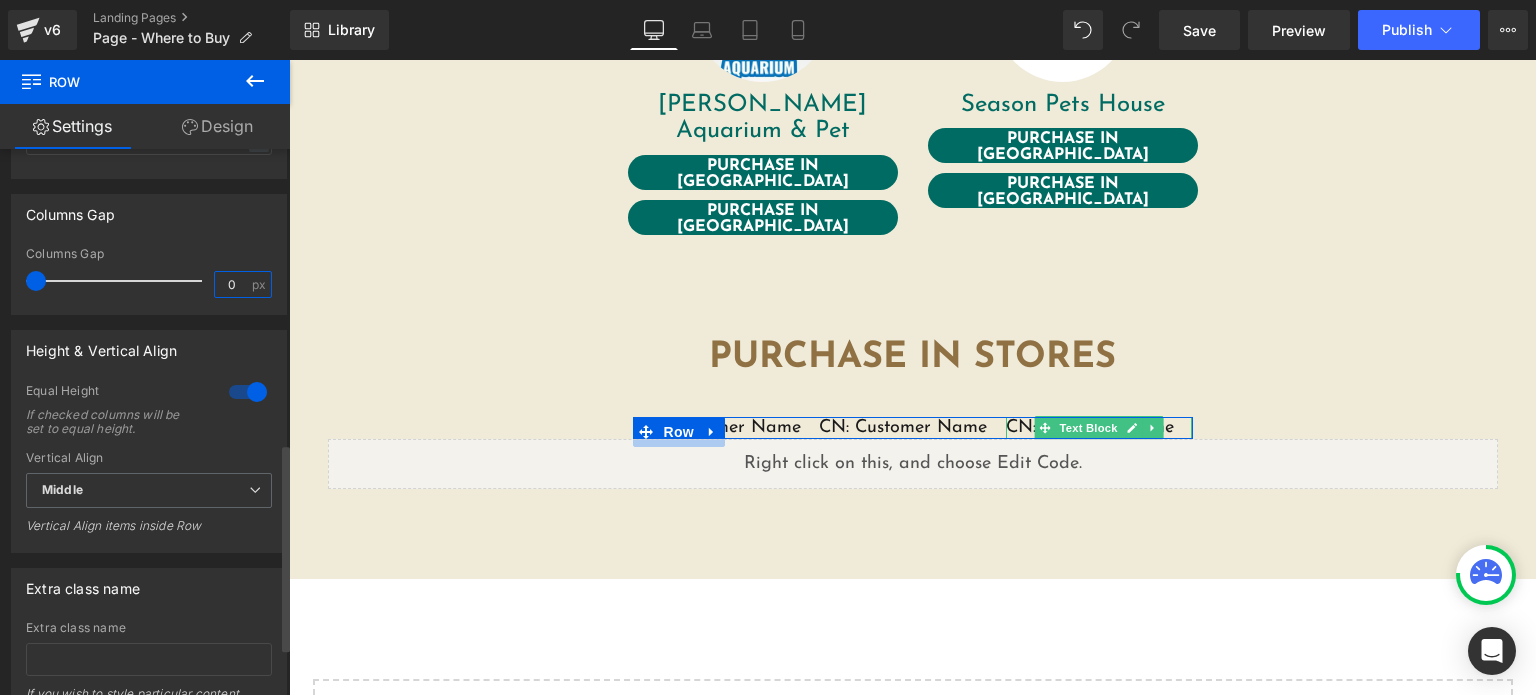 type on "8" 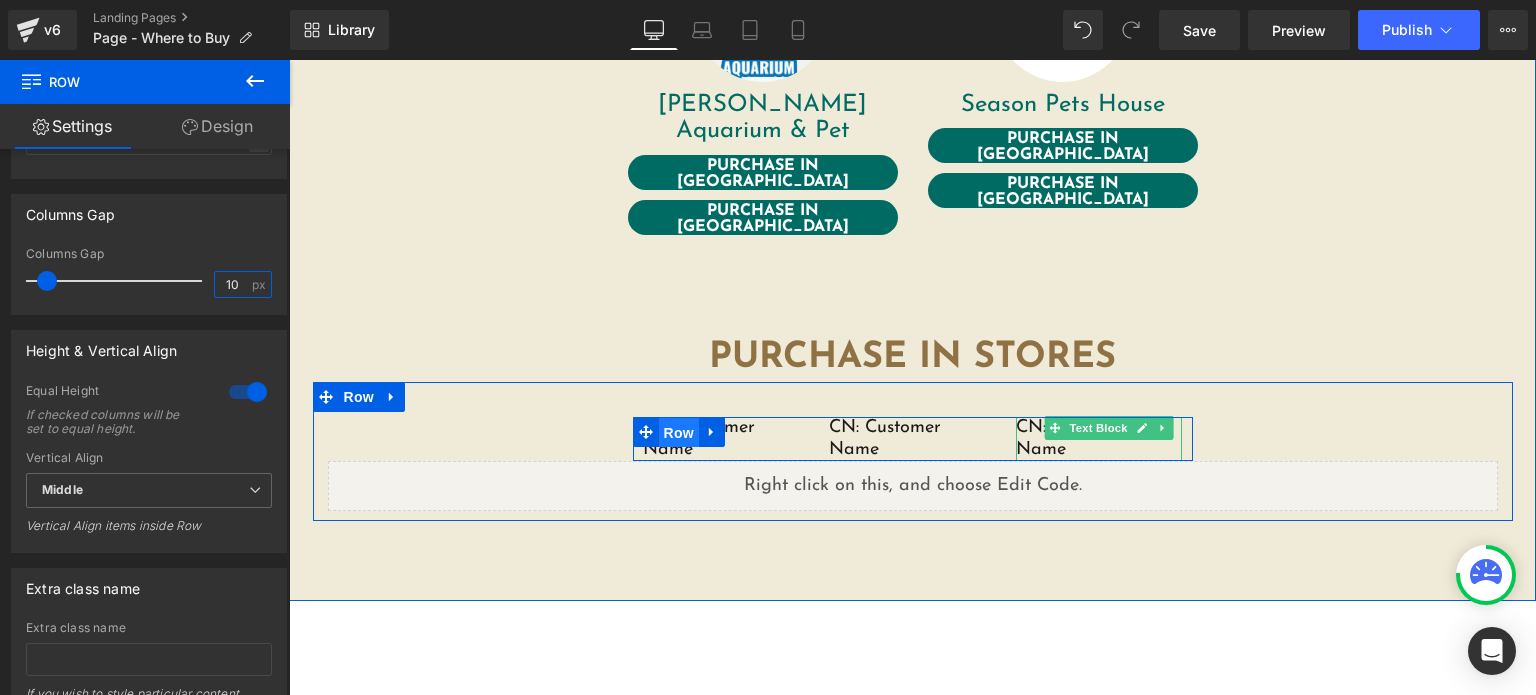 click on "Row" at bounding box center [679, 433] 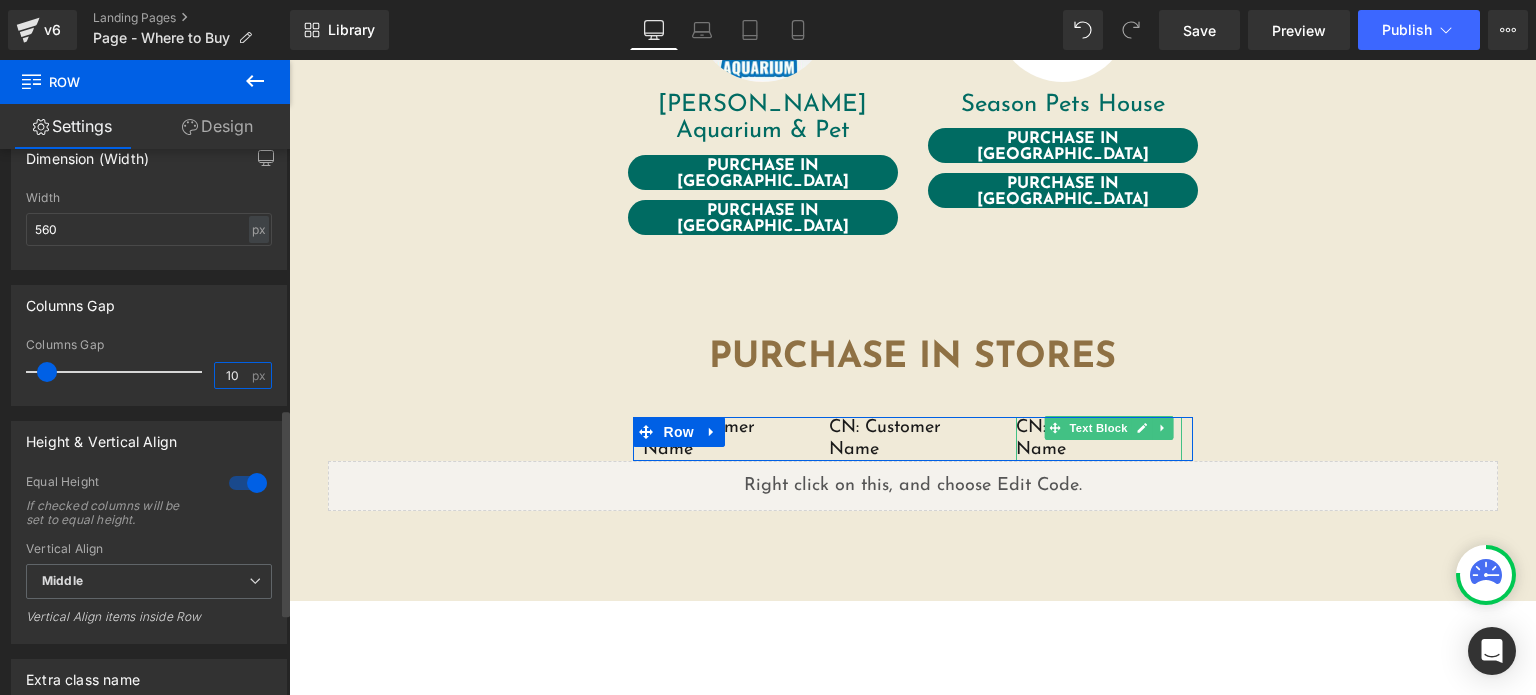 scroll, scrollTop: 683, scrollLeft: 0, axis: vertical 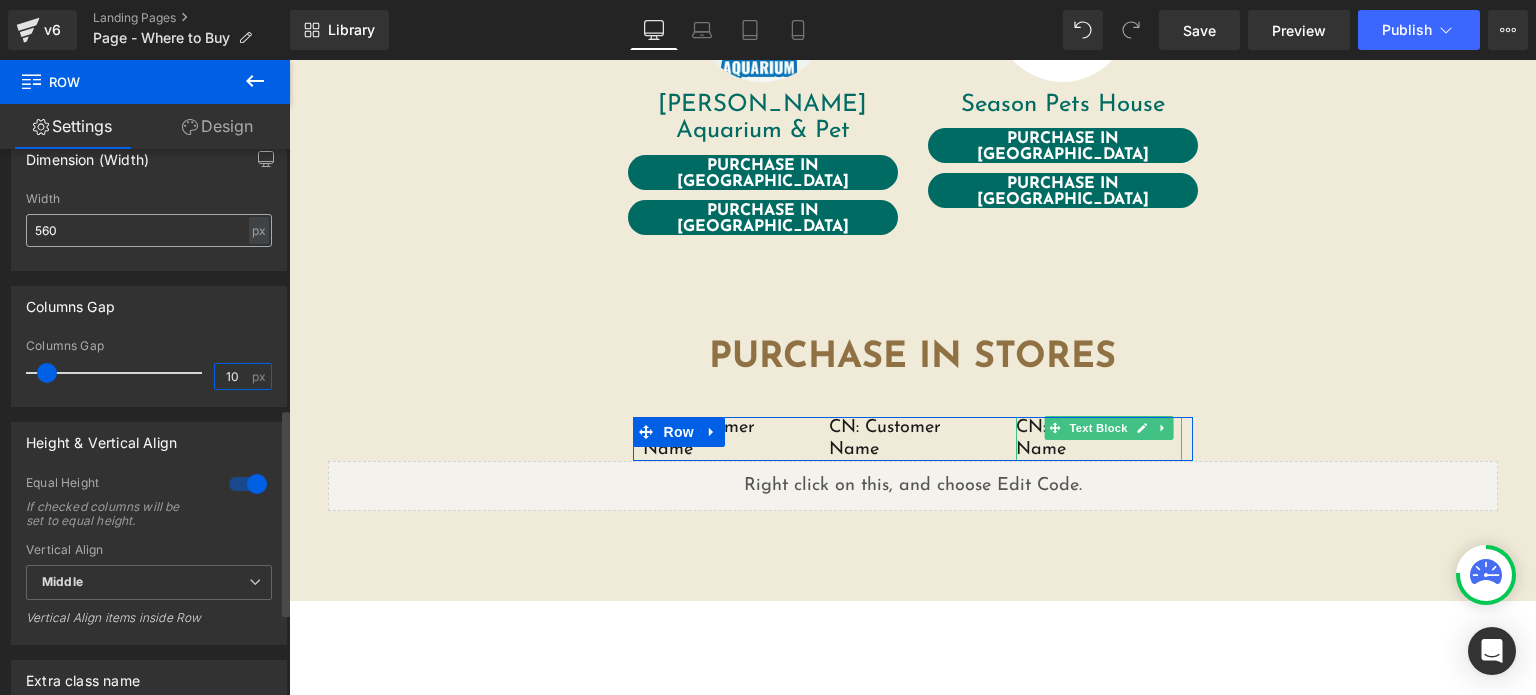 type on "10" 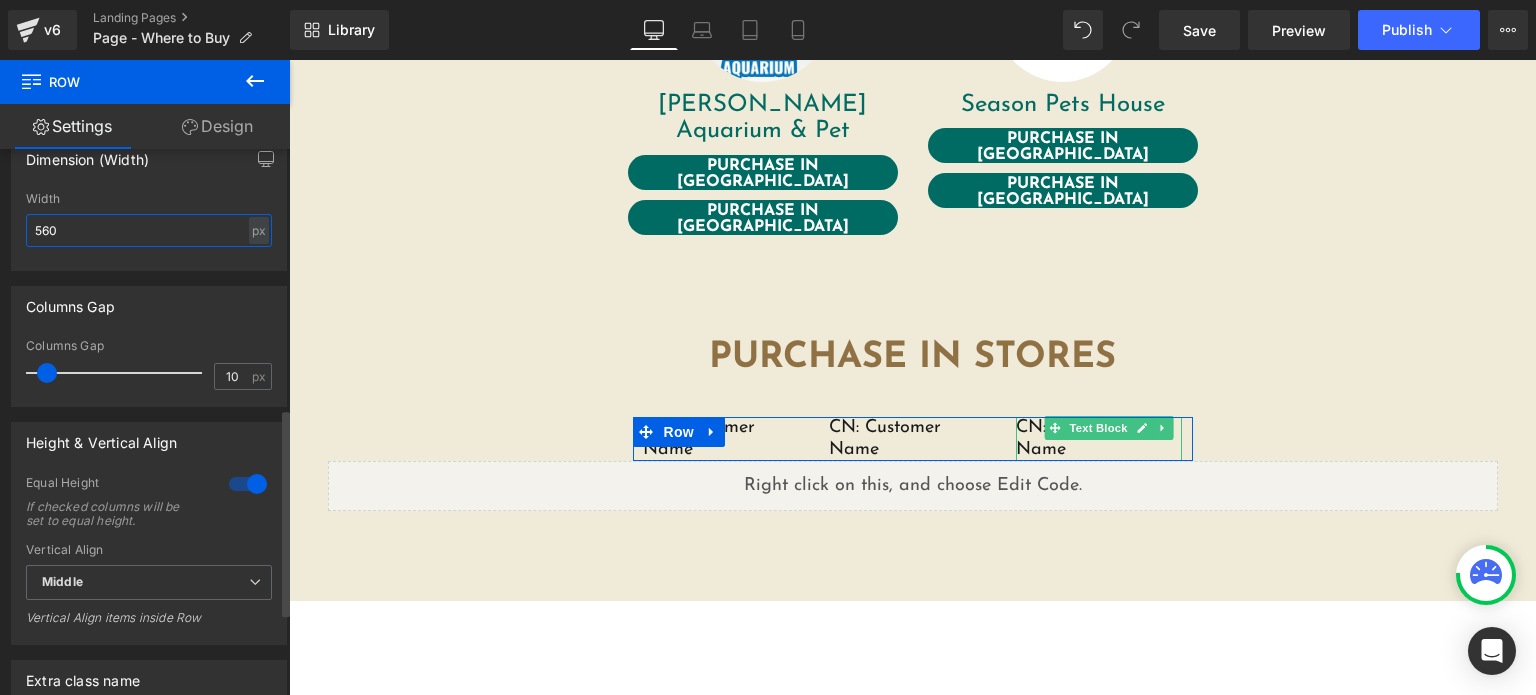 drag, startPoint x: 180, startPoint y: 235, endPoint x: 41, endPoint y: 235, distance: 139 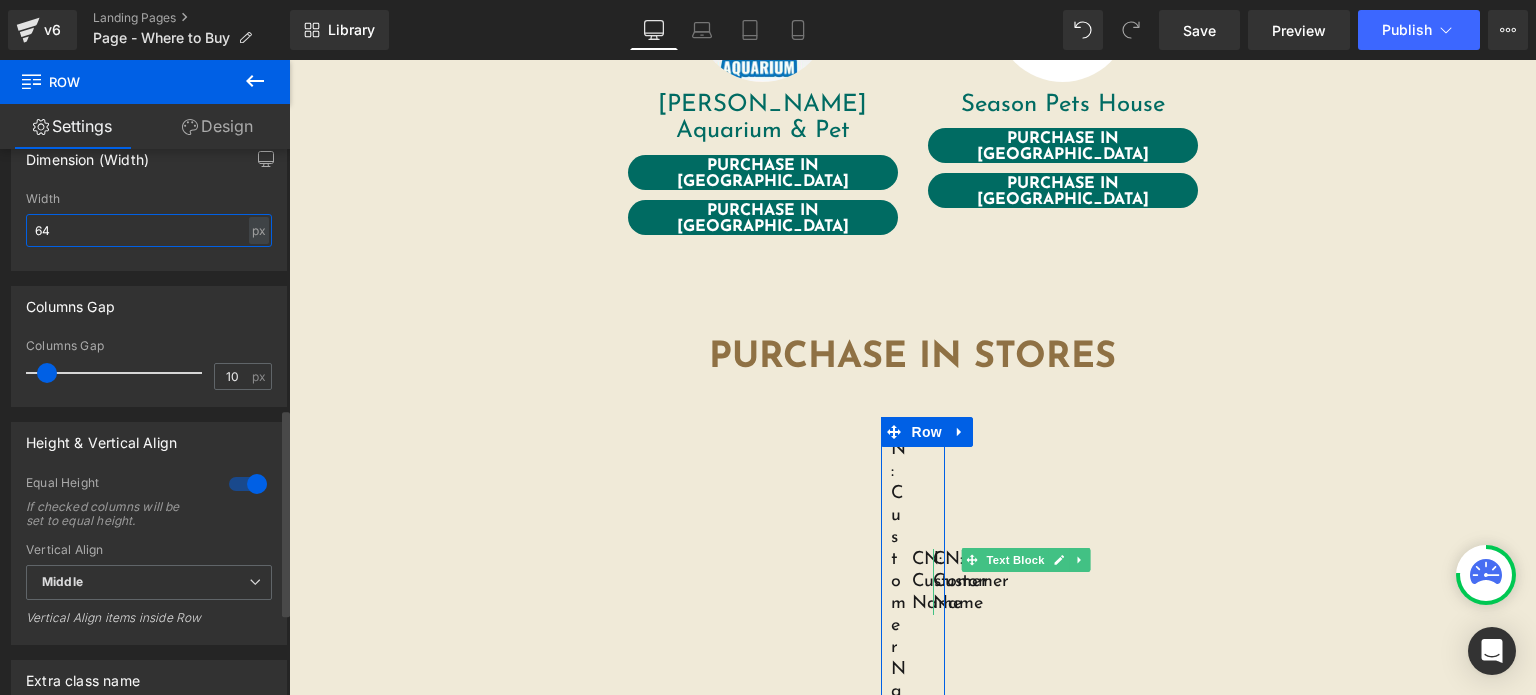 type on "640" 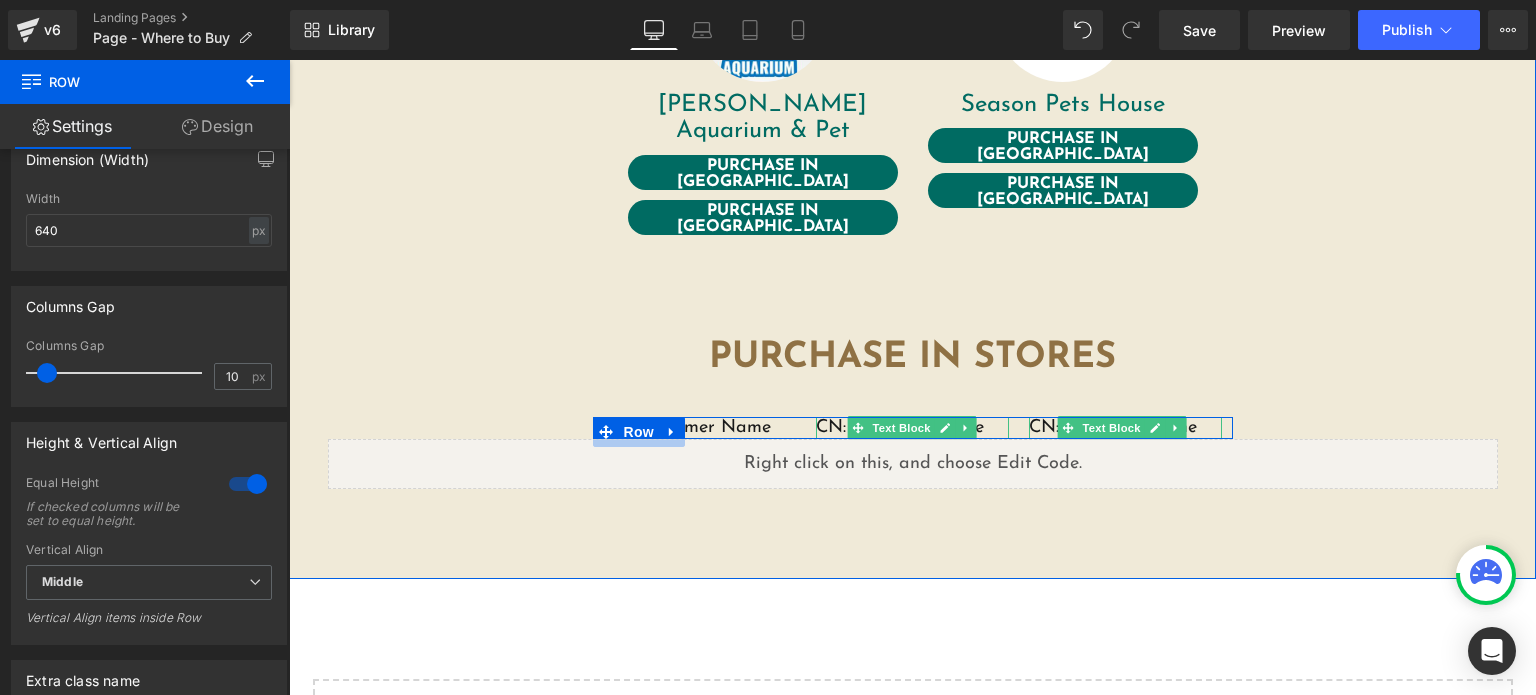 click on "CN: Customer Name" at bounding box center (912, 428) 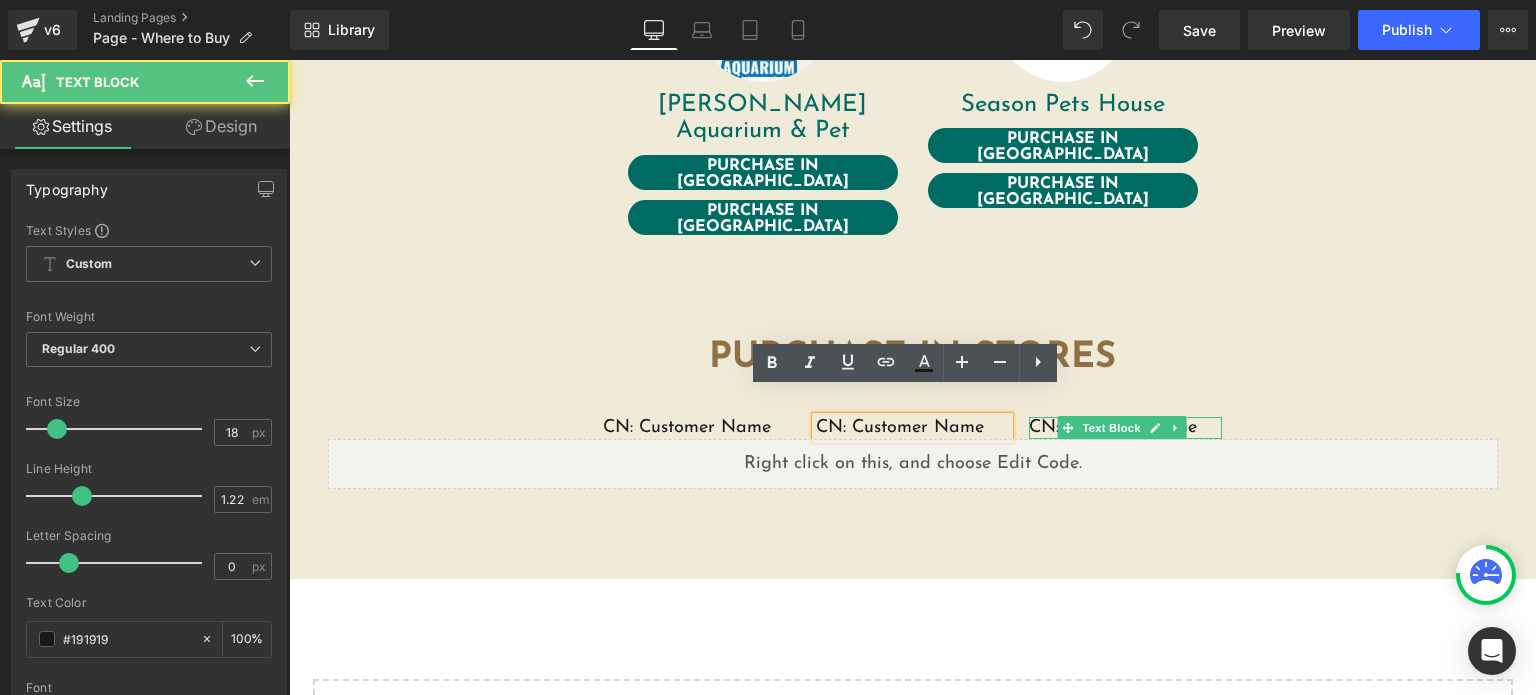 click on "CN: Customer Name" at bounding box center [912, 428] 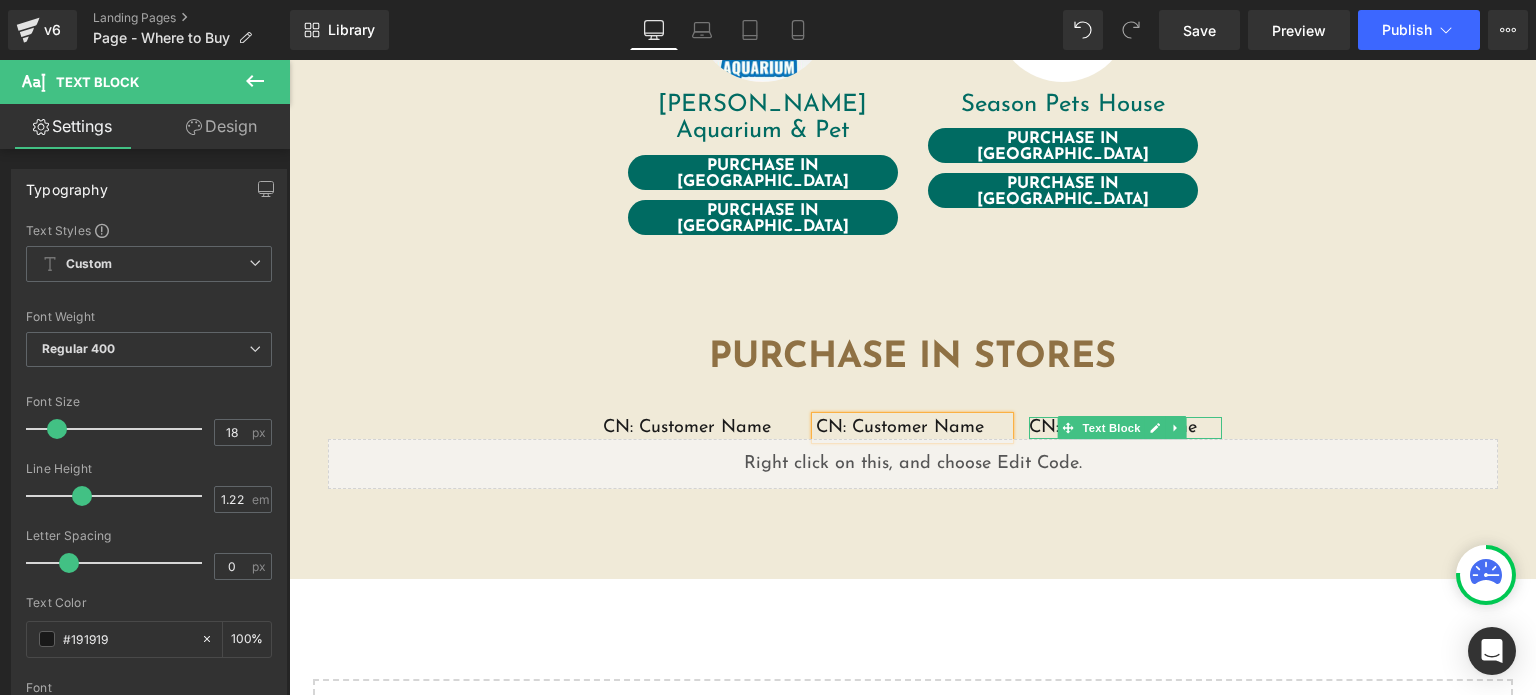 click on "CN: Customer Name" at bounding box center (912, 428) 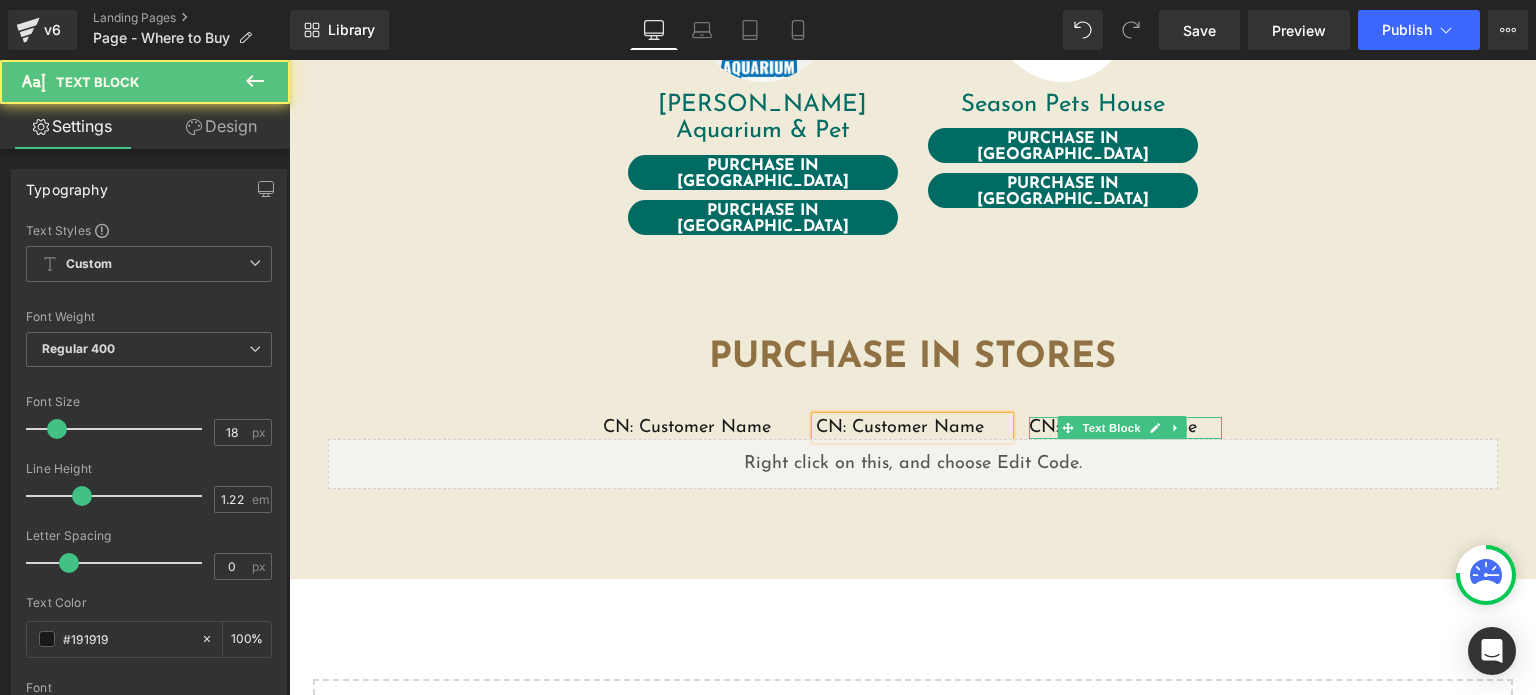 click on "CN: Customer Name" at bounding box center [912, 428] 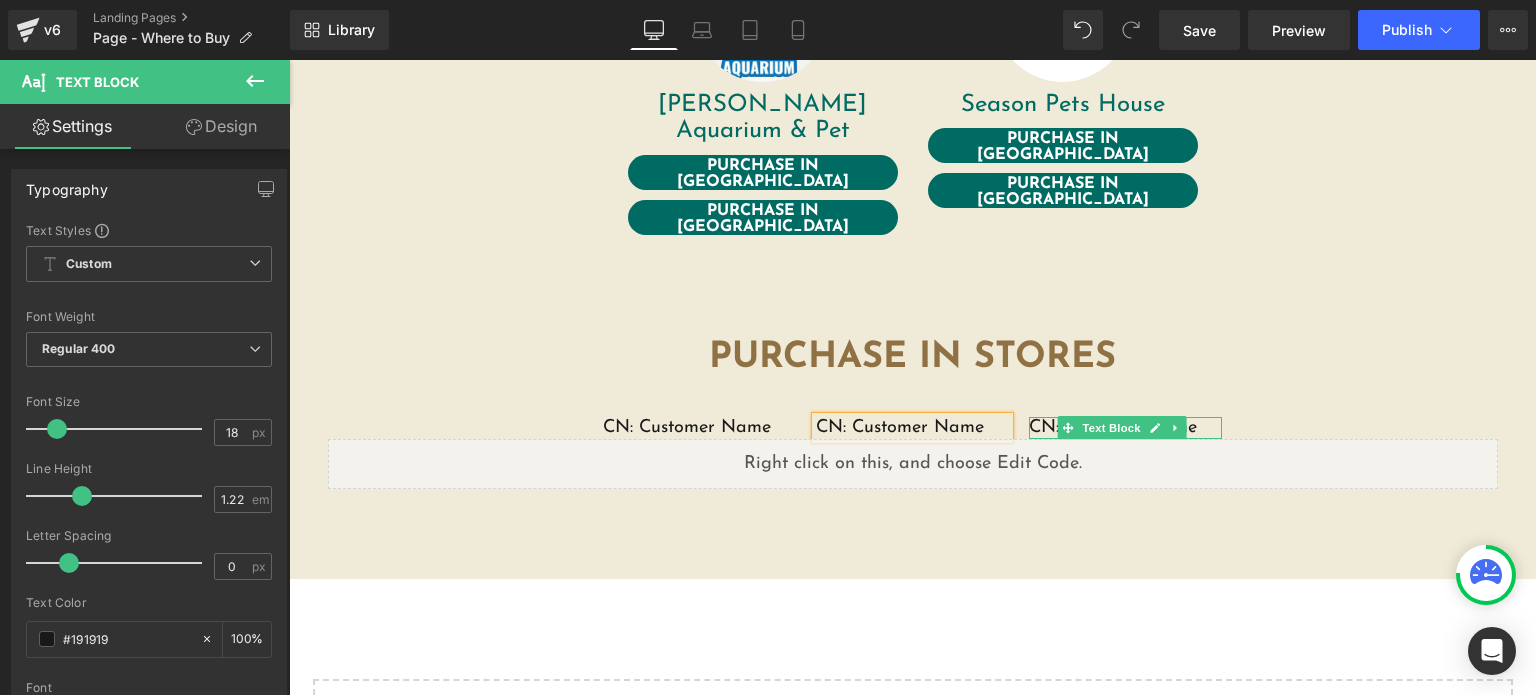 click on "CN: Customer Name" at bounding box center [912, 428] 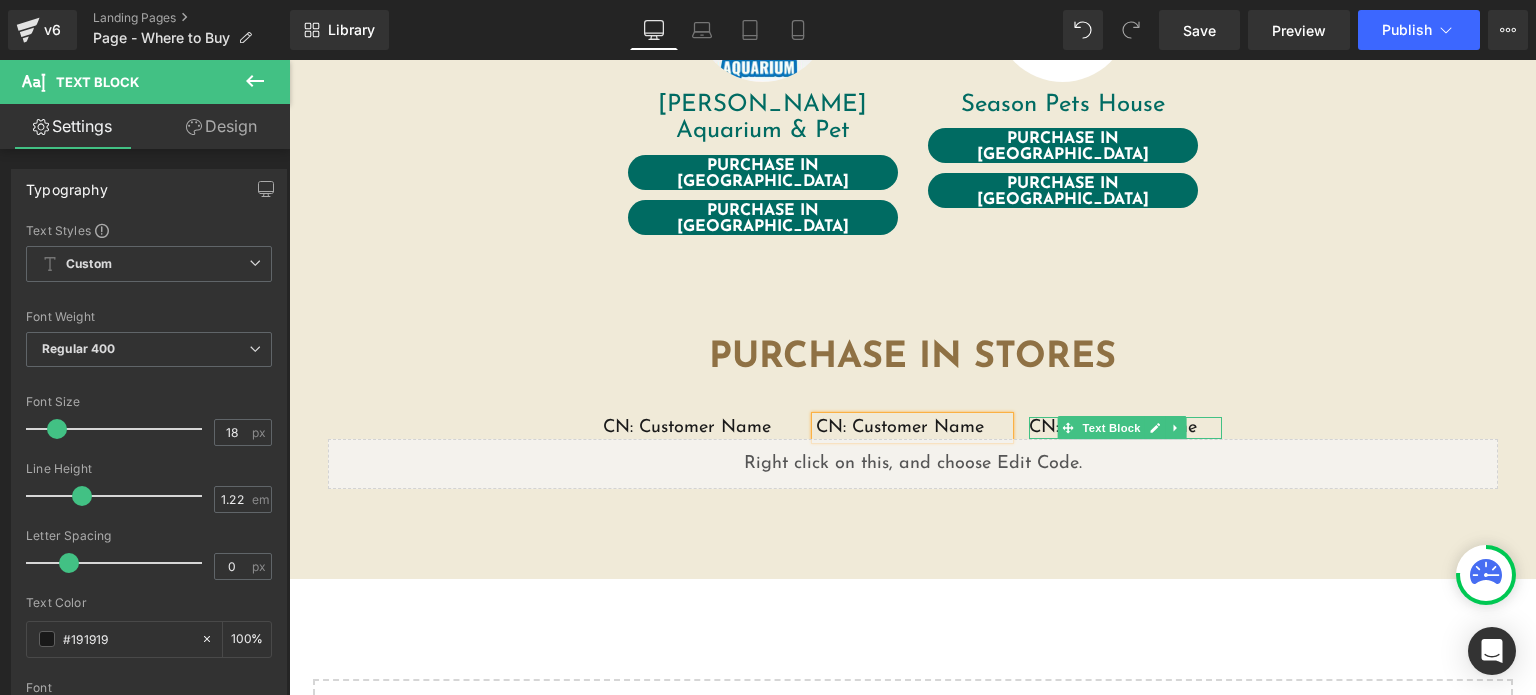 type 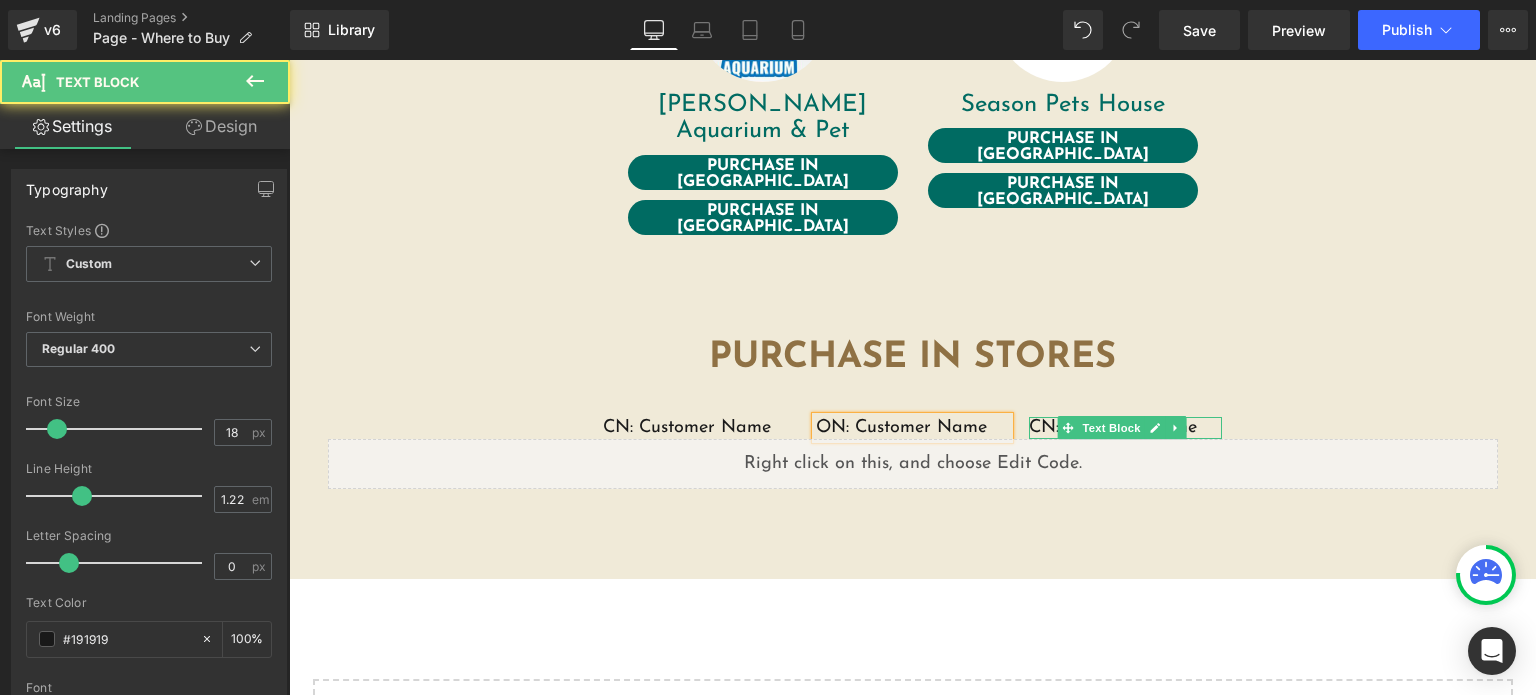 click on "ON: Customer Name" at bounding box center [912, 428] 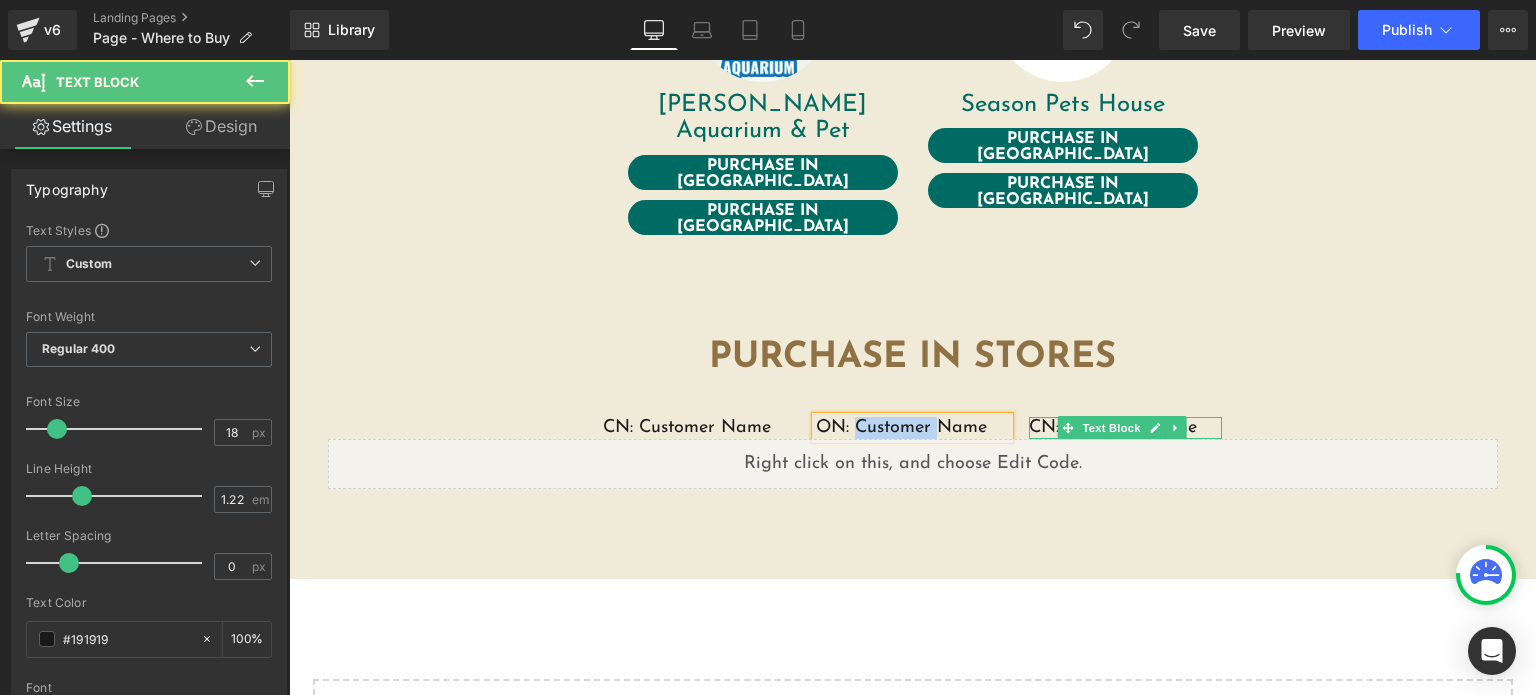 click on "ON: Customer Name" at bounding box center (912, 428) 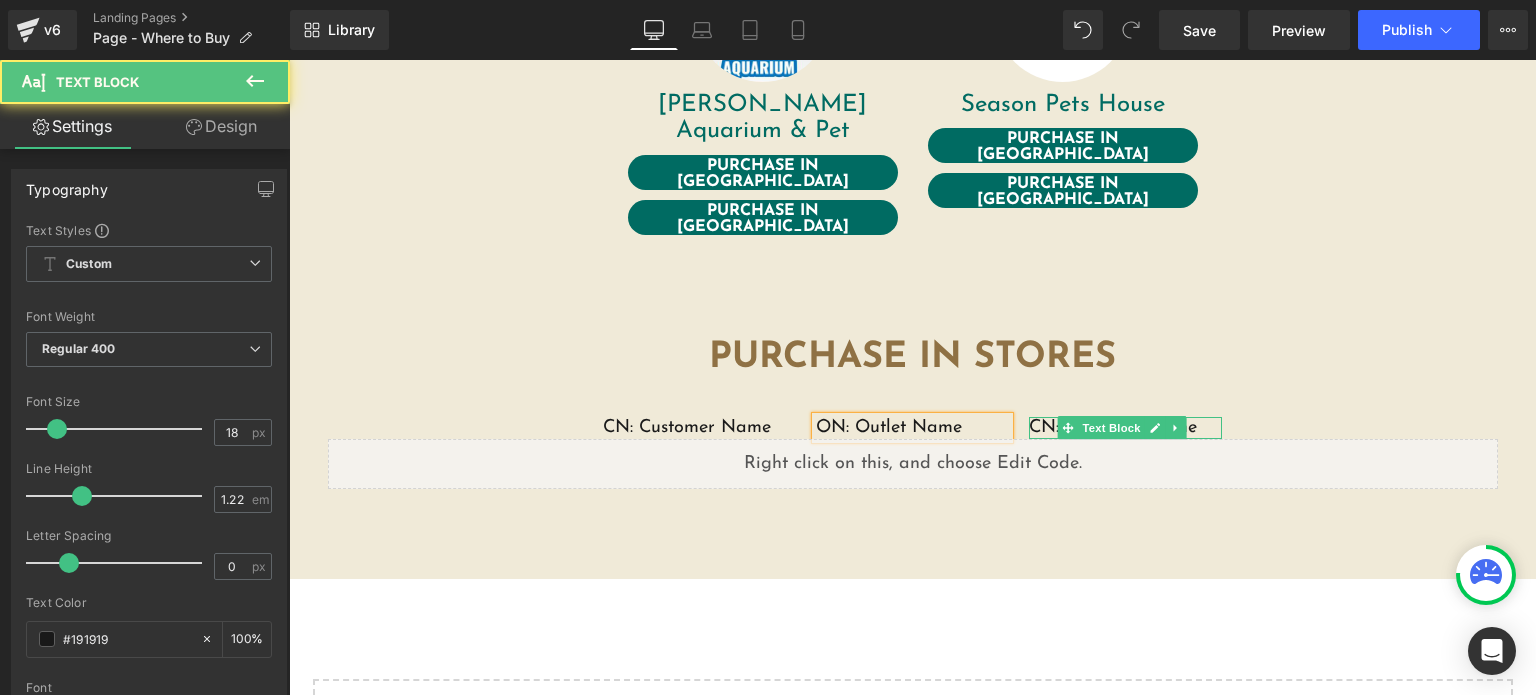 click on "ON: Outlet Name" at bounding box center [912, 428] 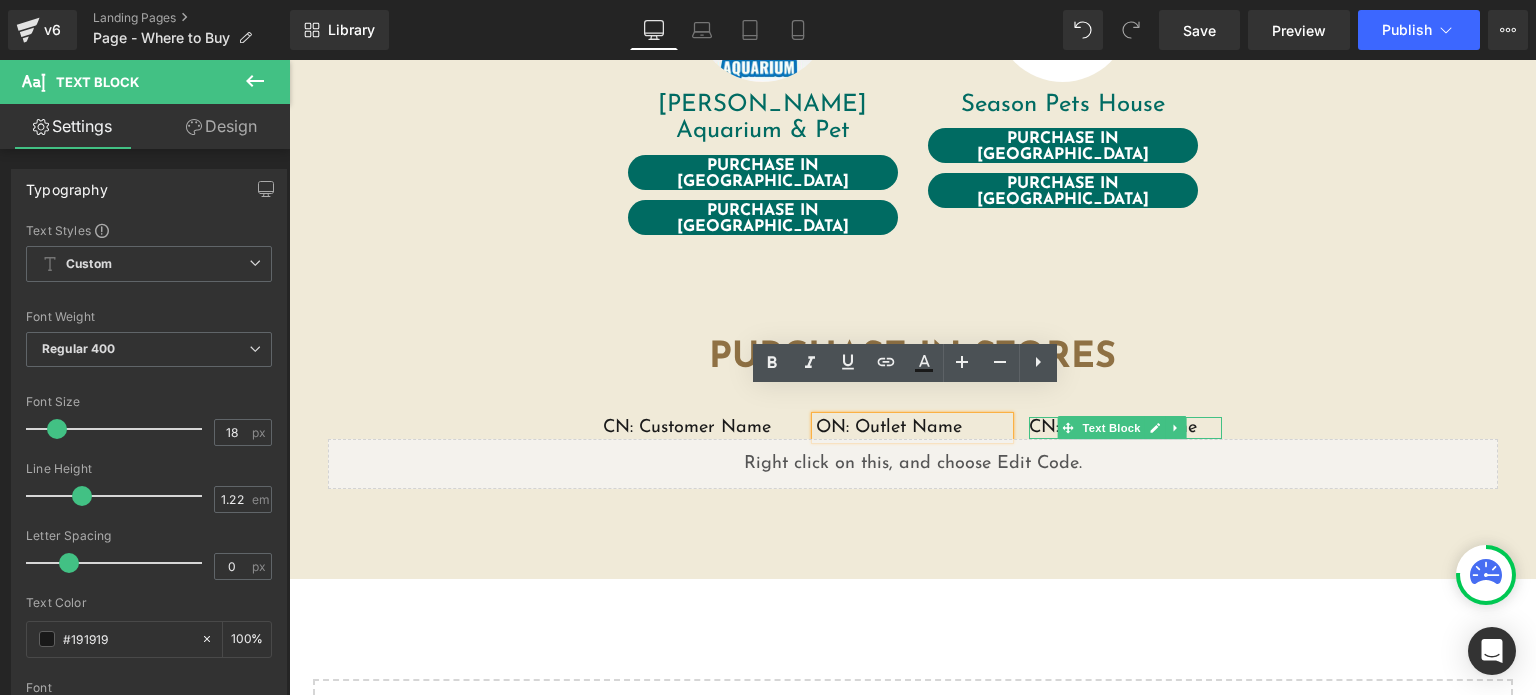 click on "ON: Outlet Name" at bounding box center (912, 428) 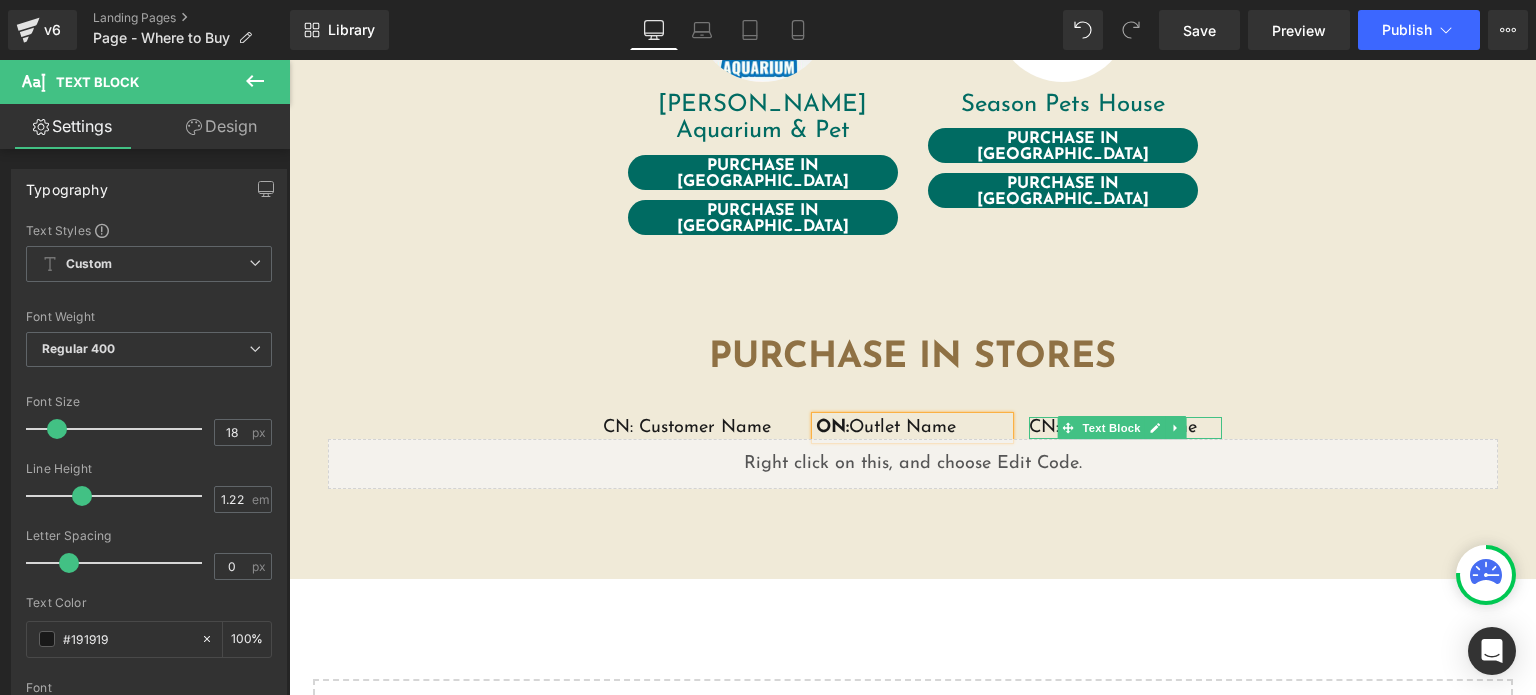click on "Row" at bounding box center (639, 432) 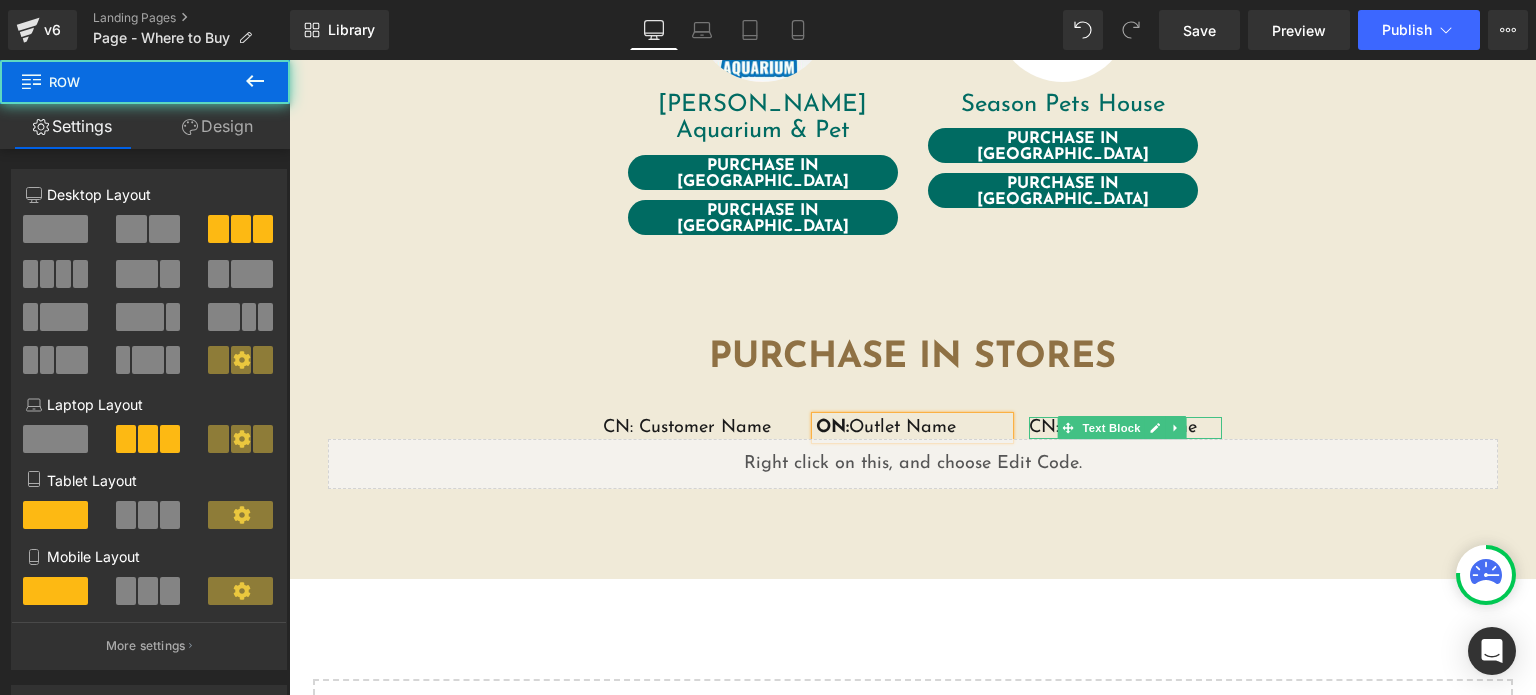 click at bounding box center (612, 432) 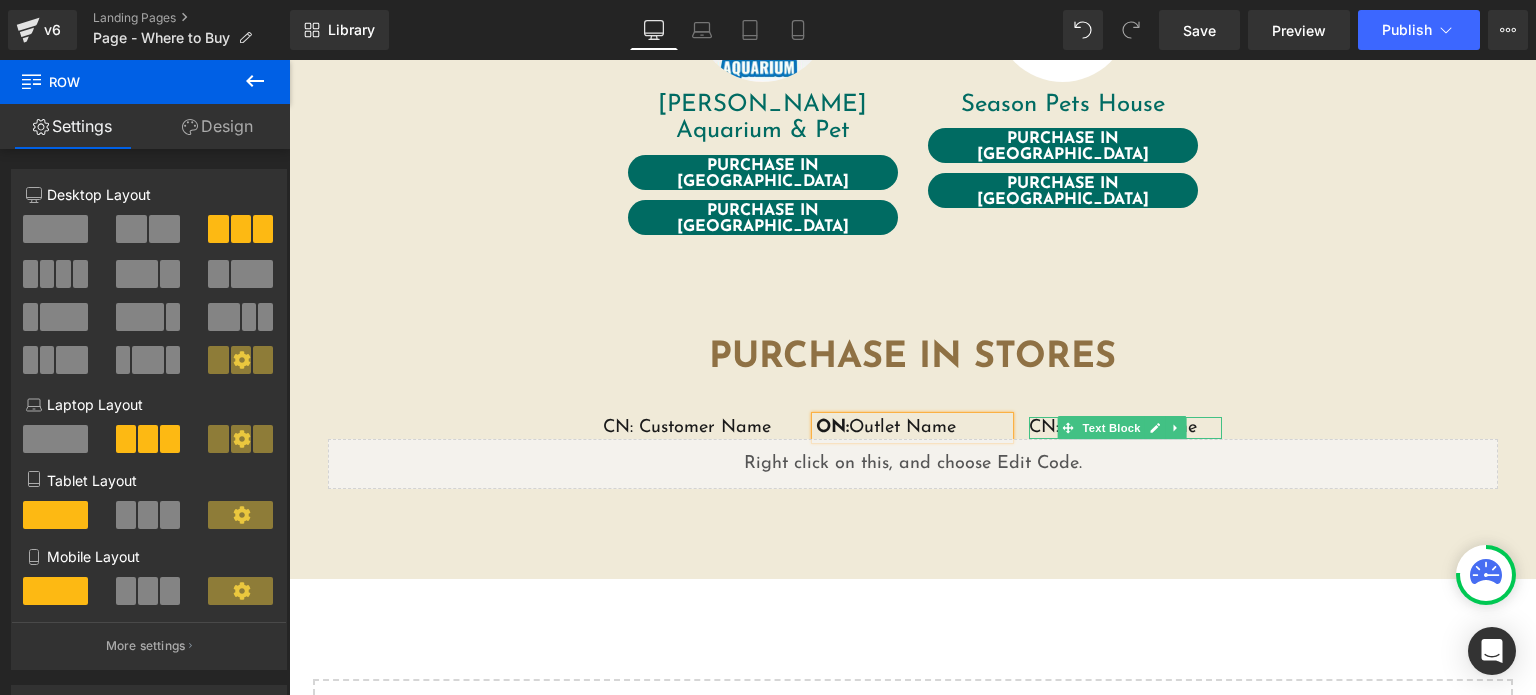 click at bounding box center (612, 432) 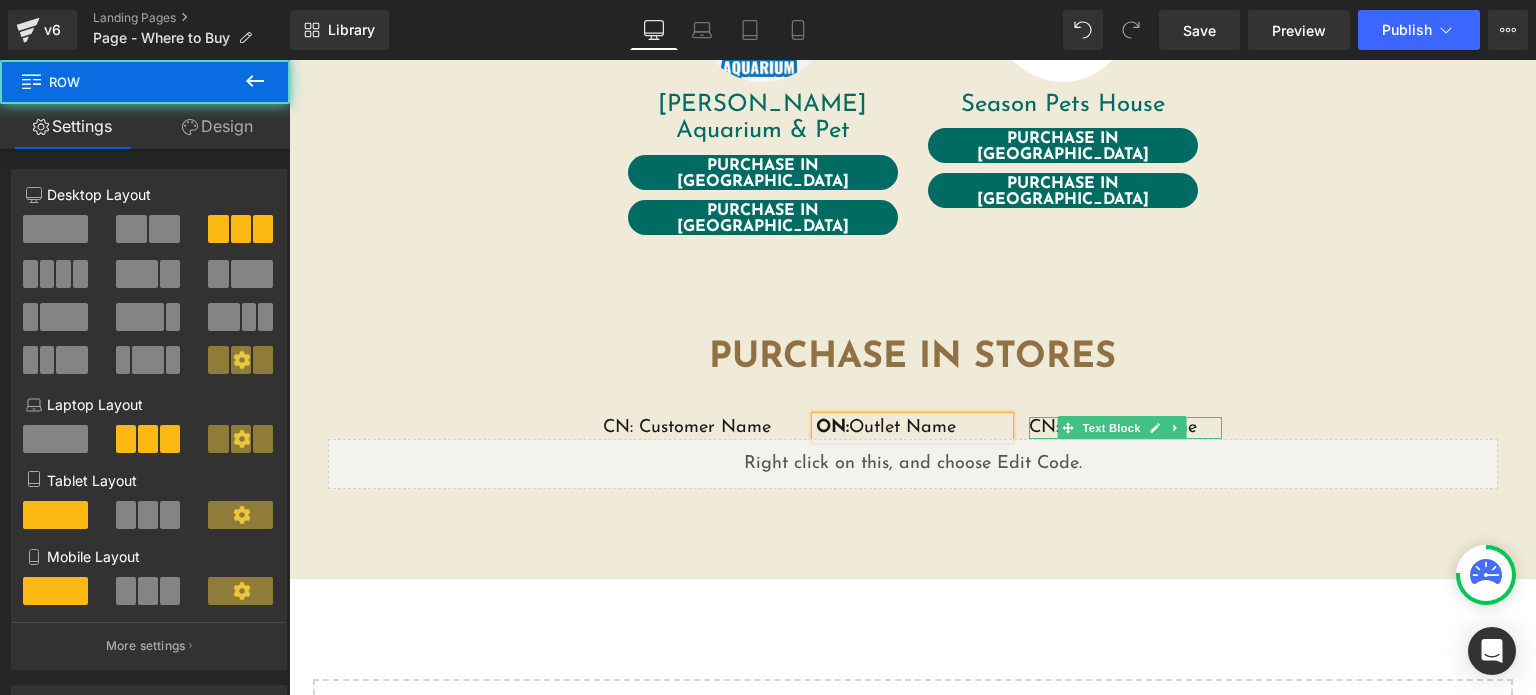 click at bounding box center [665, 432] 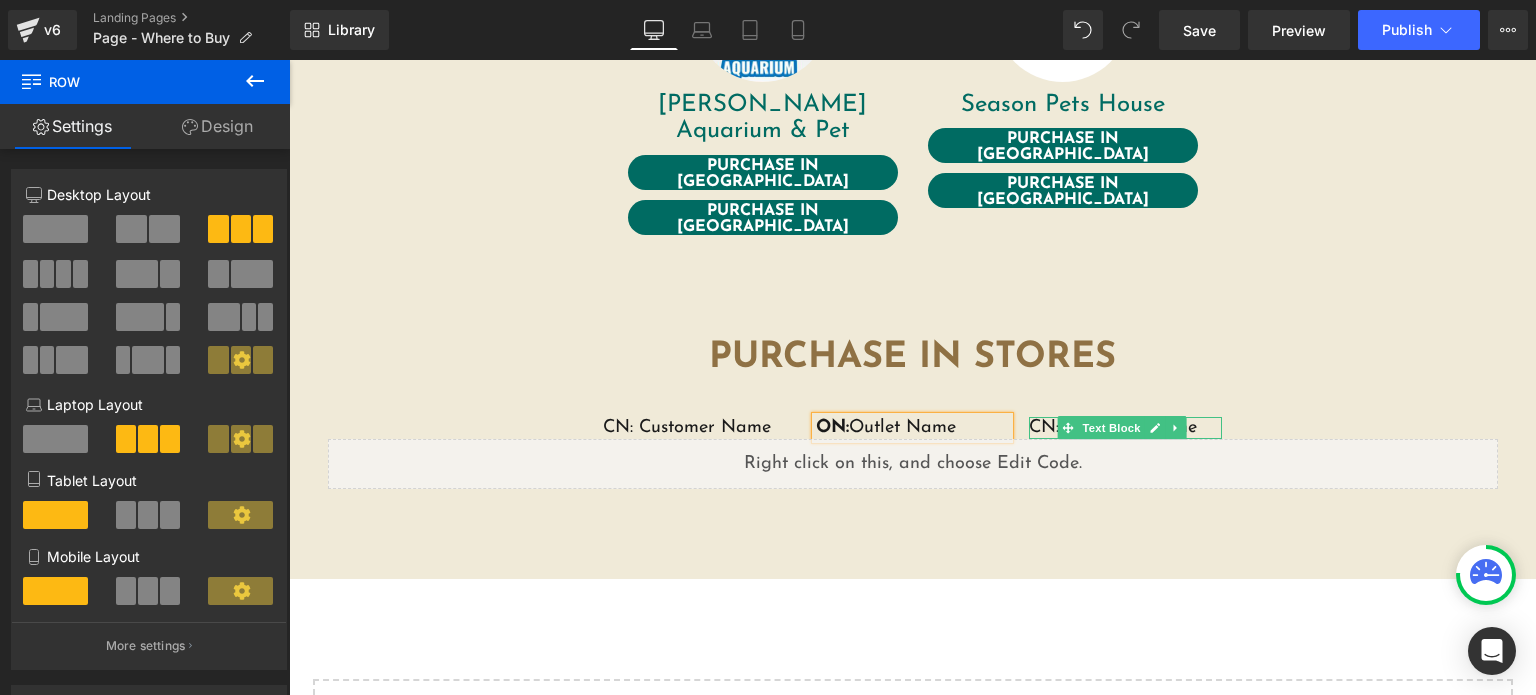 click 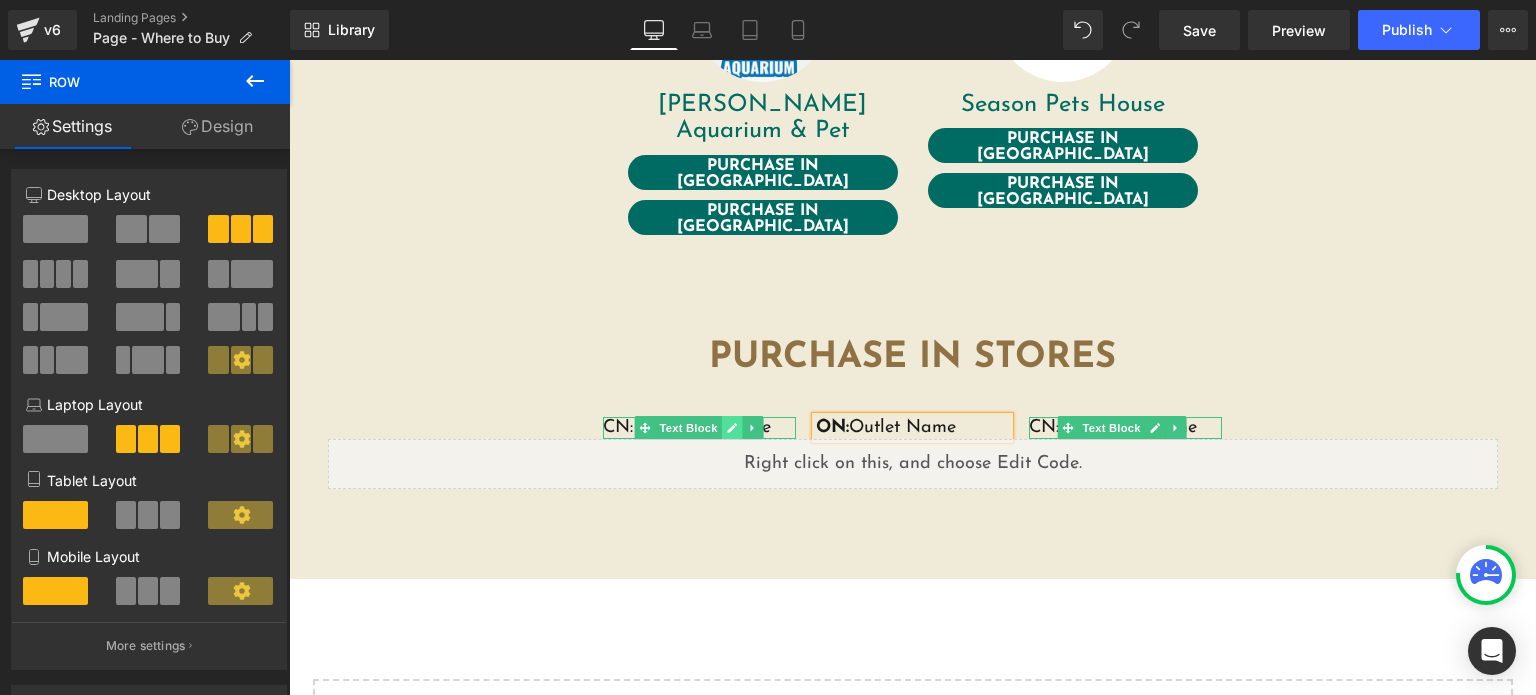 click 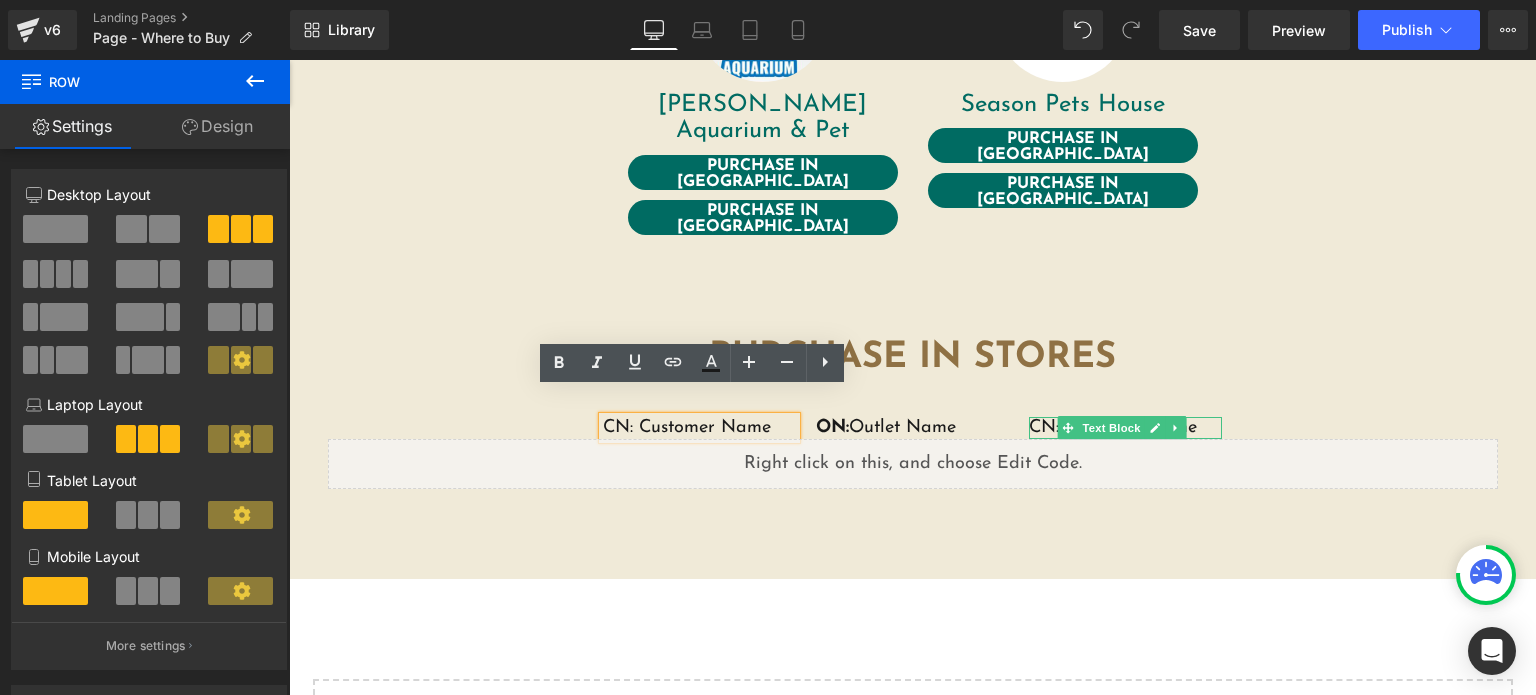 click at bounding box center [612, 432] 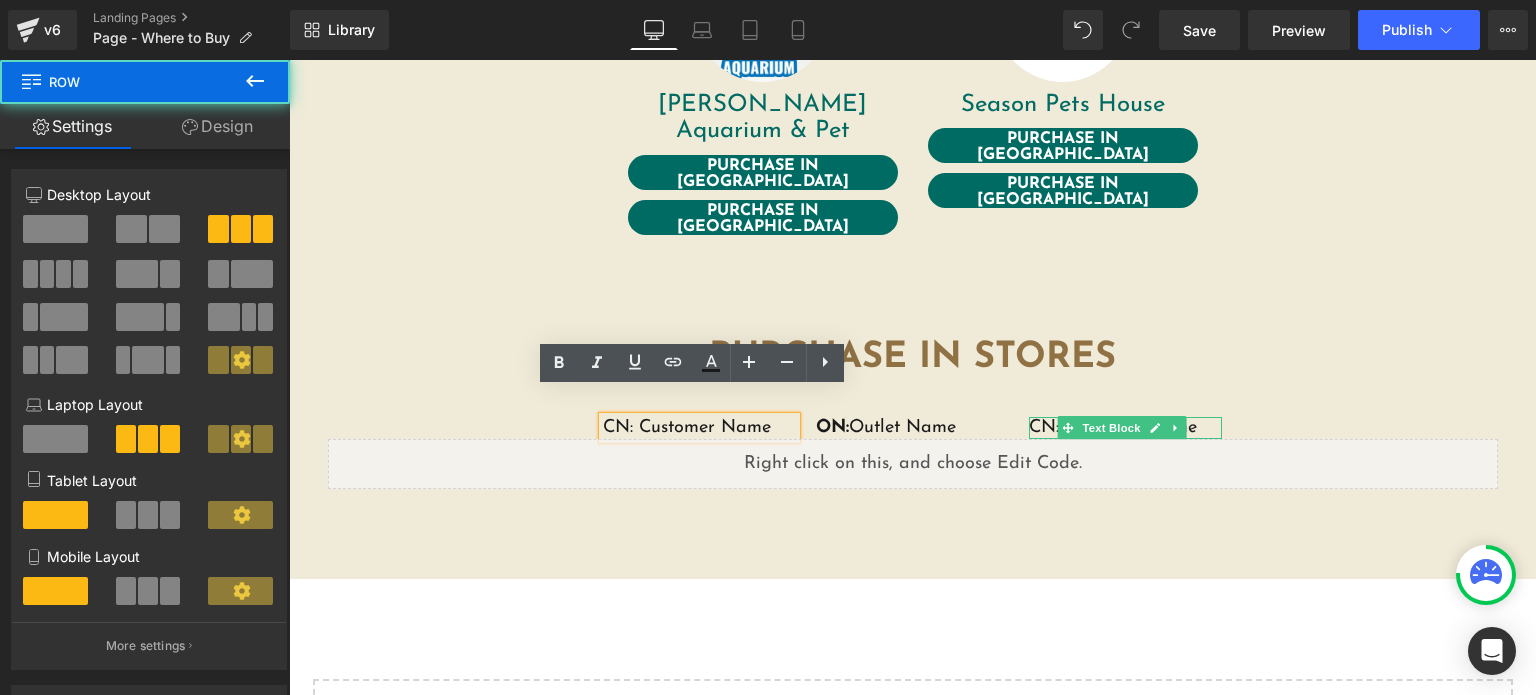 click on "Row" at bounding box center (639, 432) 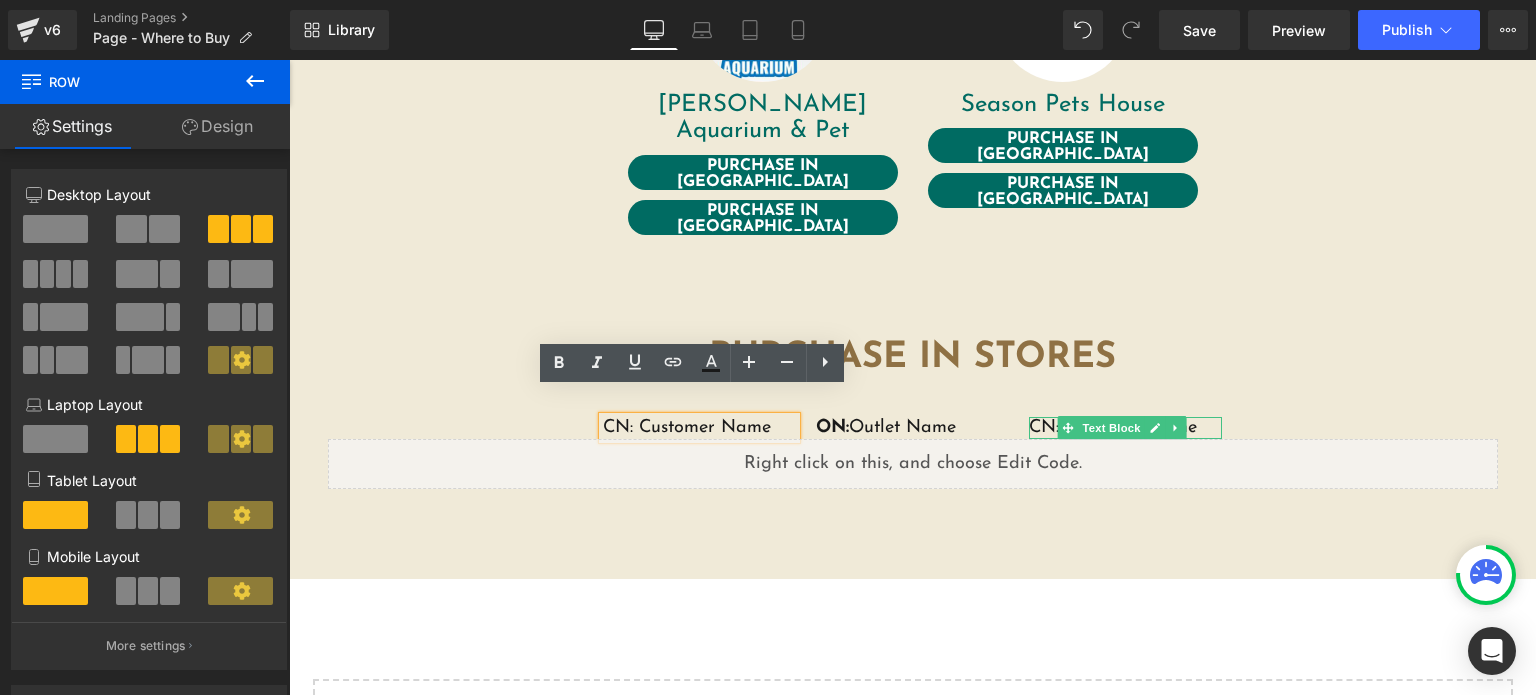 click on "CN: Customer Name" at bounding box center [699, 428] 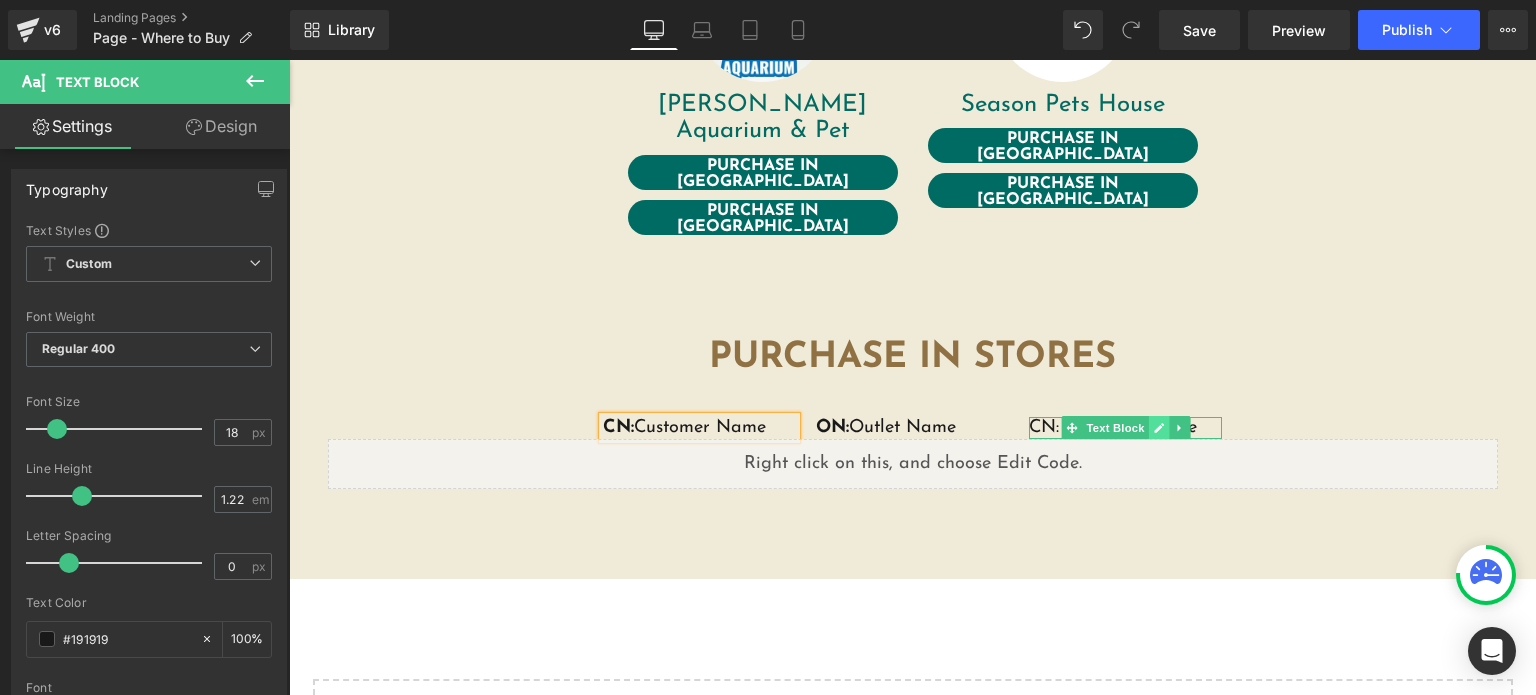 click 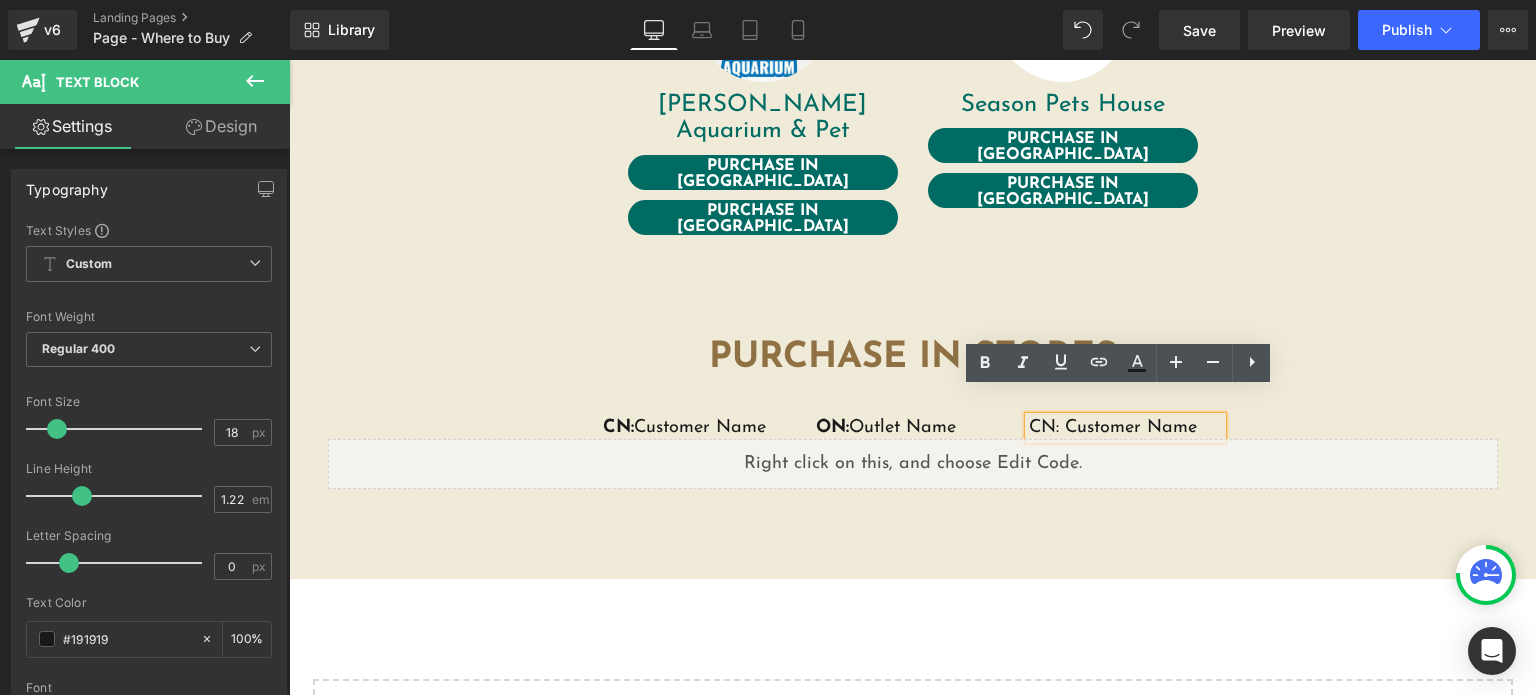 click on "CN: Customer Name" at bounding box center (1125, 428) 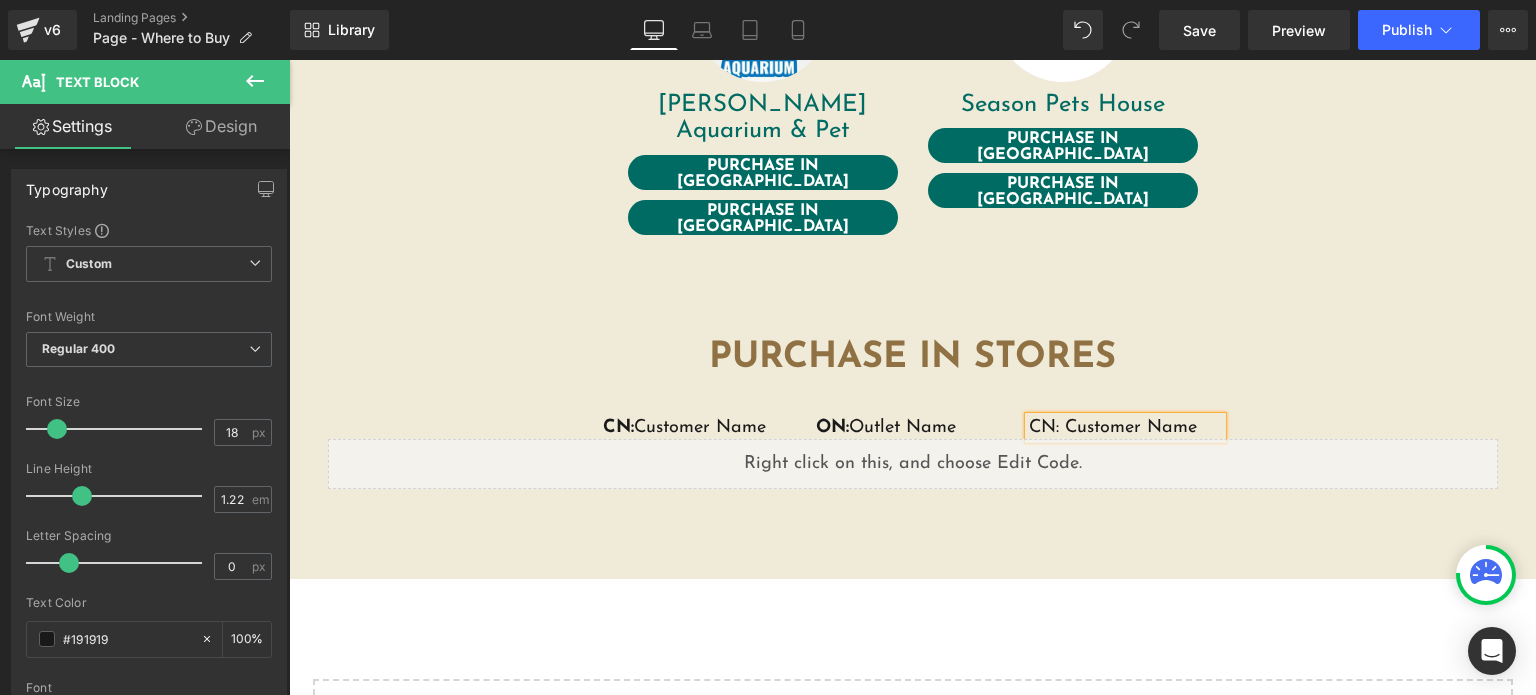 type 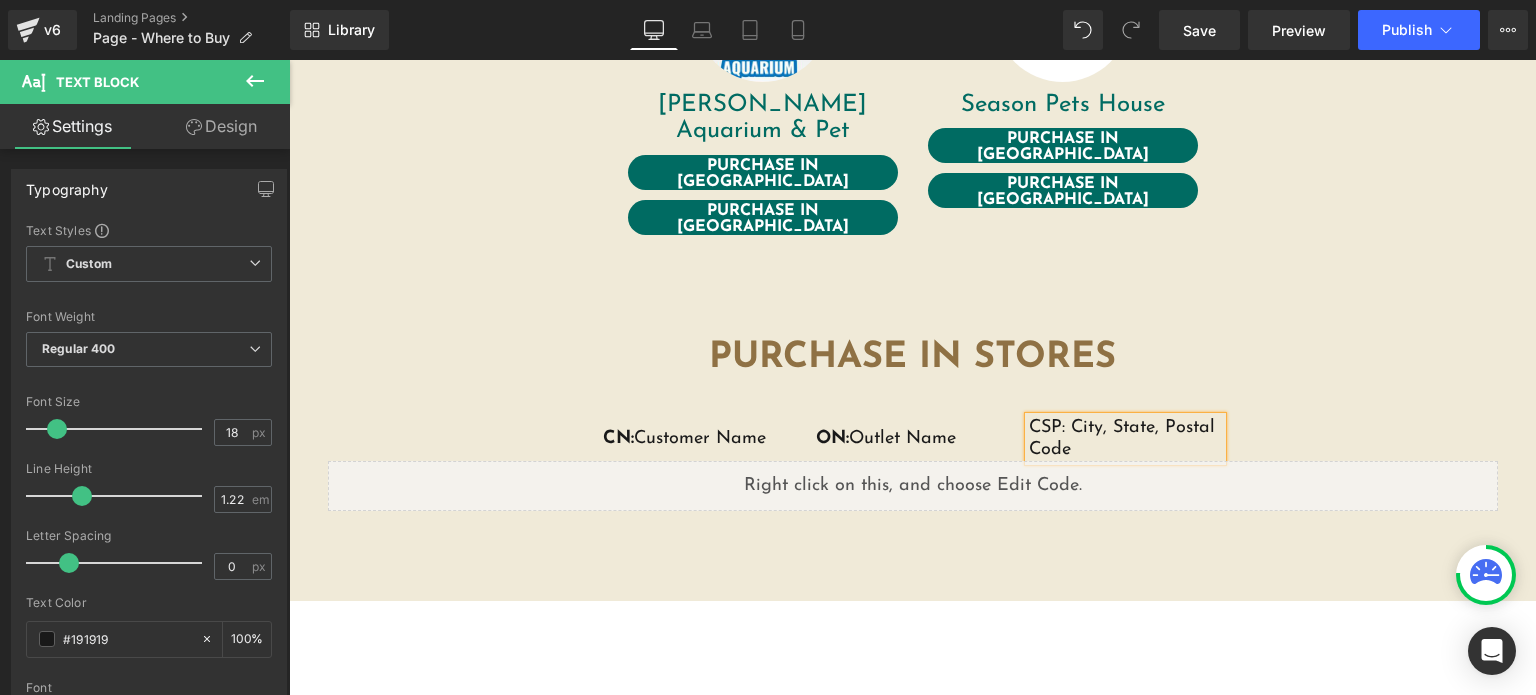 click on "CSP: City, State, Postal Code" at bounding box center (1125, 439) 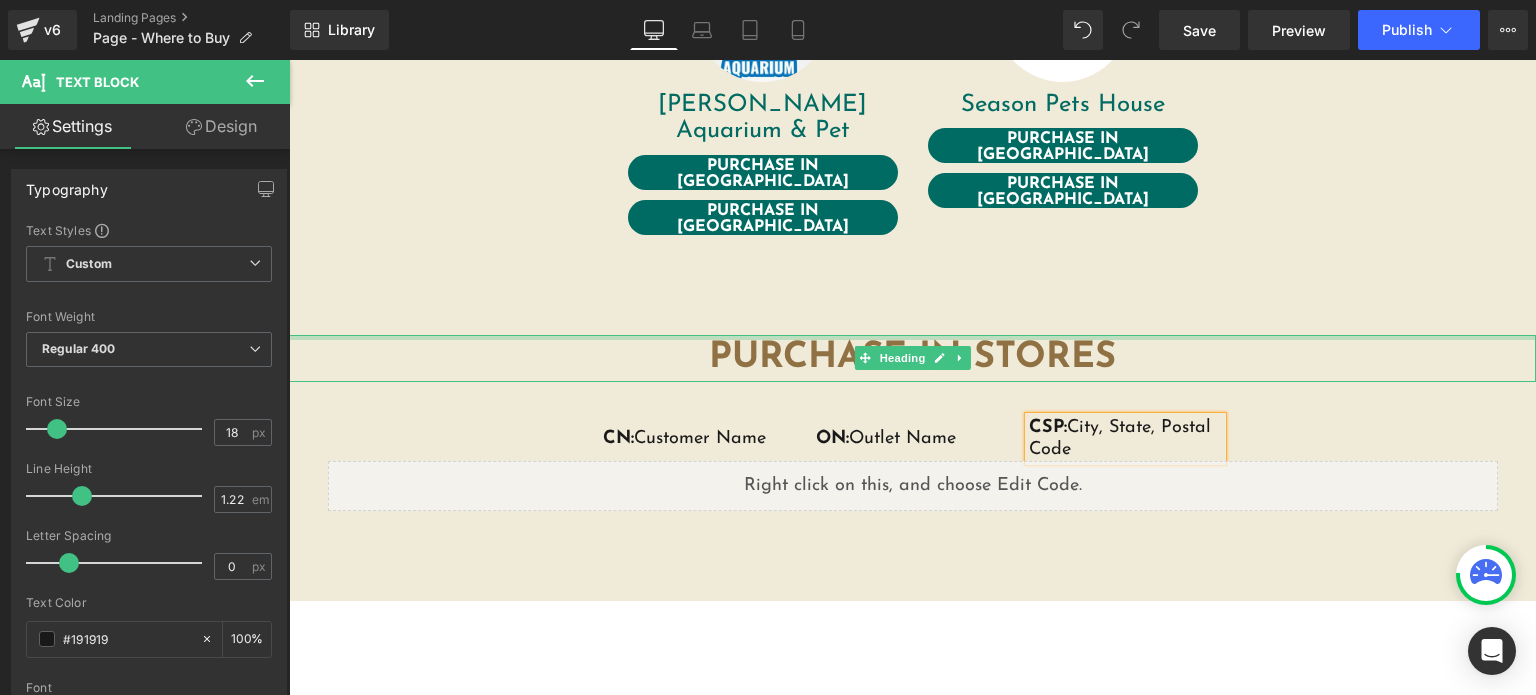 click at bounding box center (912, 337) 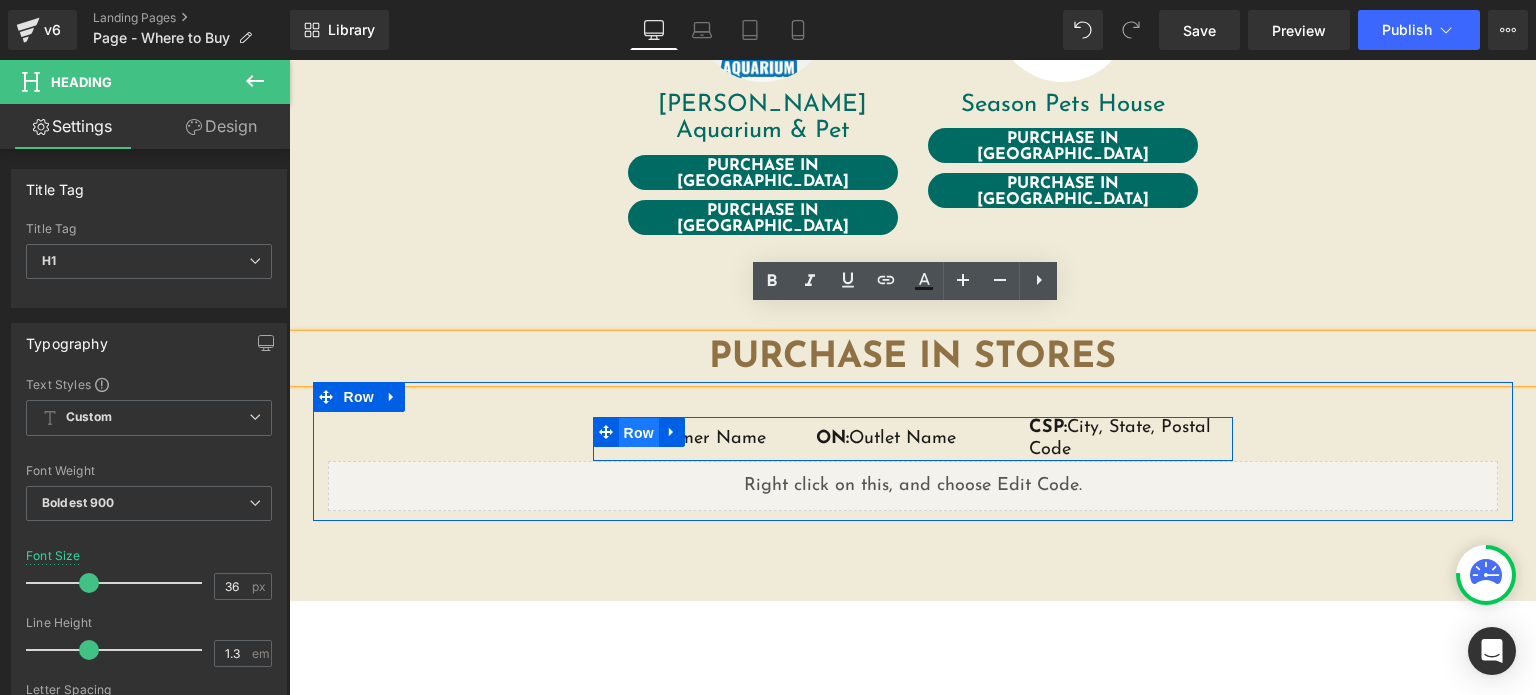 click on "Row" at bounding box center [639, 433] 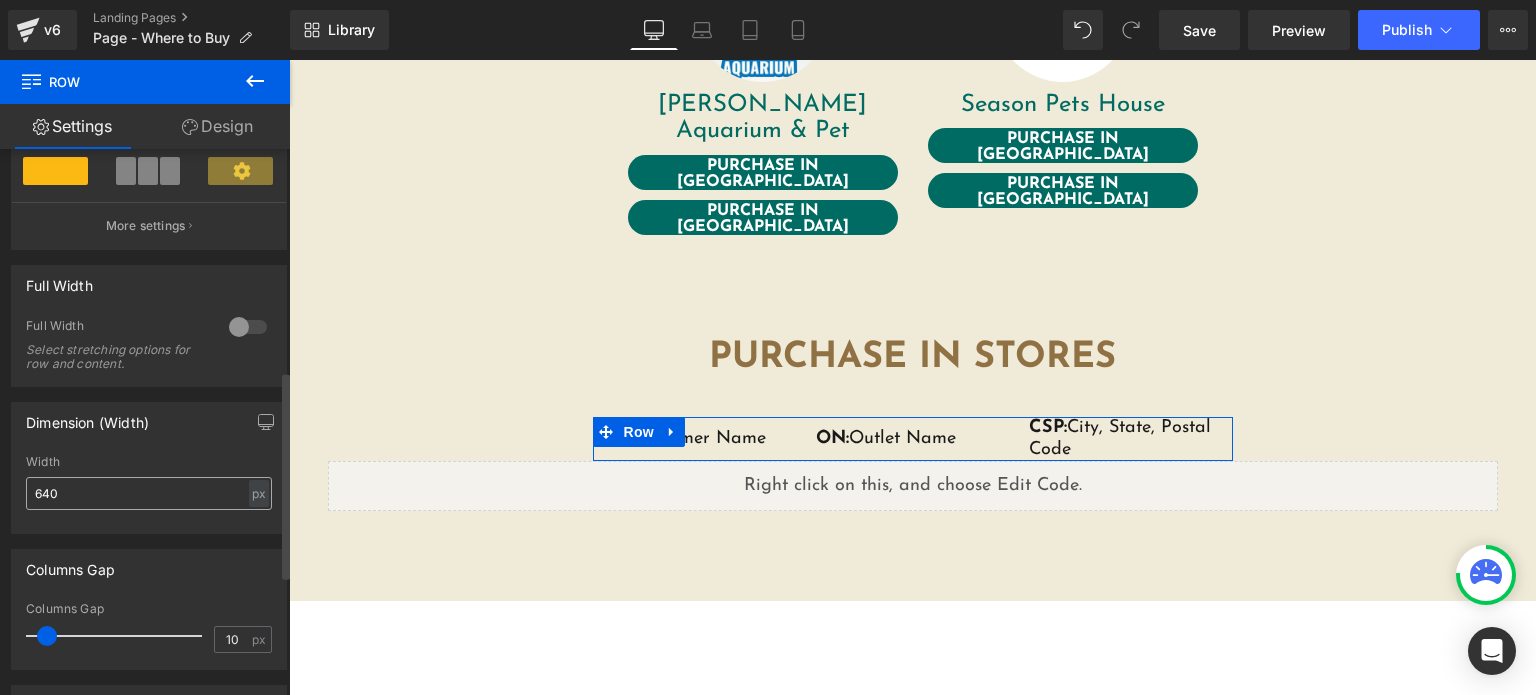 scroll, scrollTop: 588, scrollLeft: 0, axis: vertical 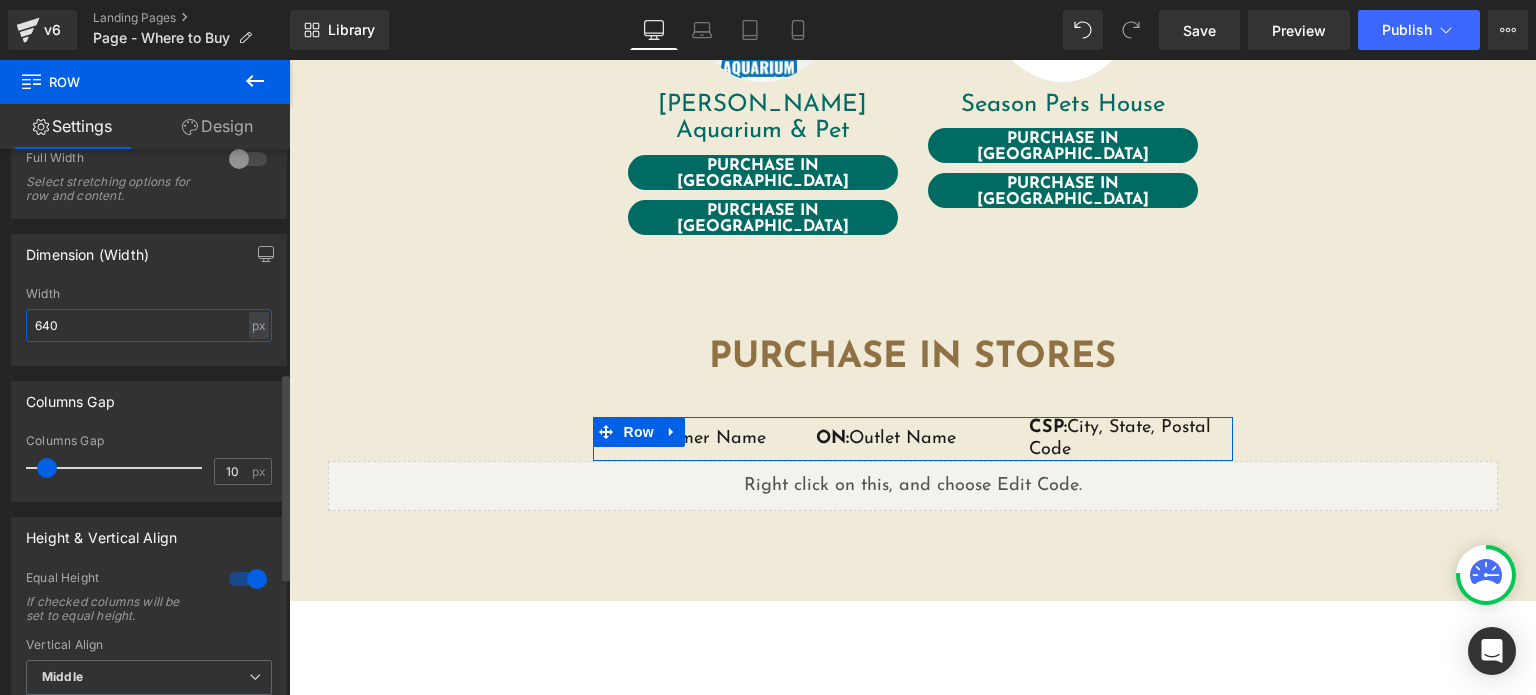 drag, startPoint x: 161, startPoint y: 323, endPoint x: 0, endPoint y: 311, distance: 161.44658 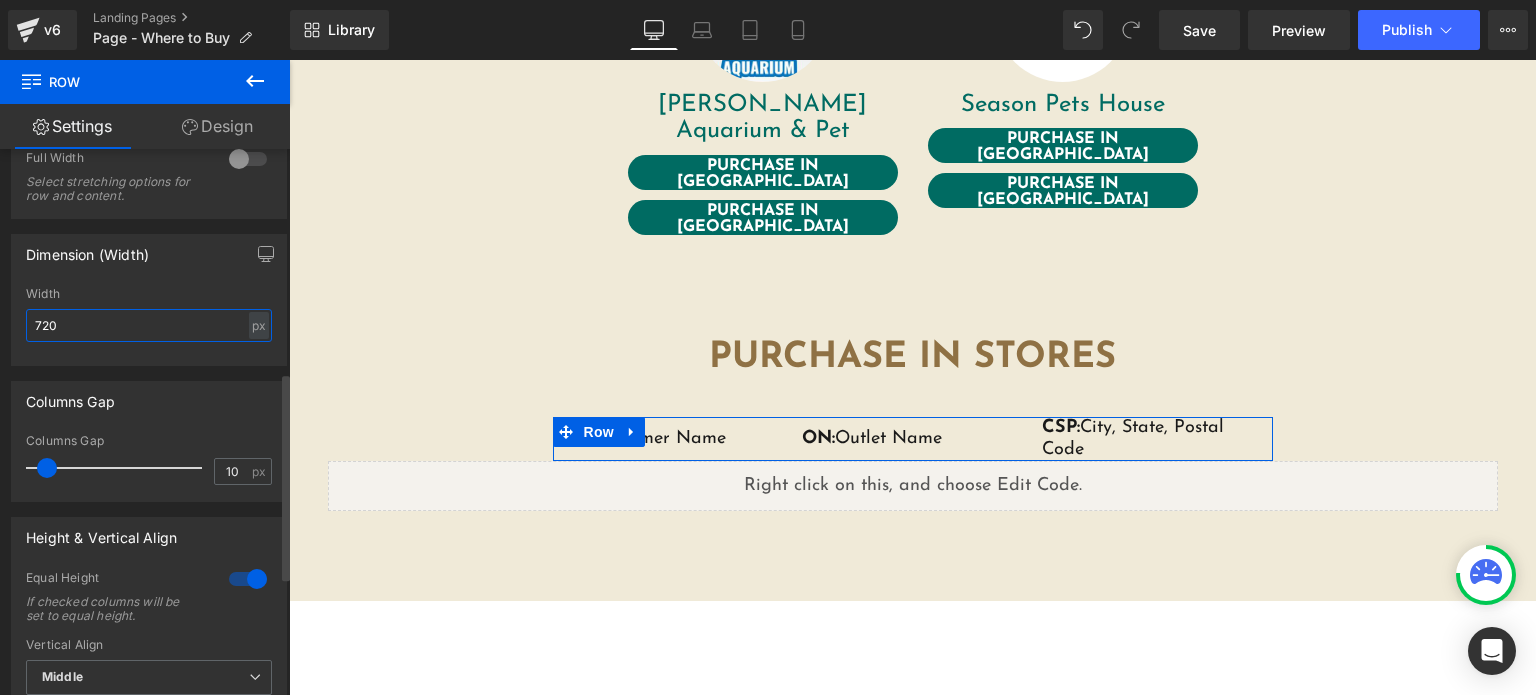 drag, startPoint x: 72, startPoint y: 328, endPoint x: 0, endPoint y: 323, distance: 72.1734 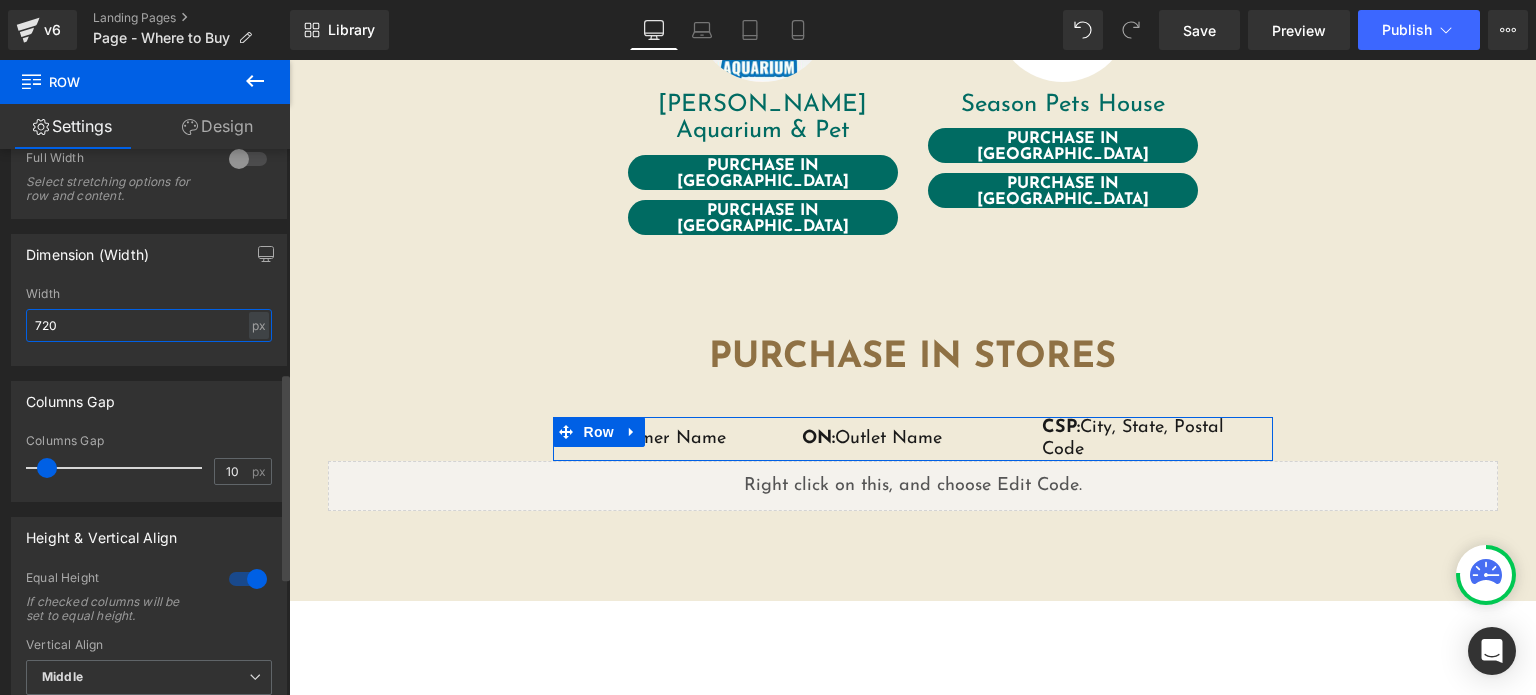 click on "Dimension (Width) 720px Width 720 px % px" at bounding box center (149, 292) 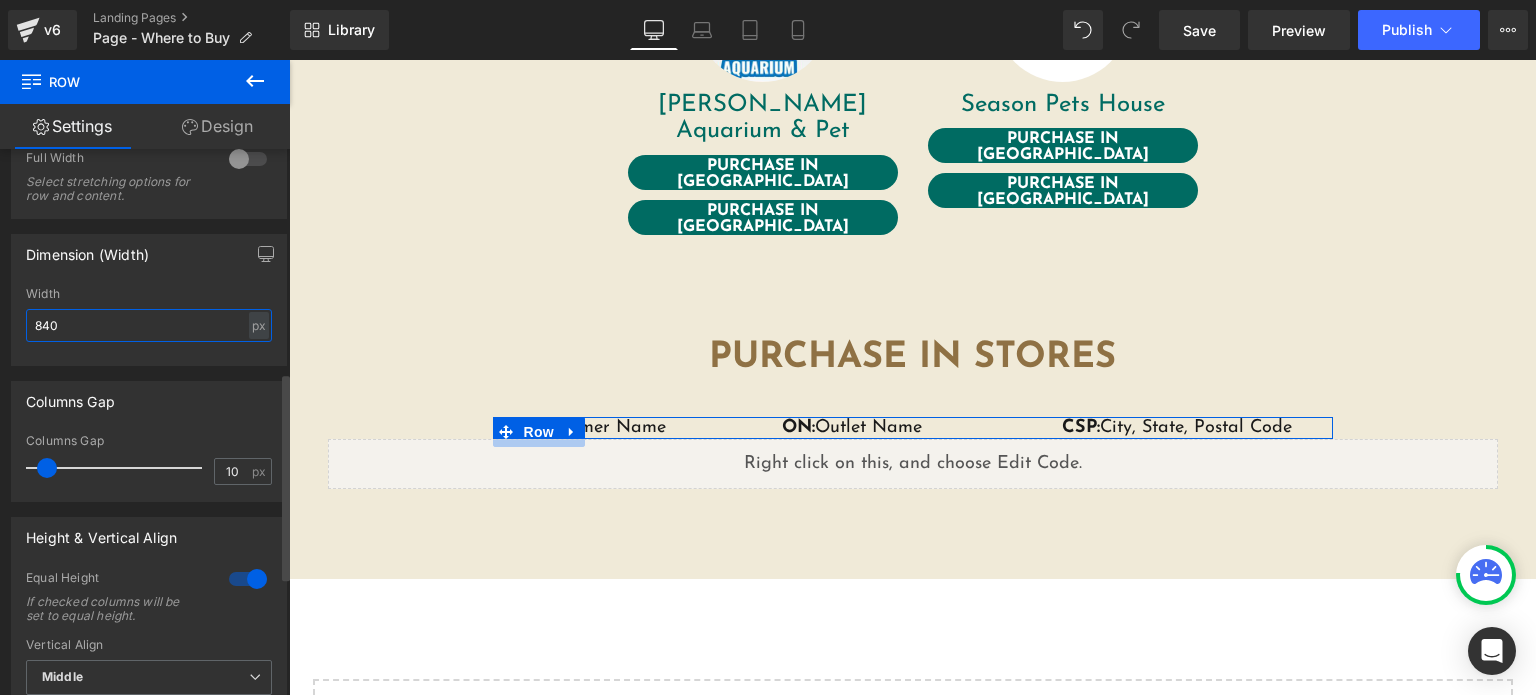 type on "840" 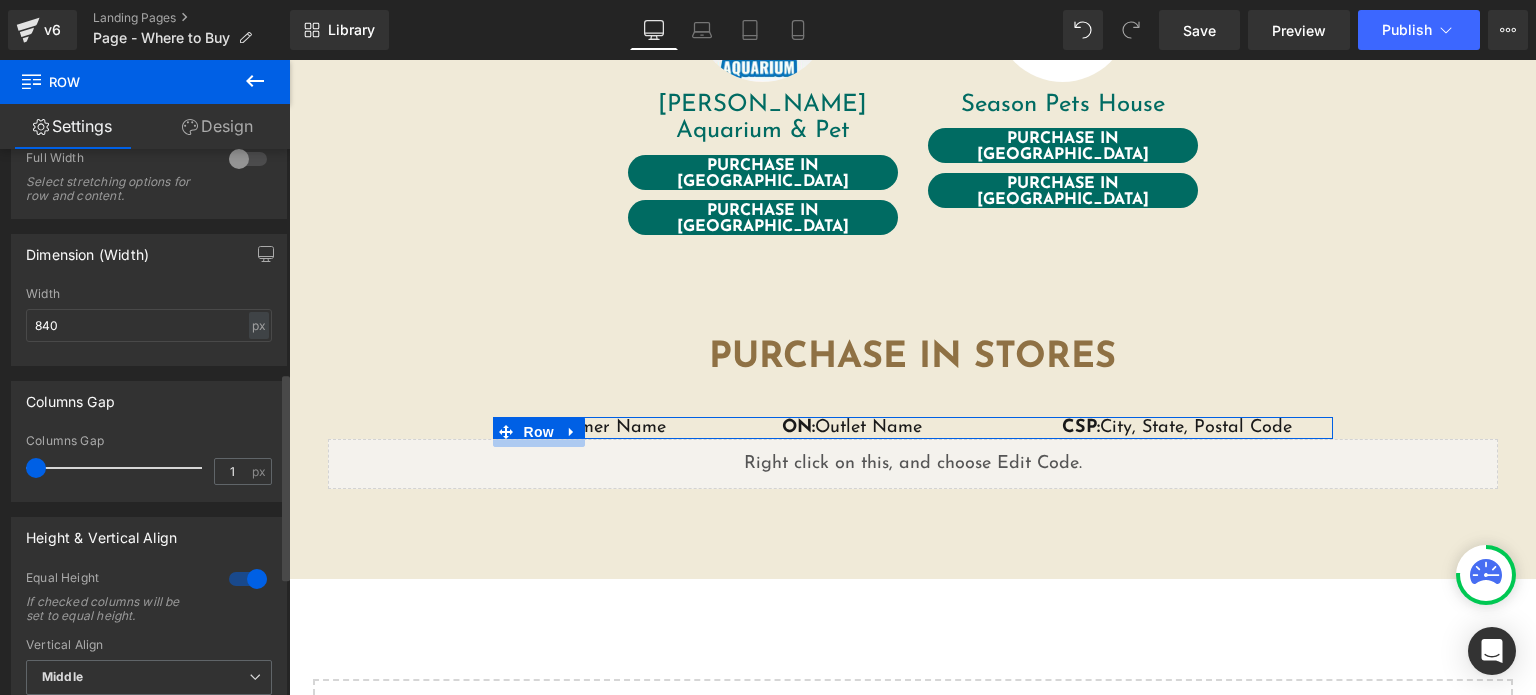 type on "0" 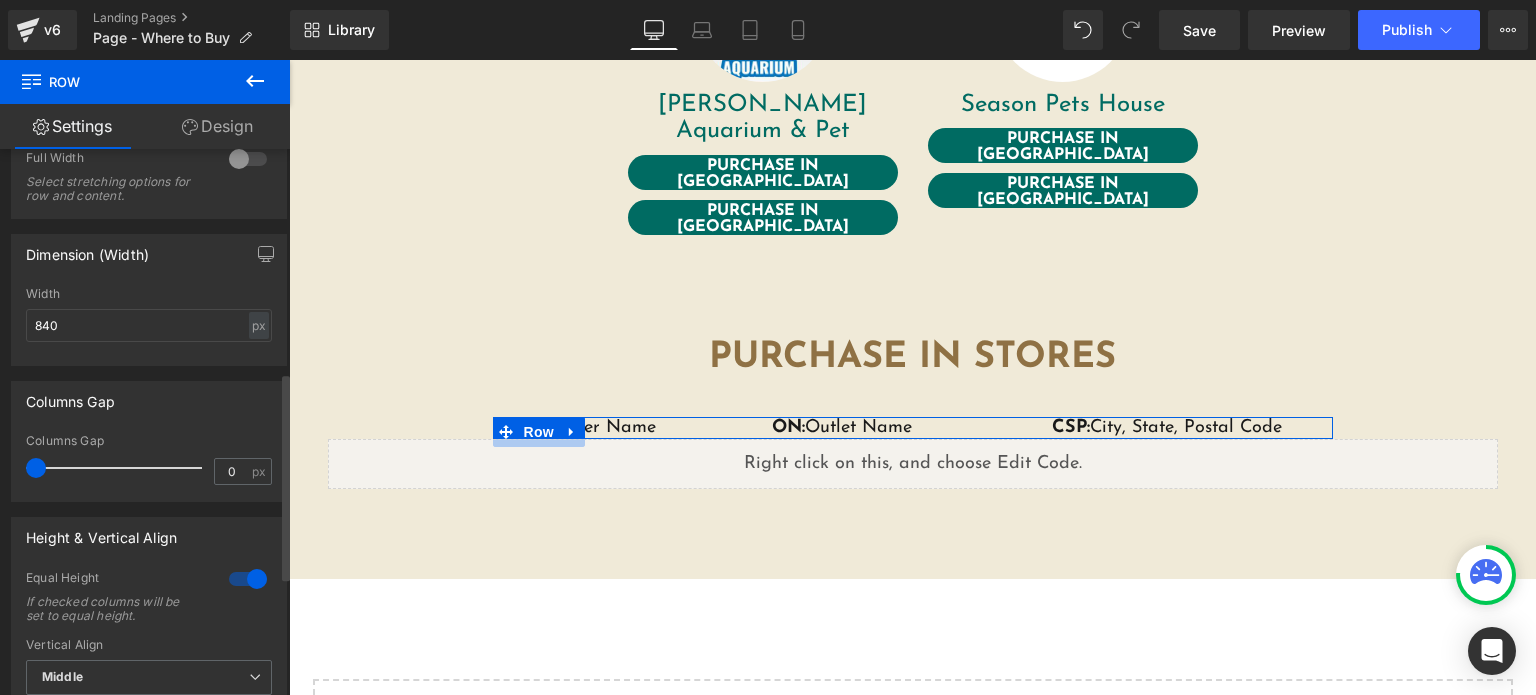 drag, startPoint x: 51, startPoint y: 475, endPoint x: 40, endPoint y: 475, distance: 11 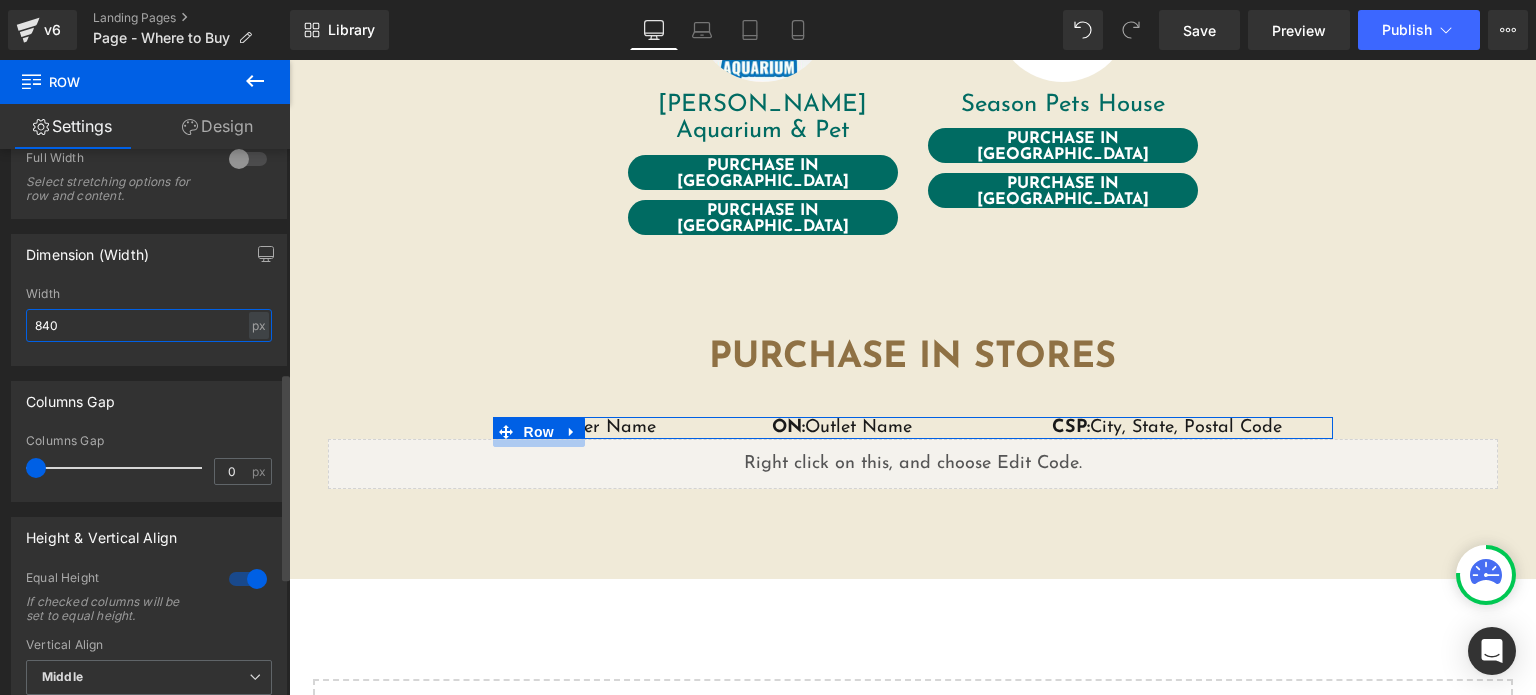 drag, startPoint x: 76, startPoint y: 335, endPoint x: 22, endPoint y: 335, distance: 54 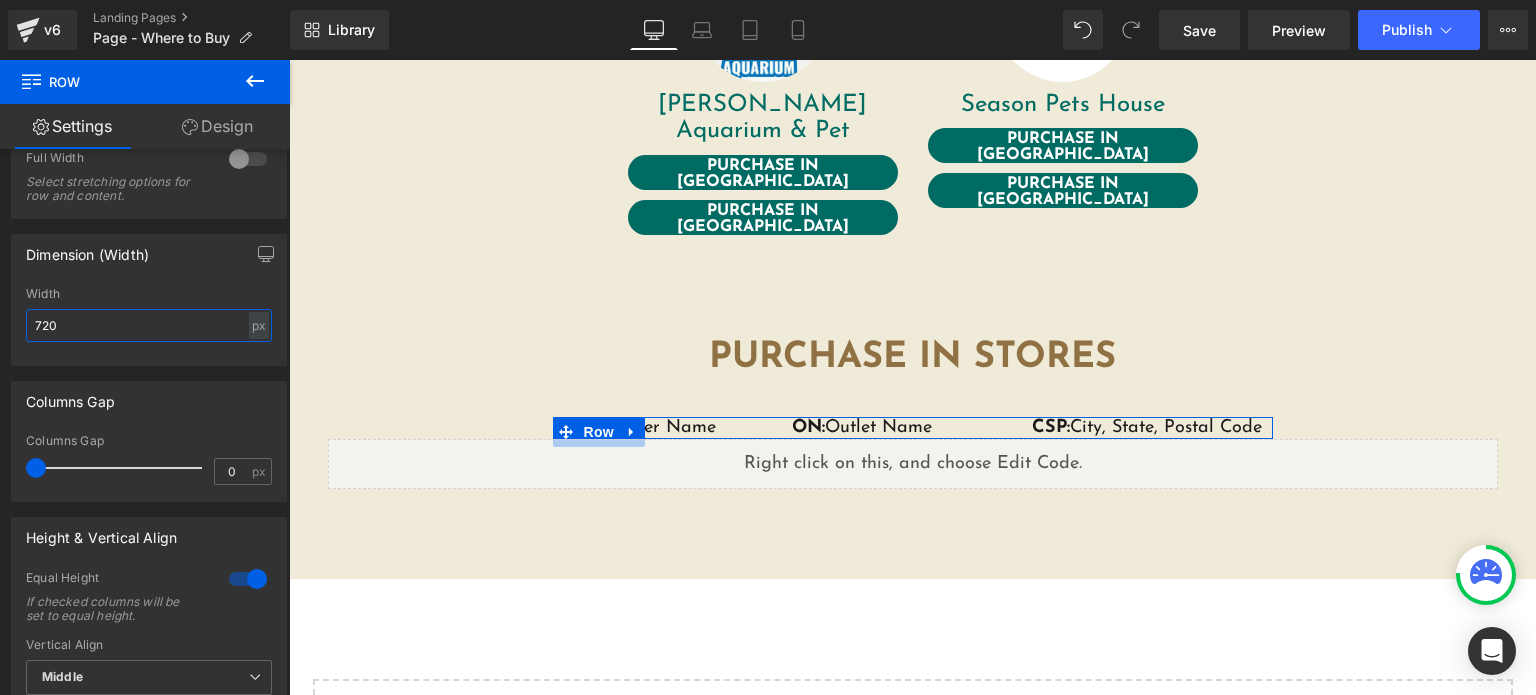 type on "720" 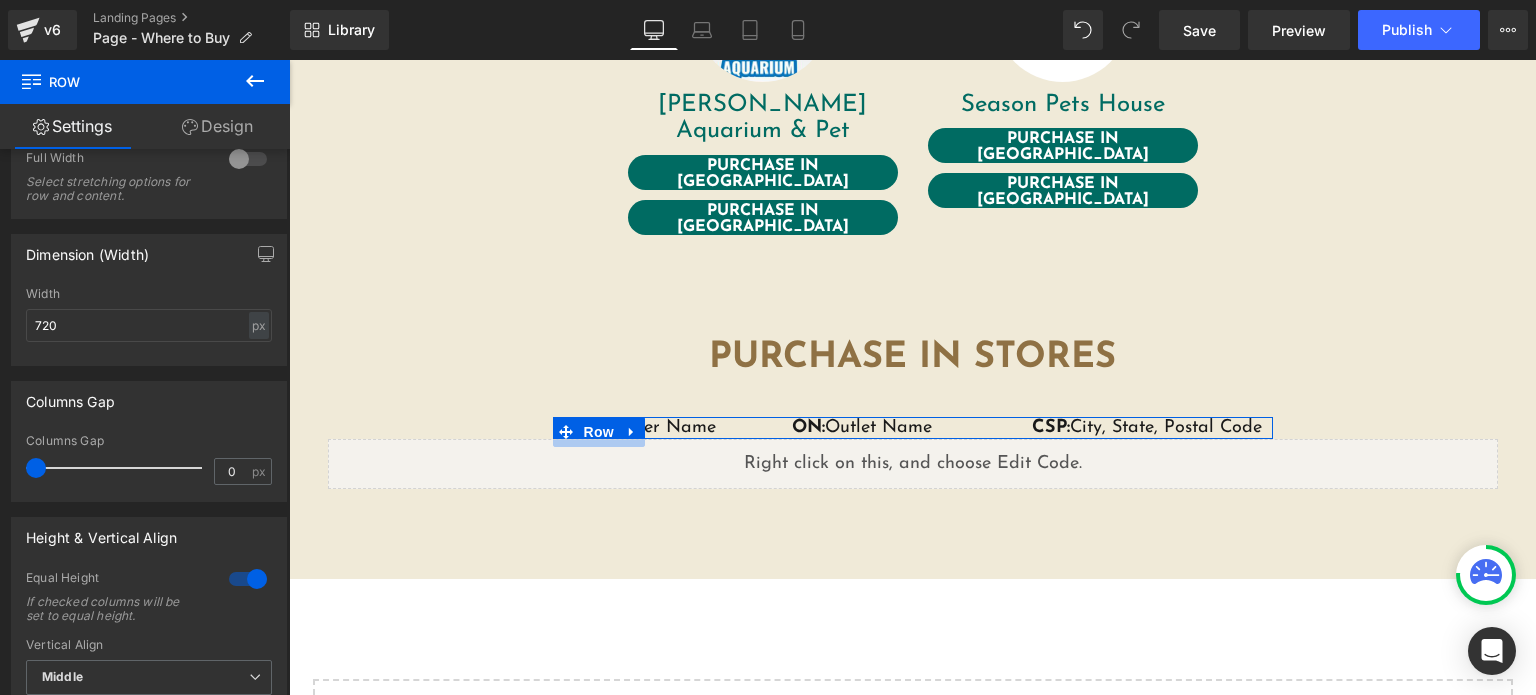 click 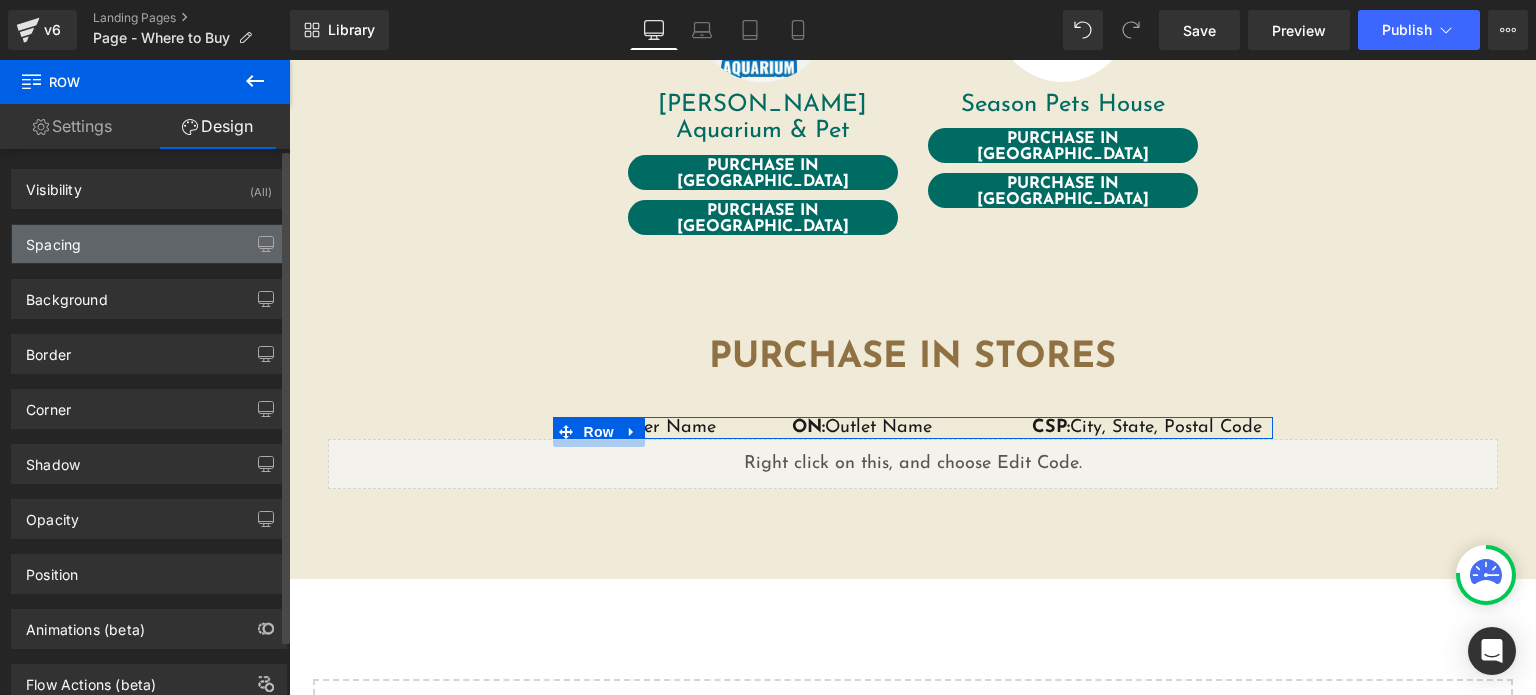 click on "Spacing" at bounding box center (149, 244) 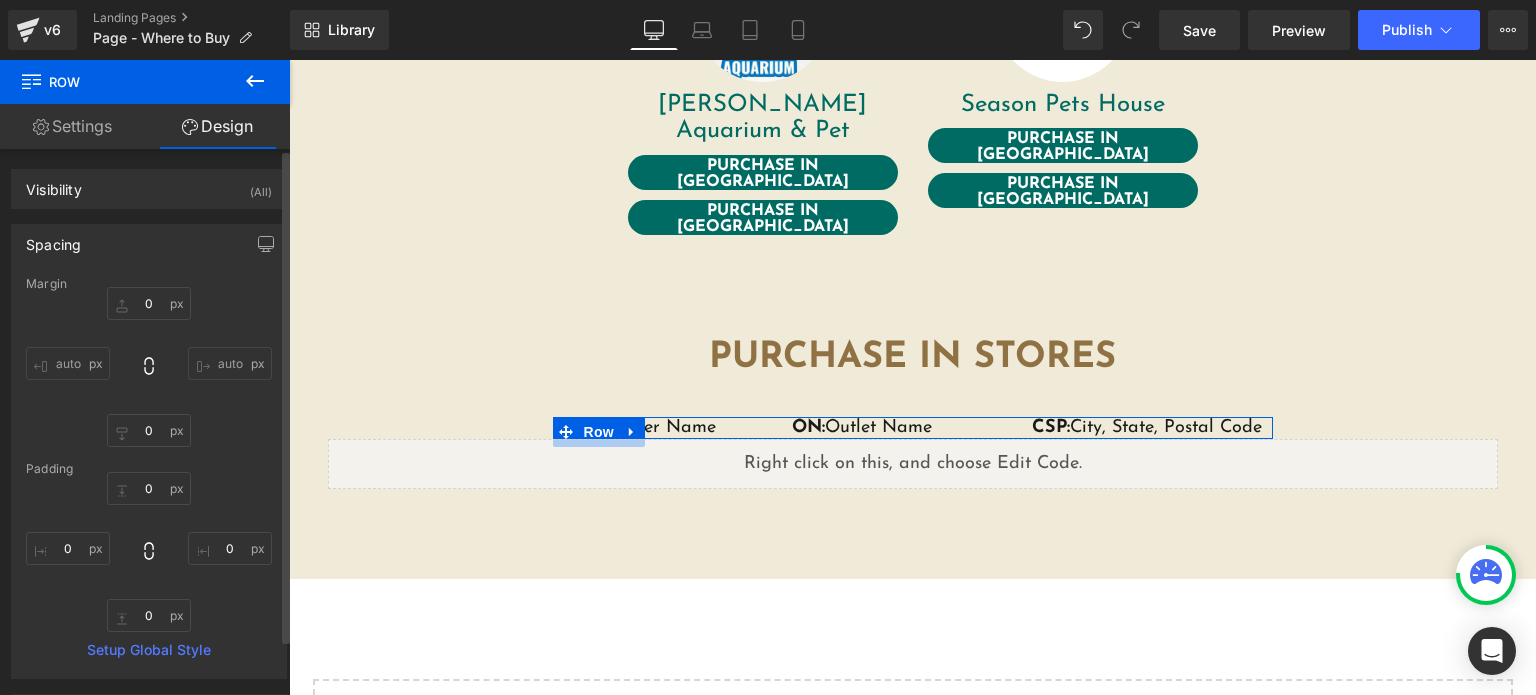 type on "0" 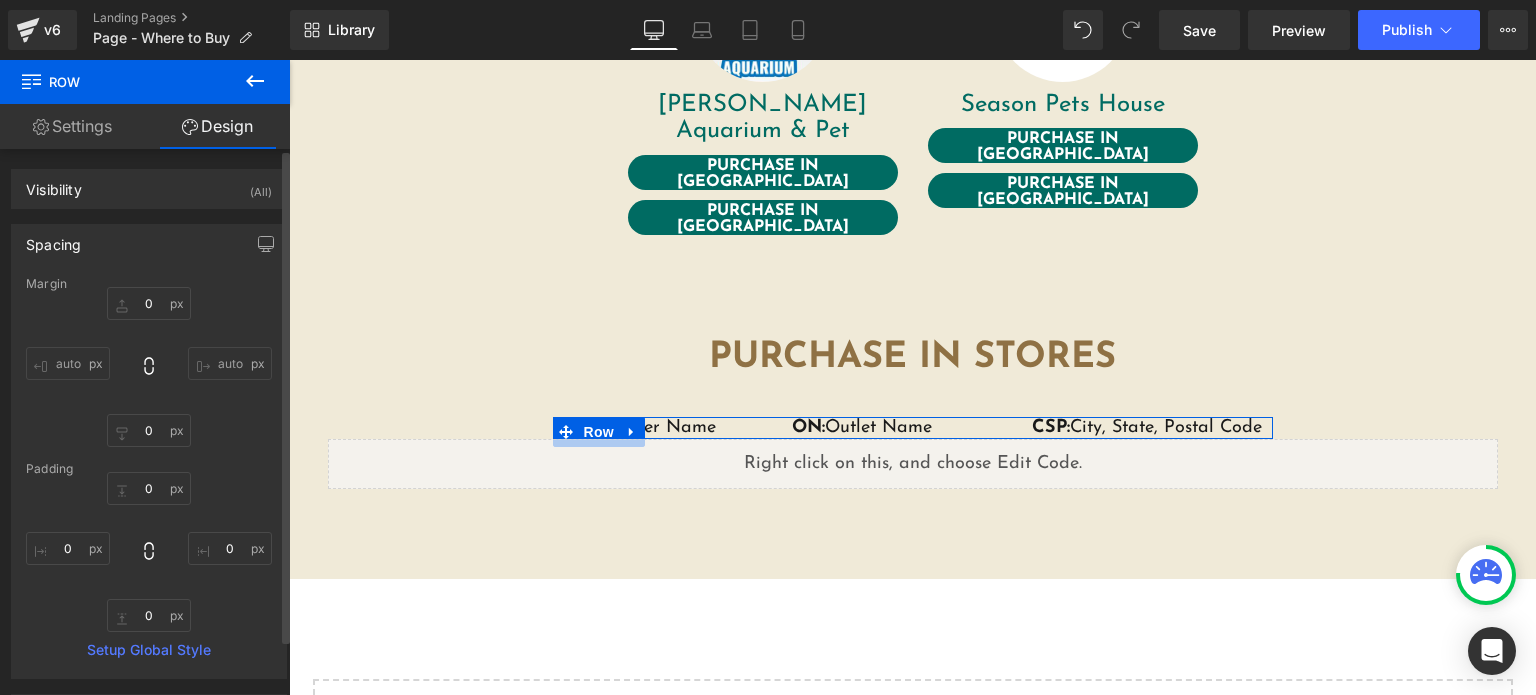 type on "0" 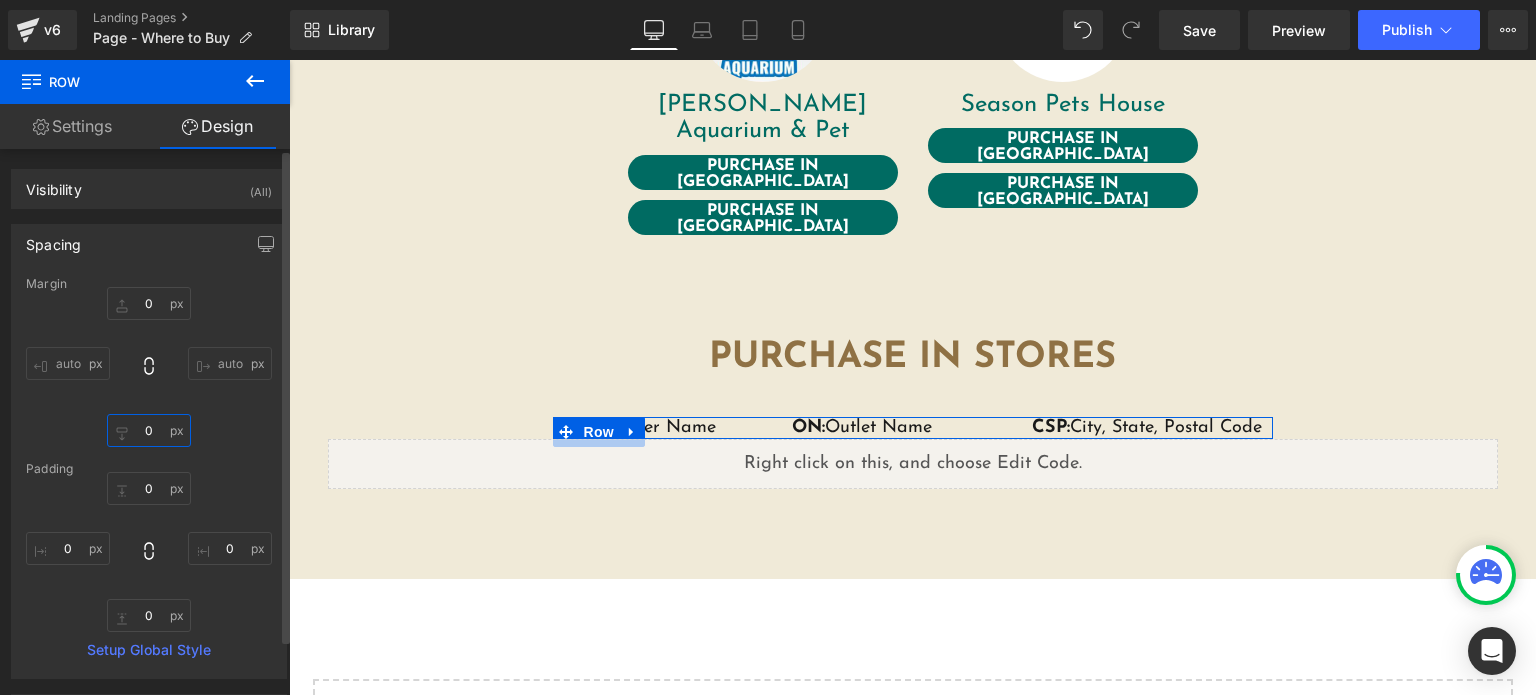 click on "0" at bounding box center (149, 430) 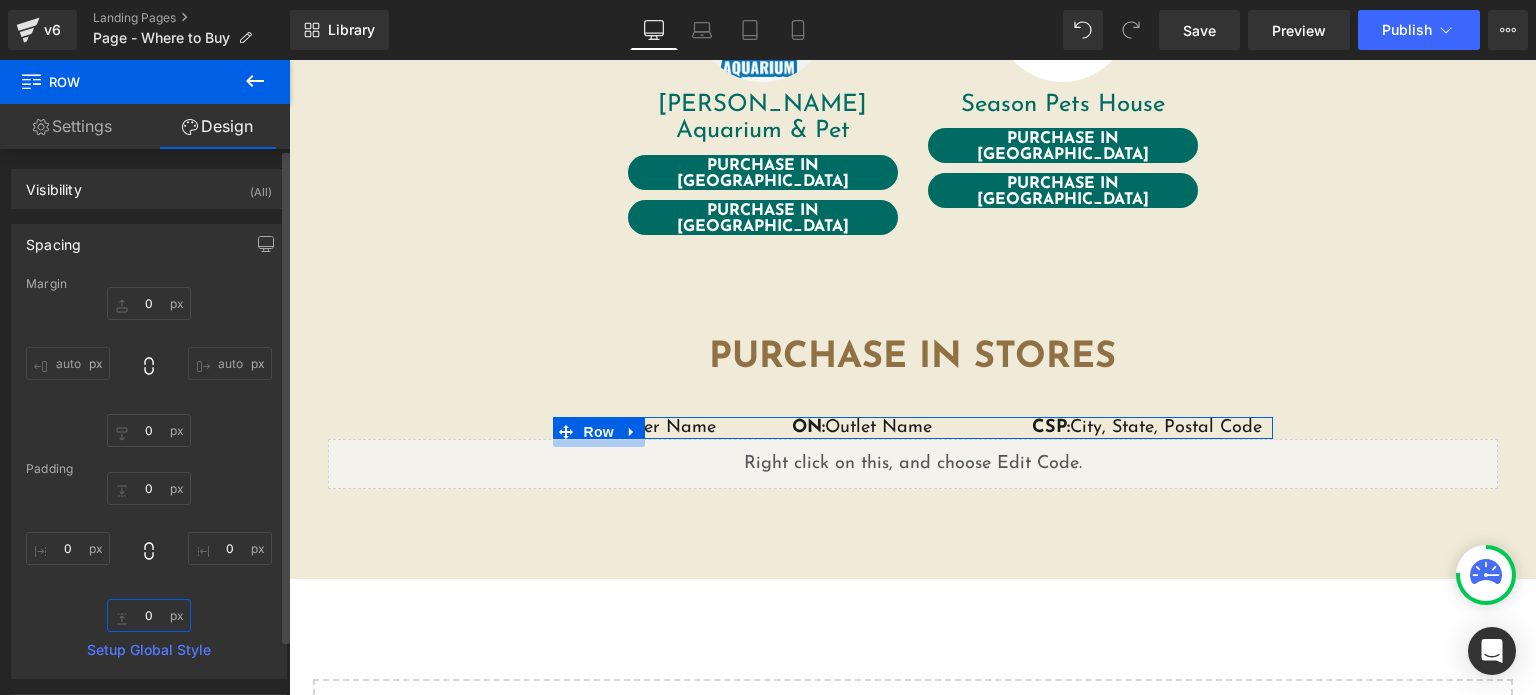 click on "0" at bounding box center (149, 615) 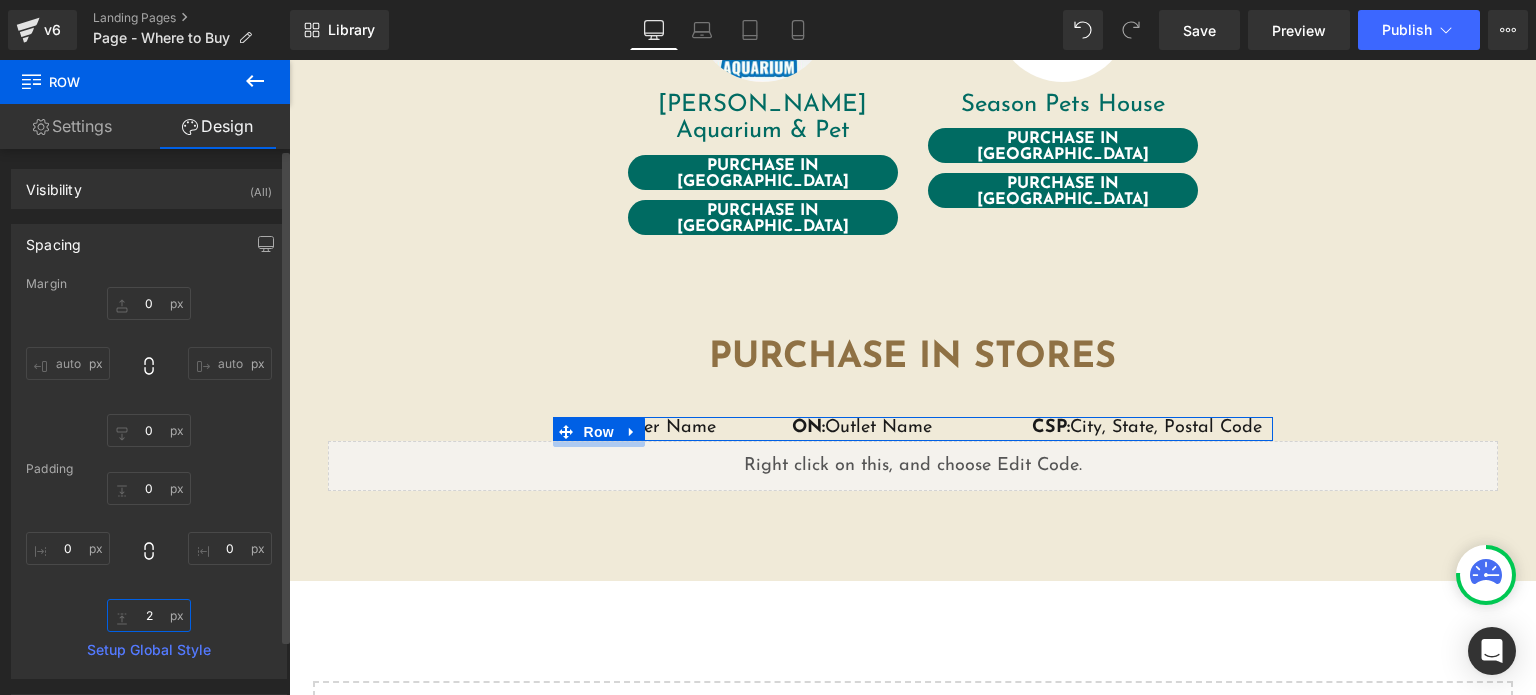 type on "5" 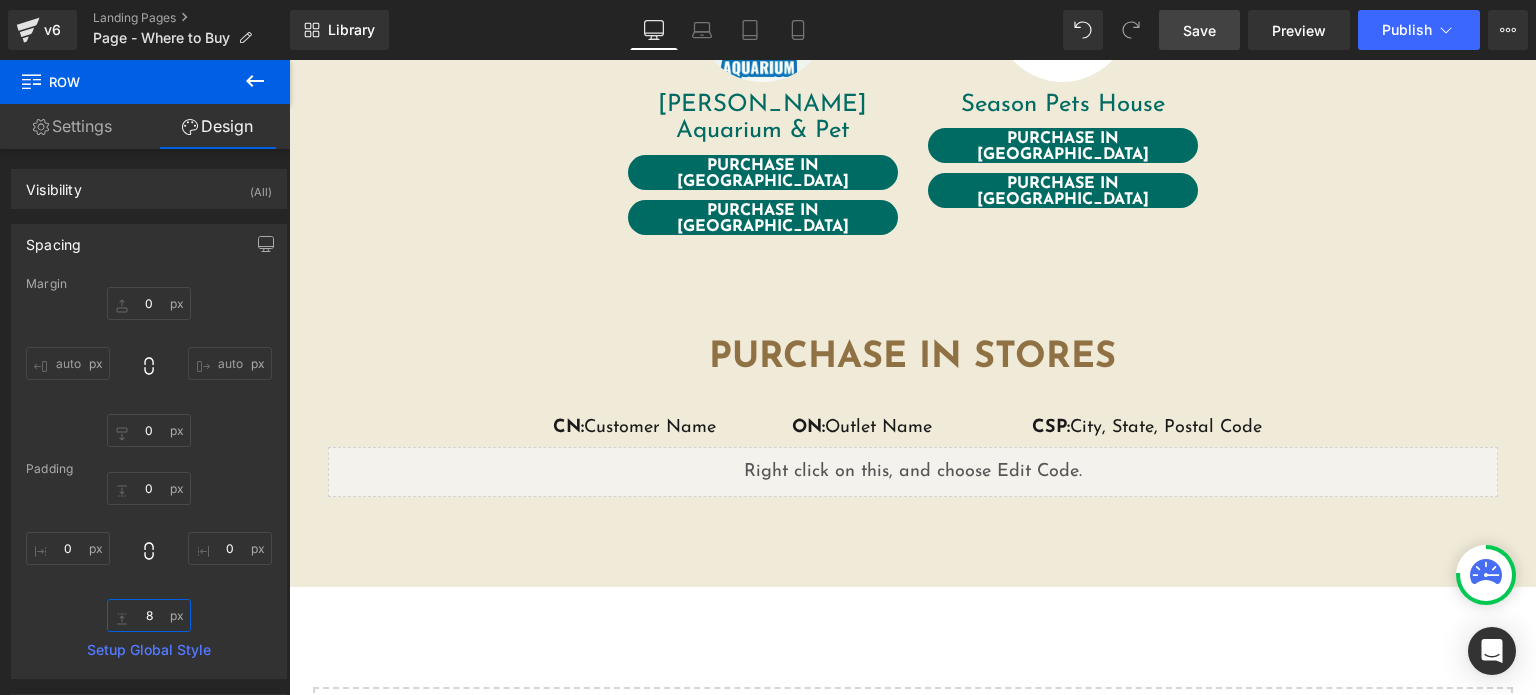 type on "8" 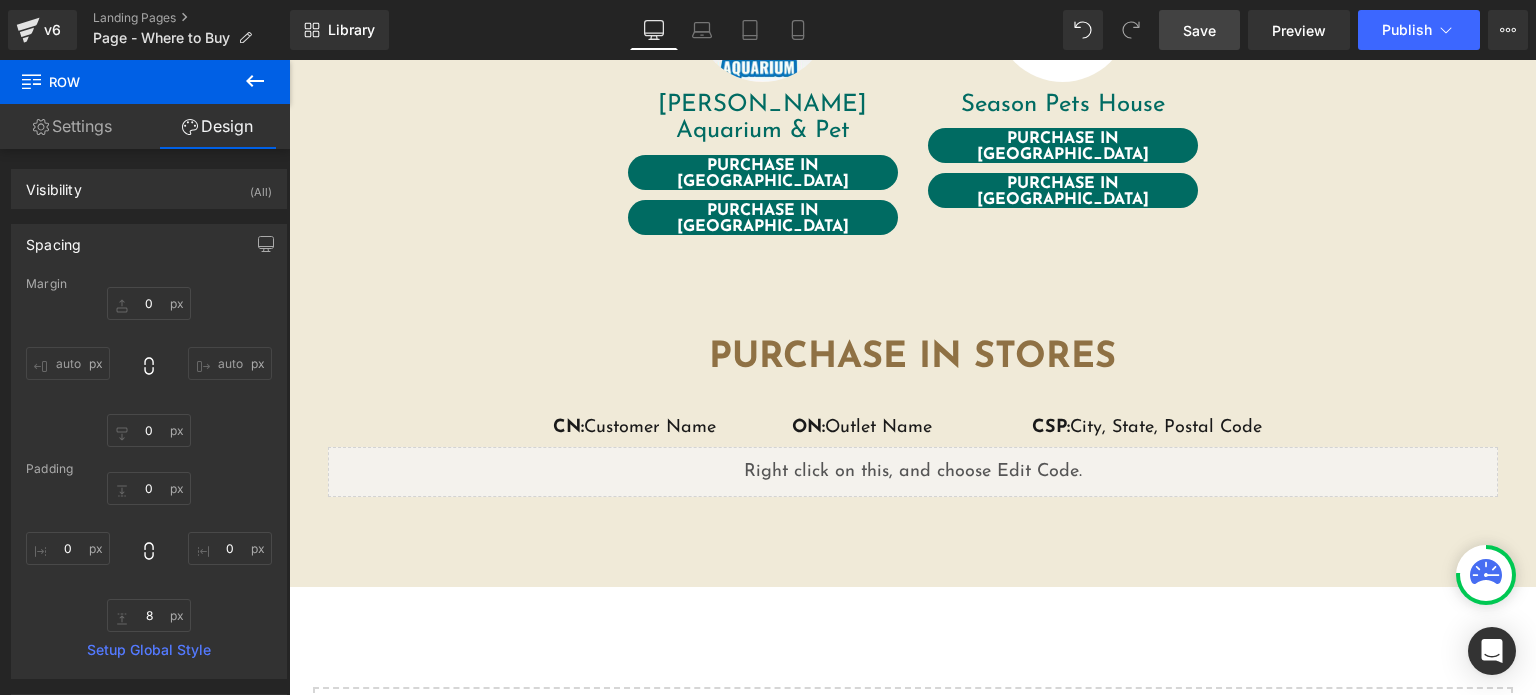 click on "Save" at bounding box center (1199, 30) 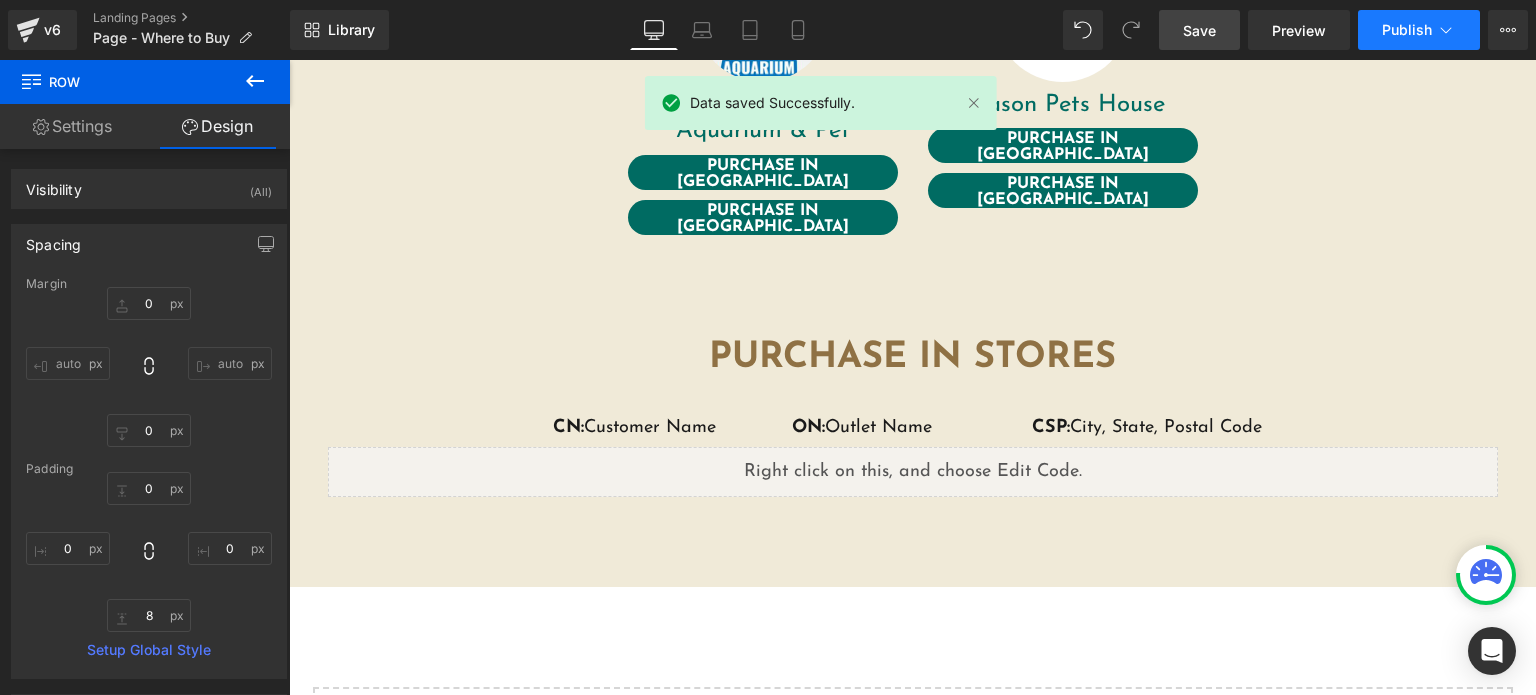 click on "Publish" at bounding box center (1407, 30) 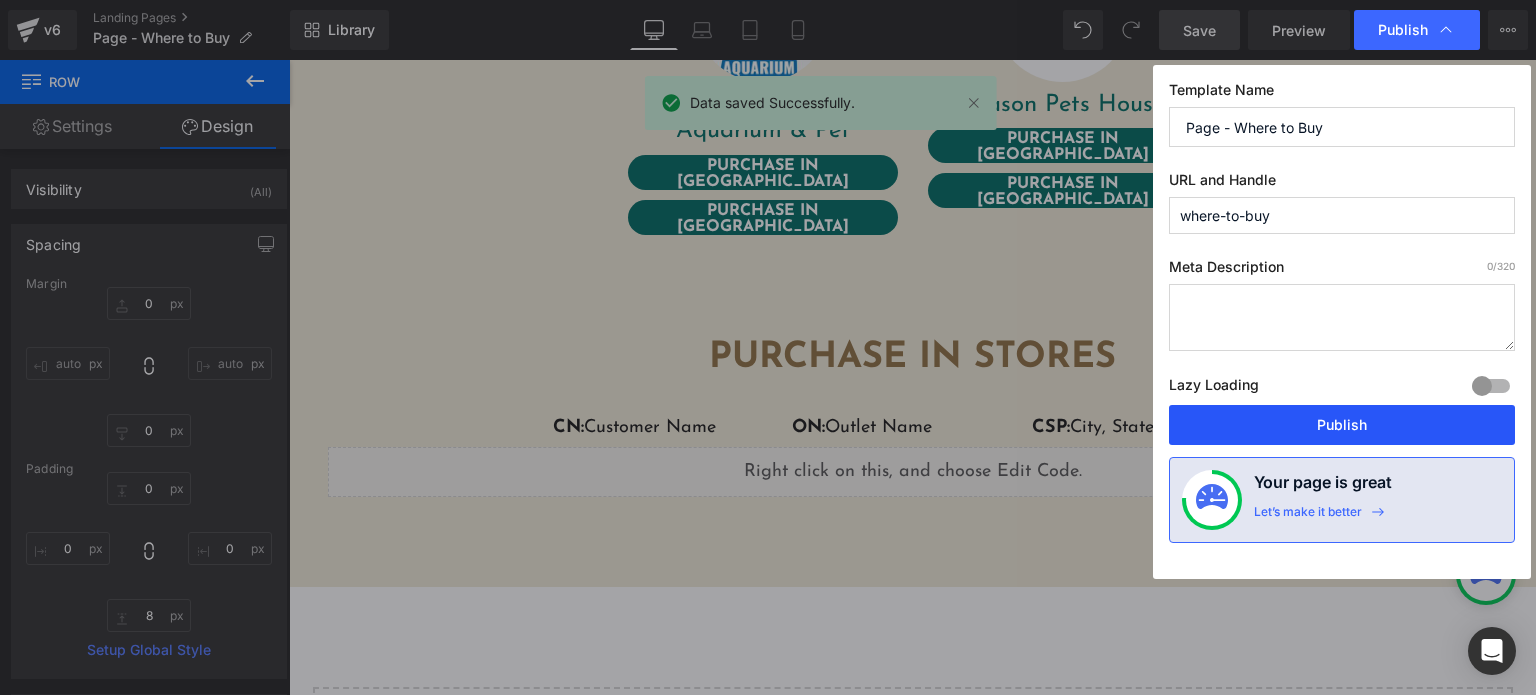 click on "Publish" at bounding box center [1342, 425] 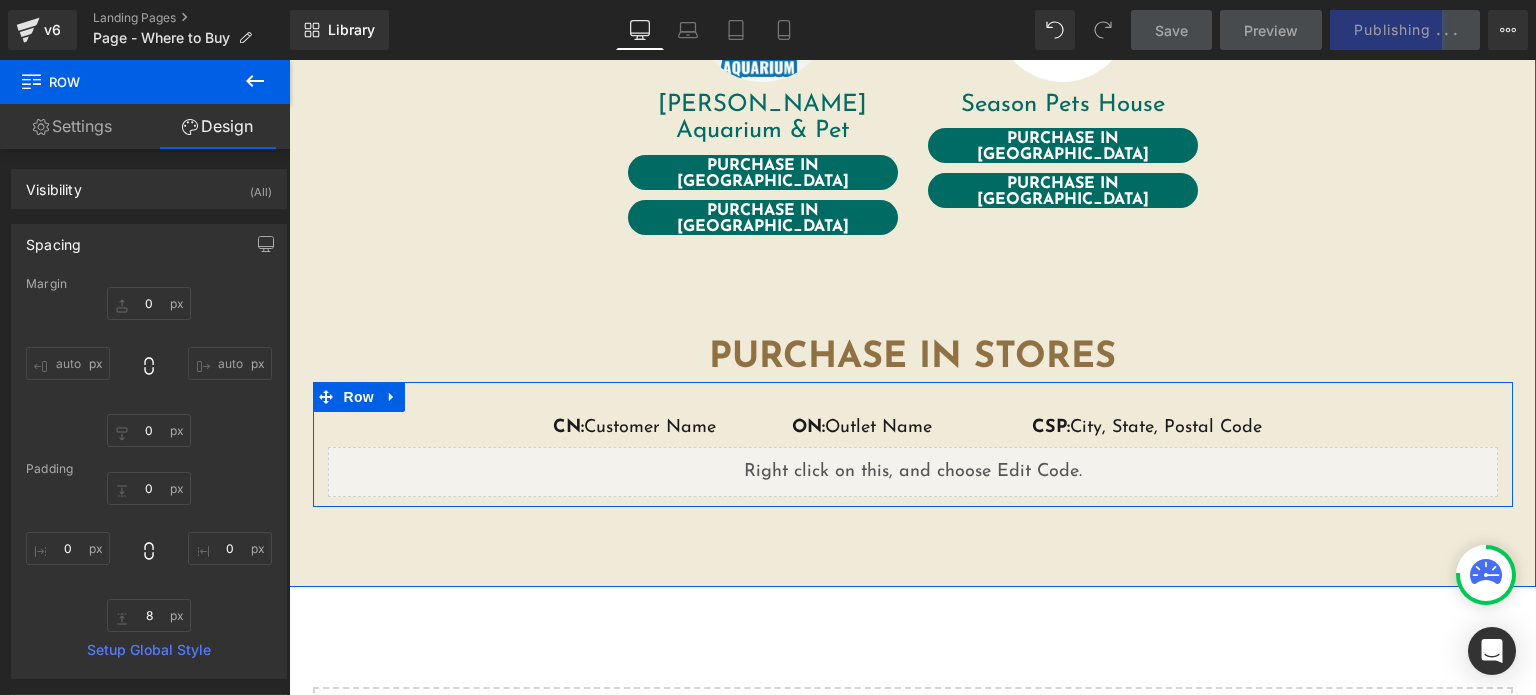 click on "CN:  Customer Name
Text Block         ON:  Outlet Name Text Block         CSP:  City, State, Postal Code Text Block
Row         Liquid         Row" at bounding box center (913, 444) 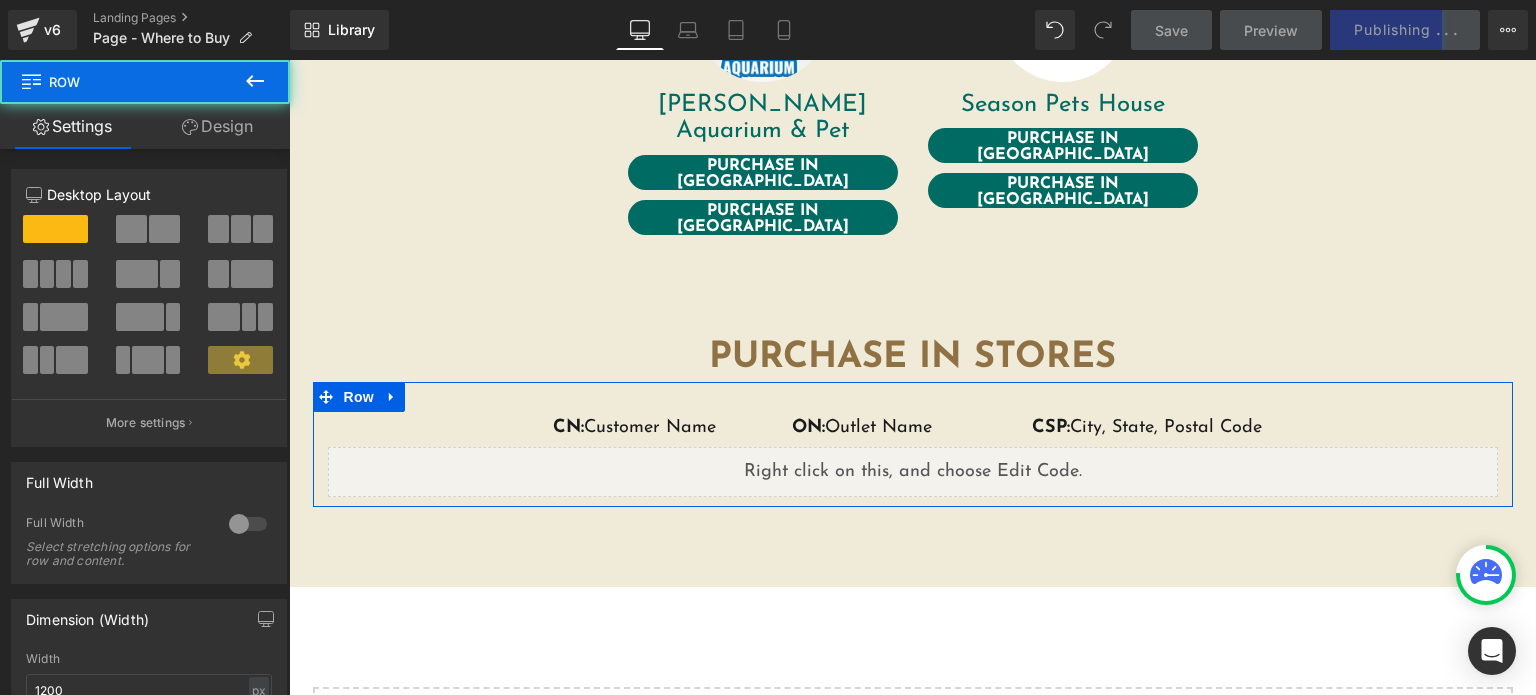 click on "Design" at bounding box center [217, 126] 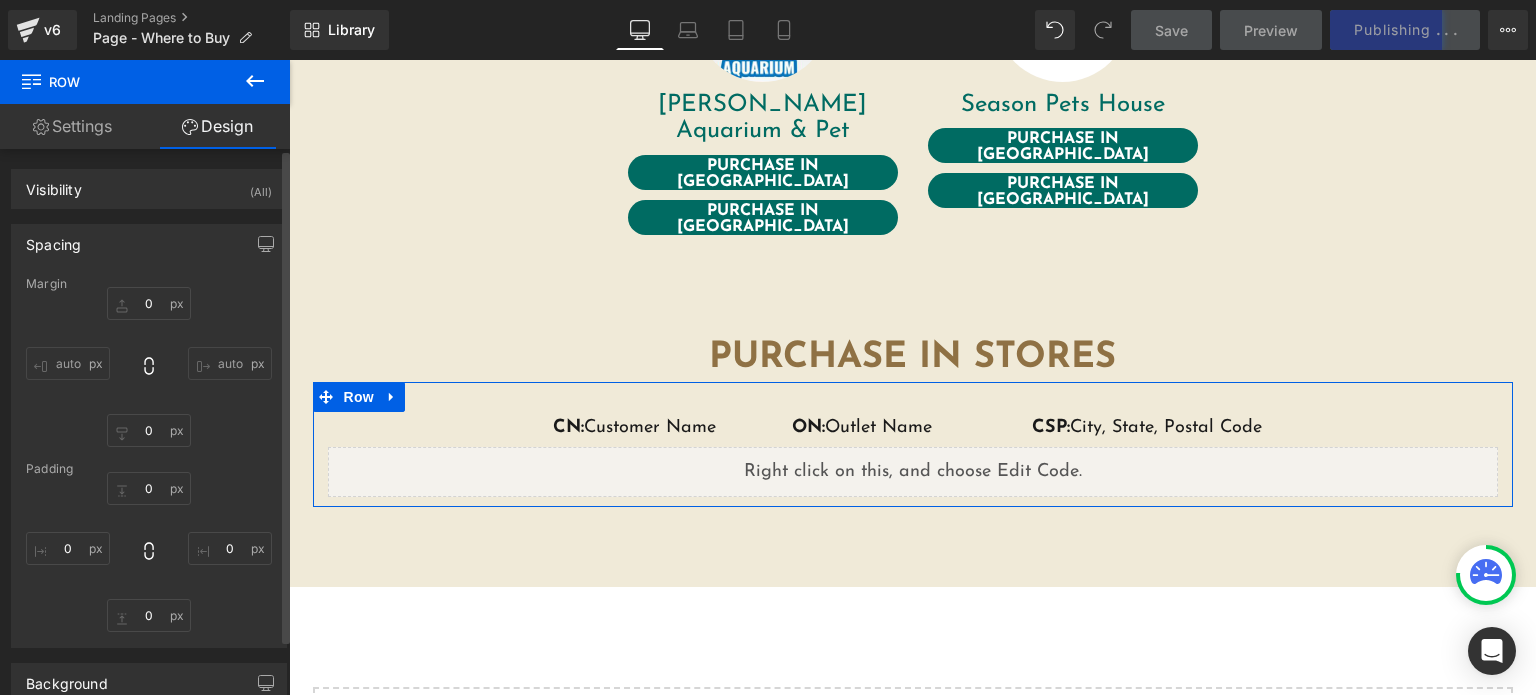 type on "0" 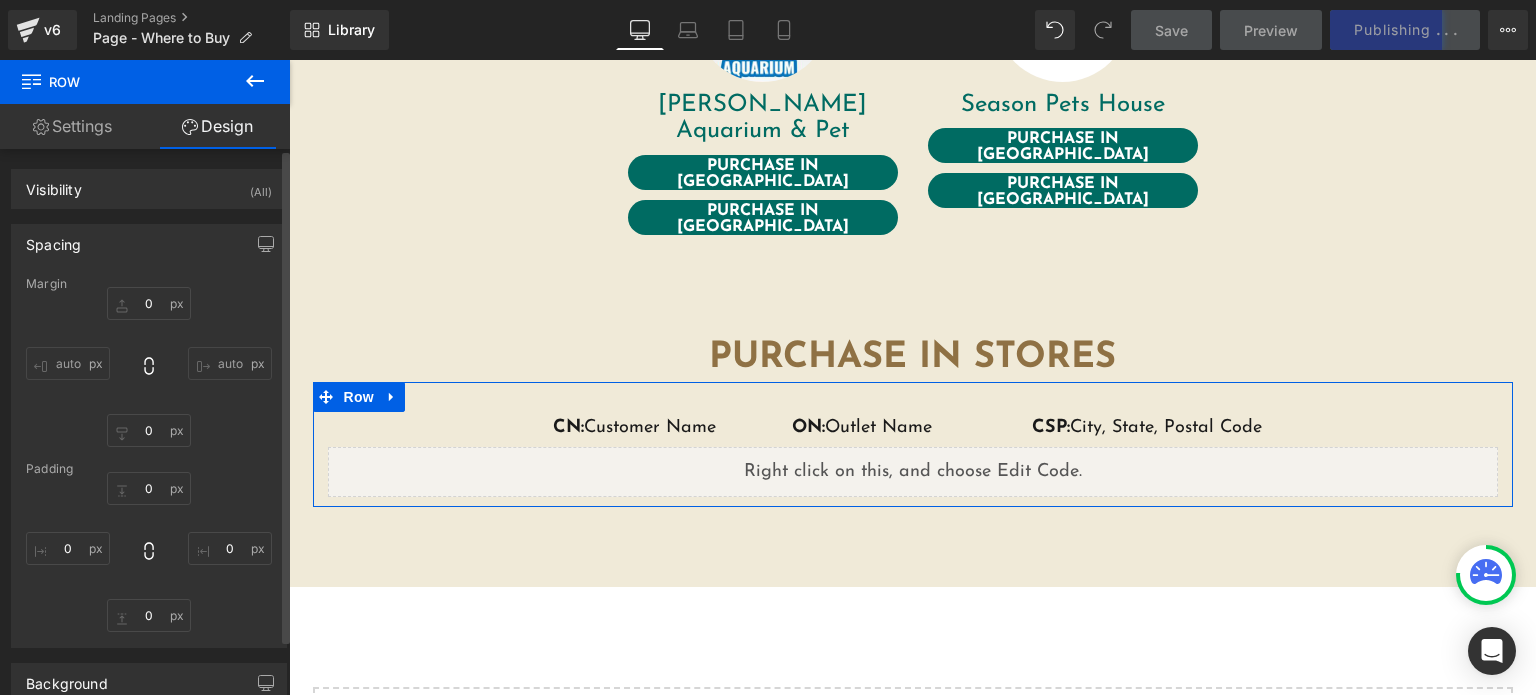 type on "0" 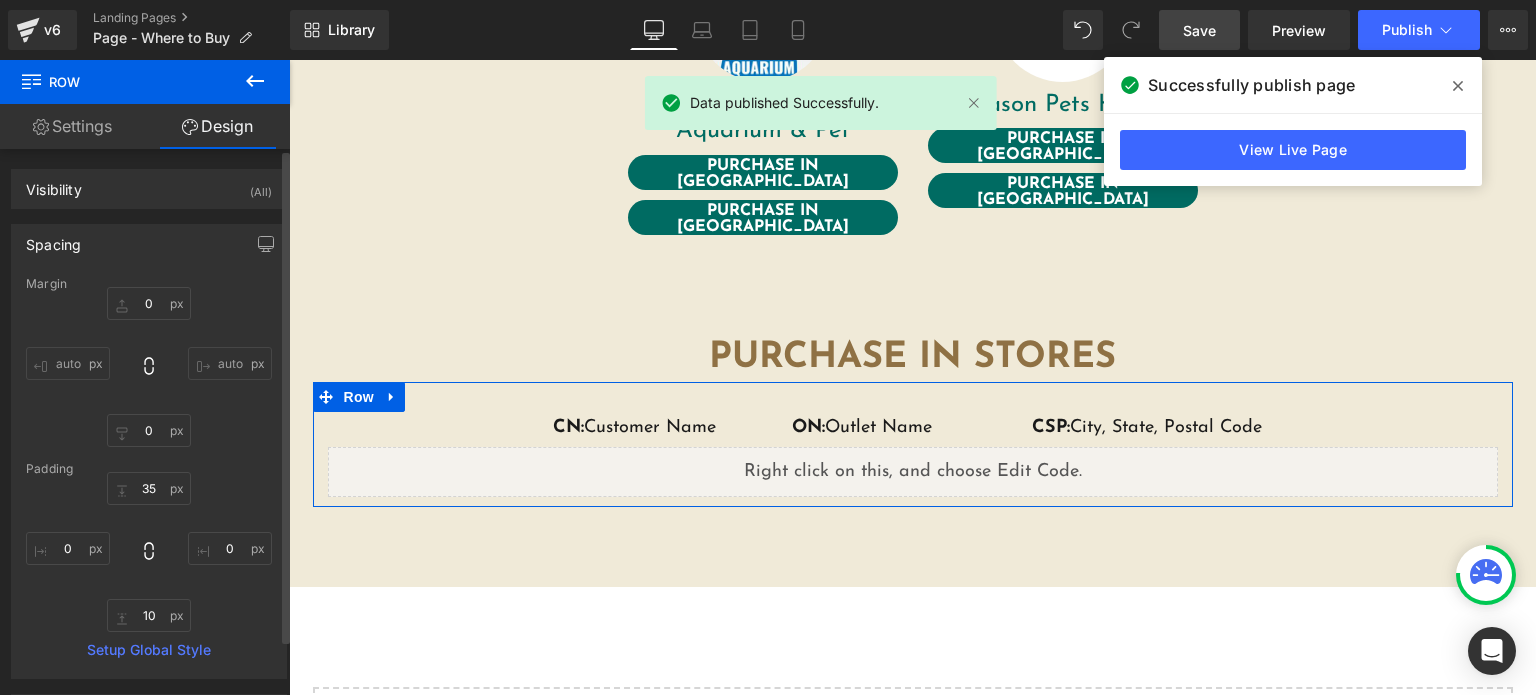 click on "Spacing" at bounding box center (149, 244) 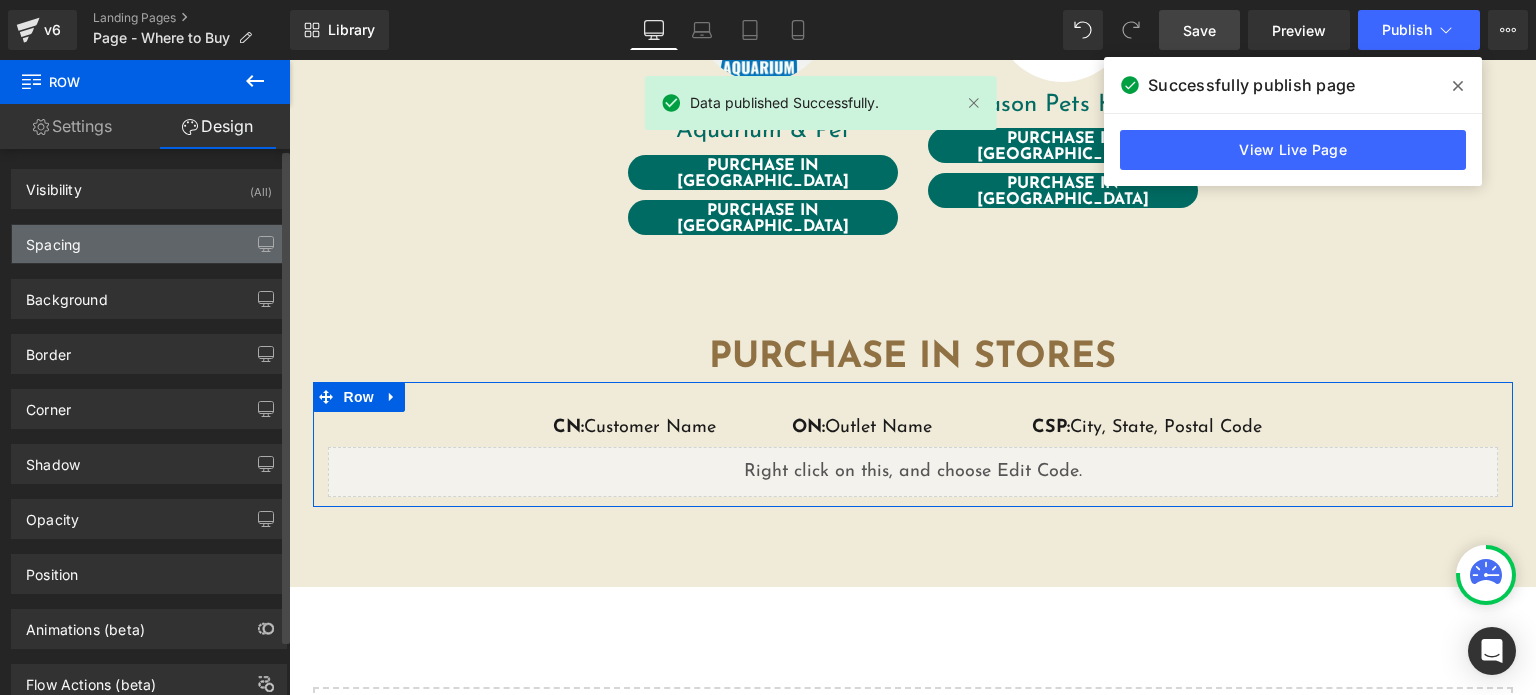 click on "Spacing" at bounding box center [149, 244] 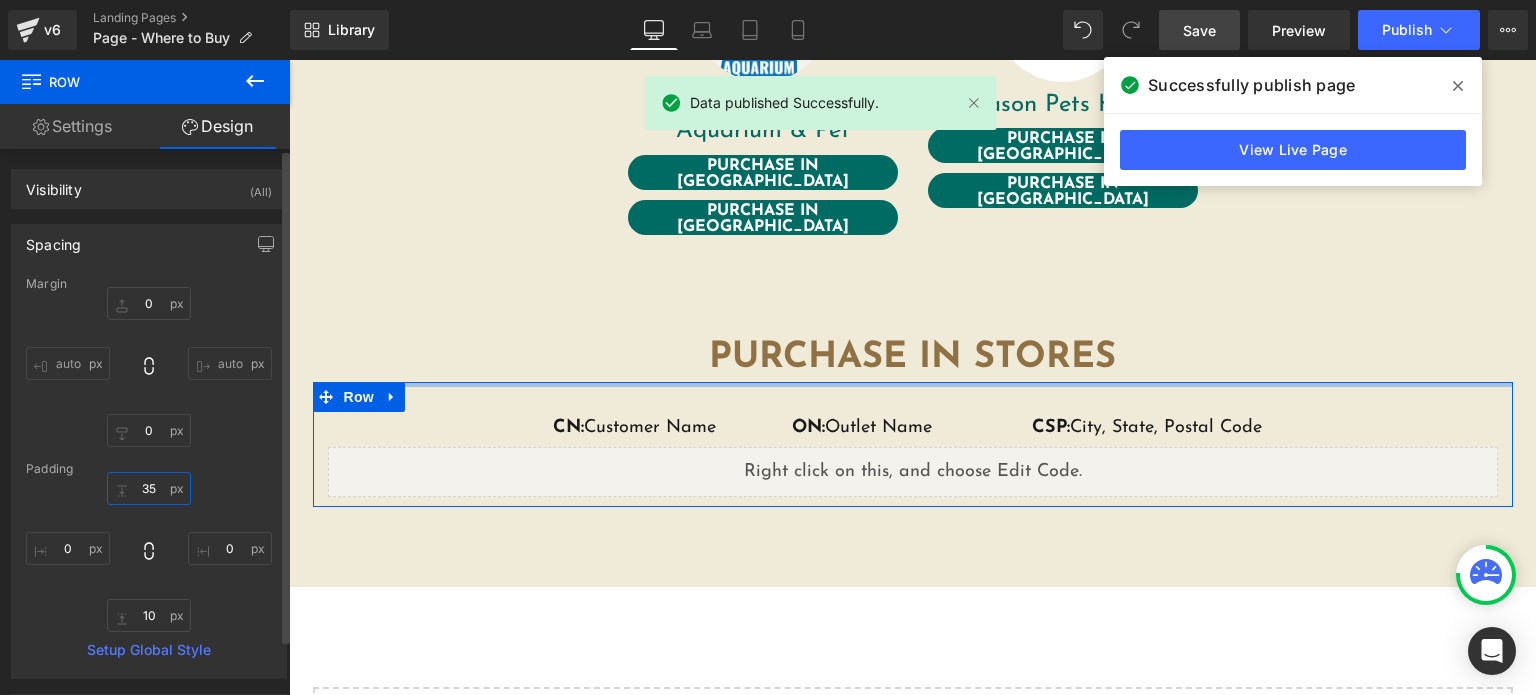 click on "35" at bounding box center (149, 488) 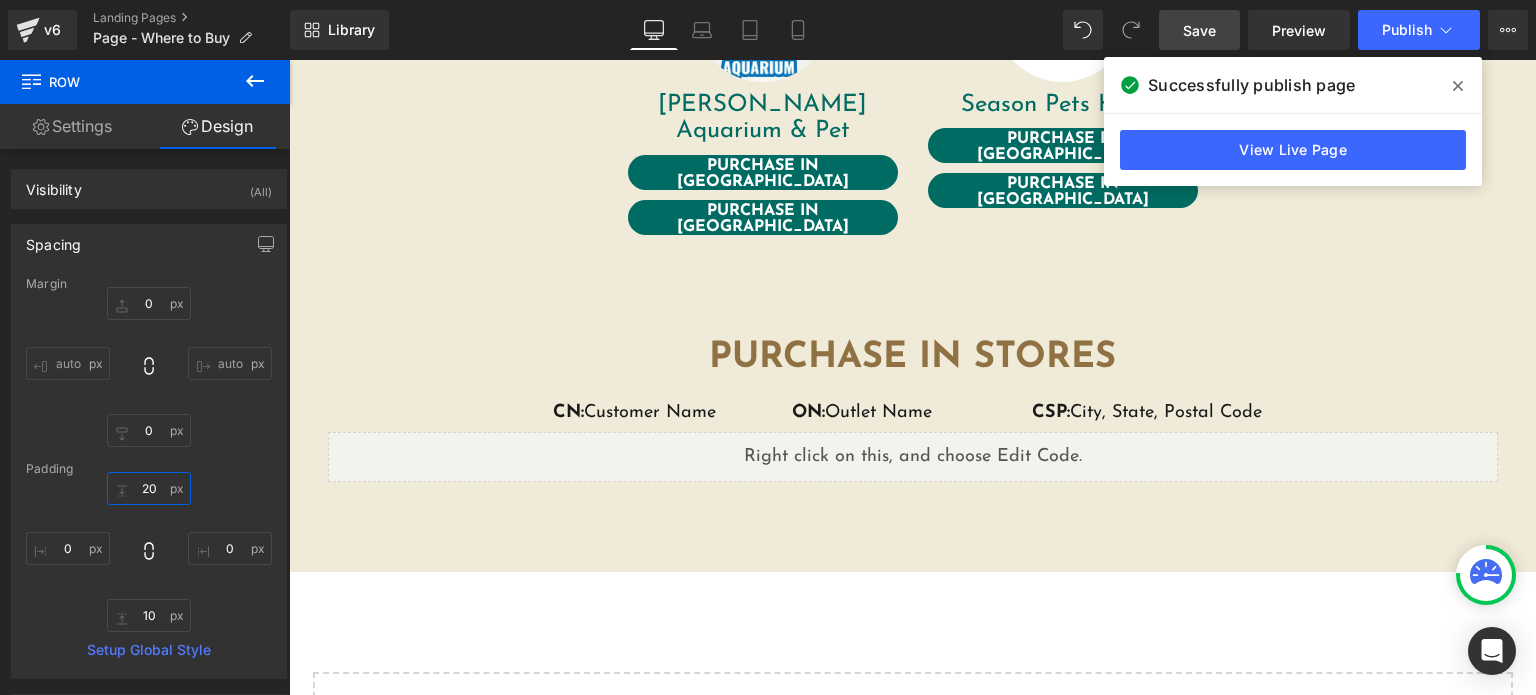 type on "20" 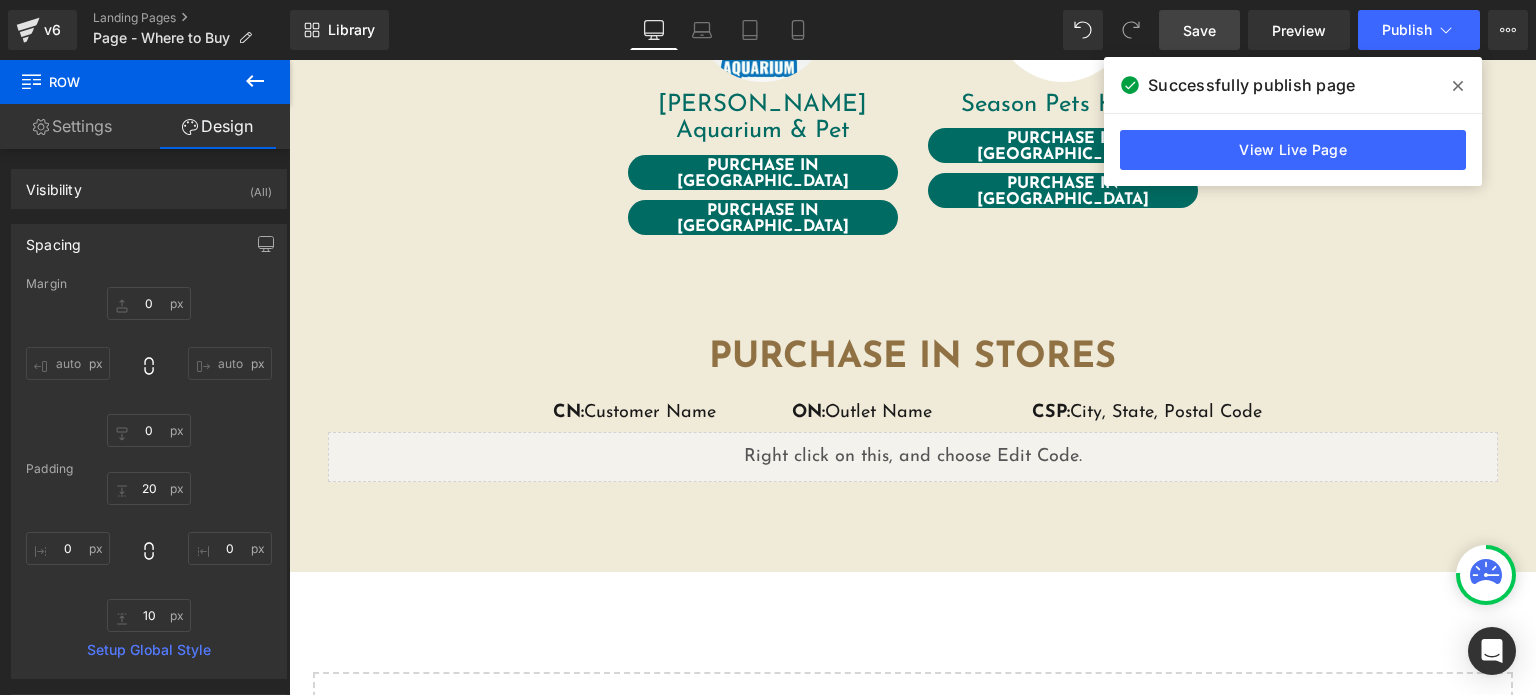 click on "Save" at bounding box center [1199, 30] 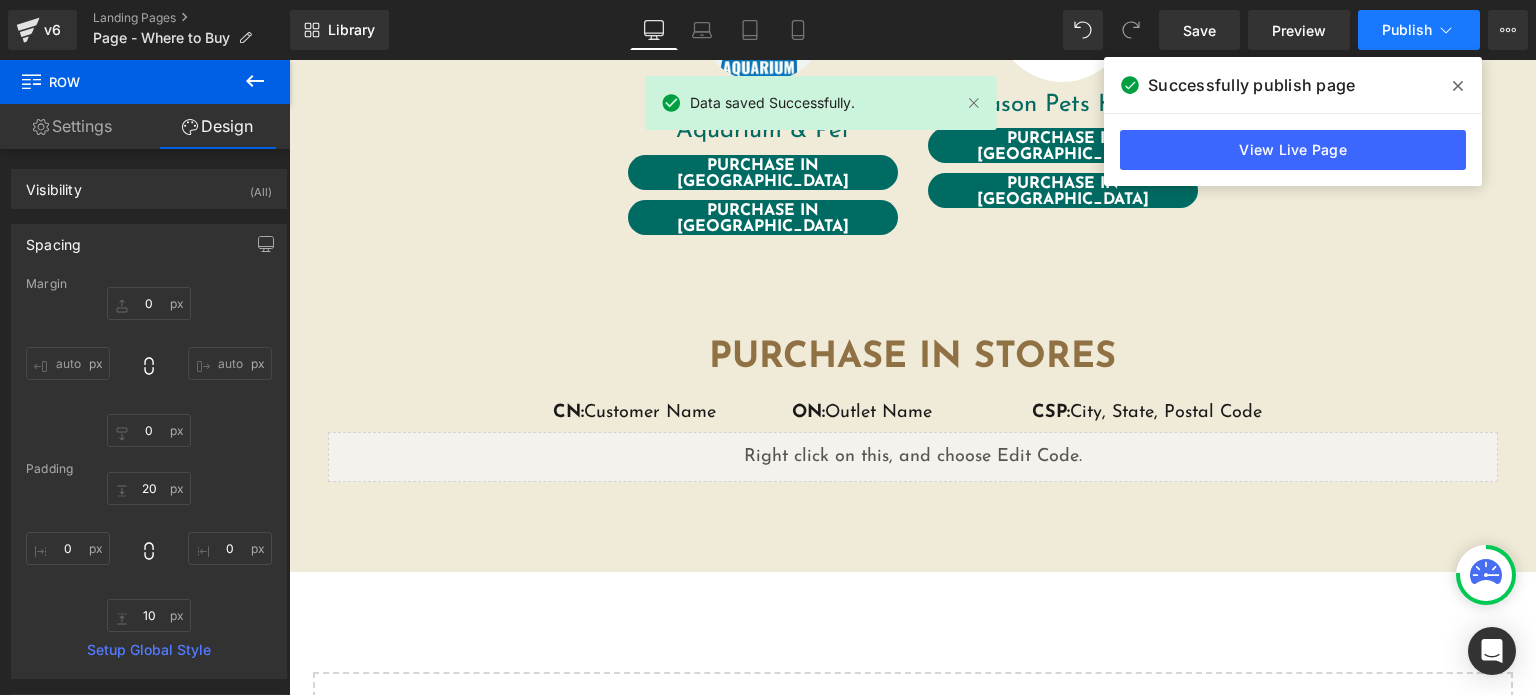 click on "Publish" at bounding box center [1407, 30] 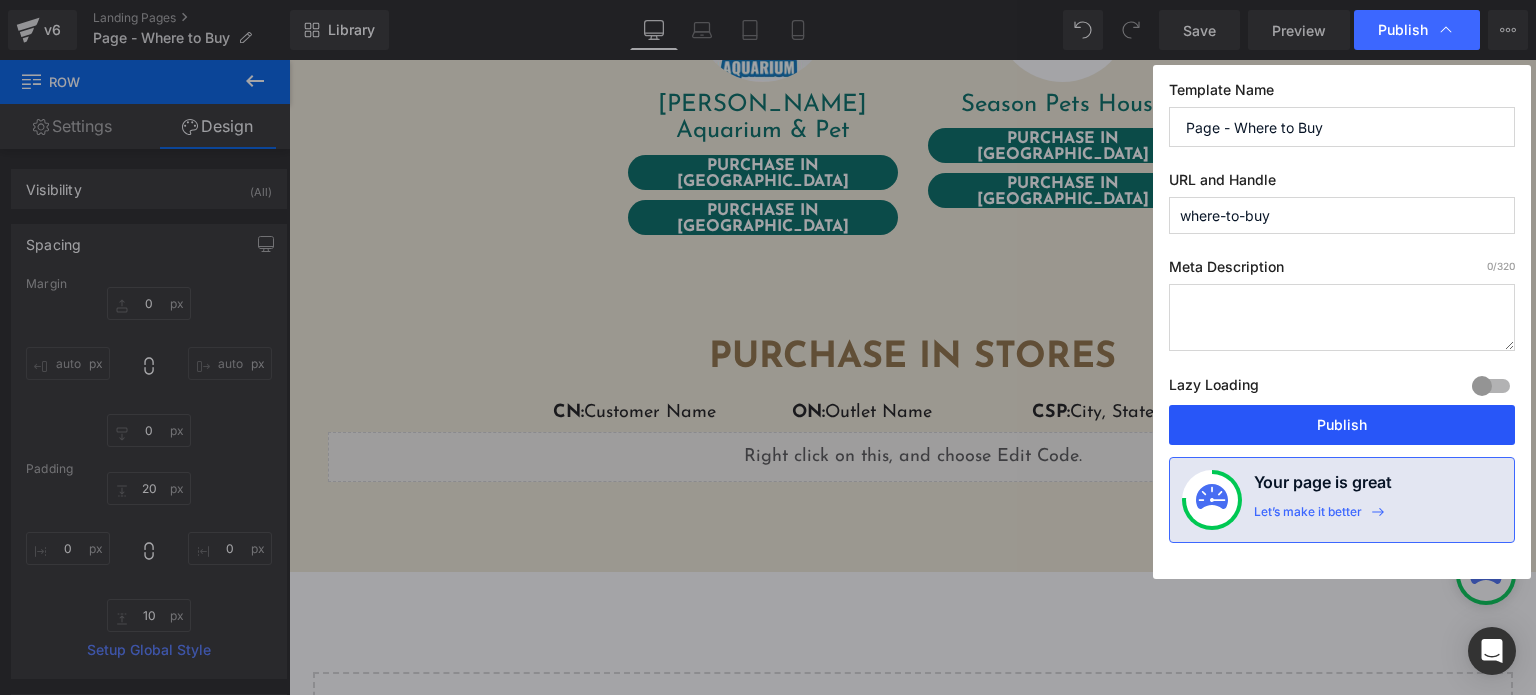 click on "Publish" at bounding box center [1342, 425] 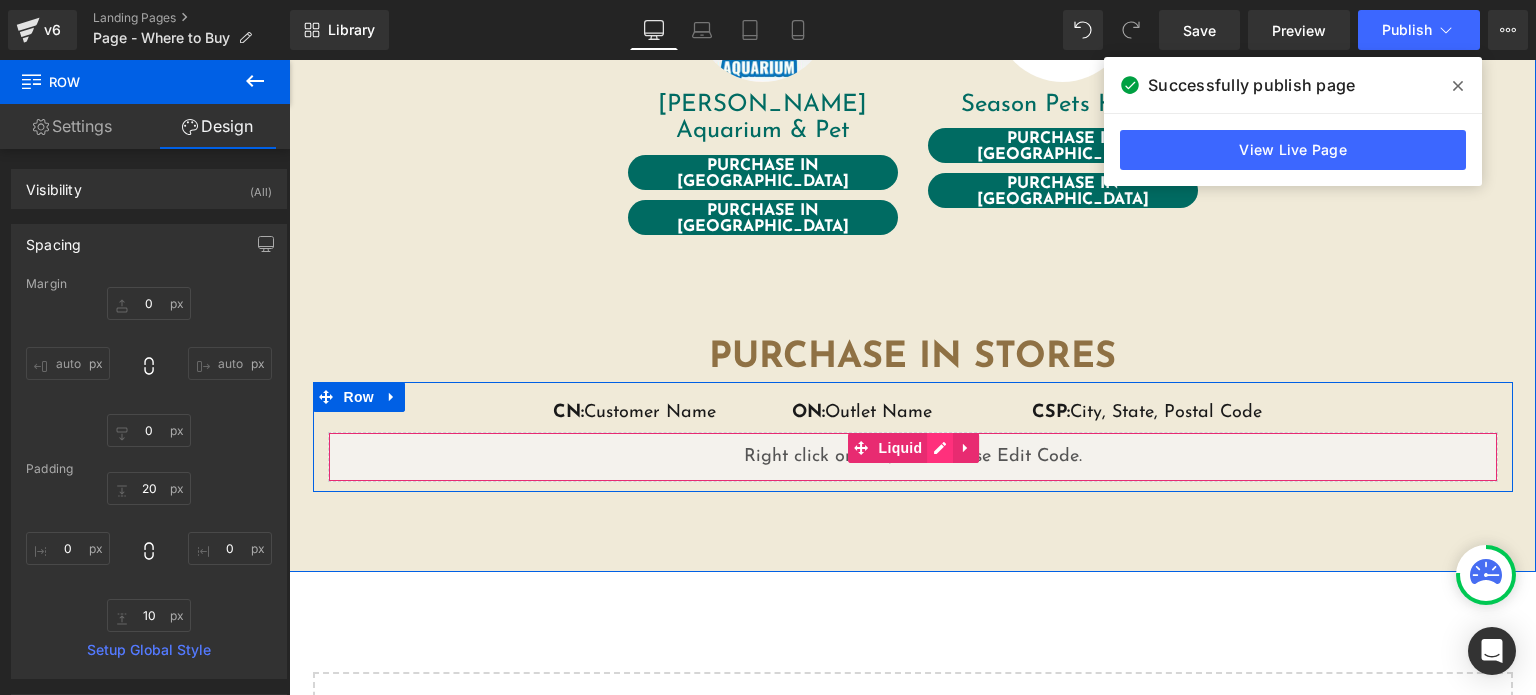 click on "Liquid" at bounding box center [913, 457] 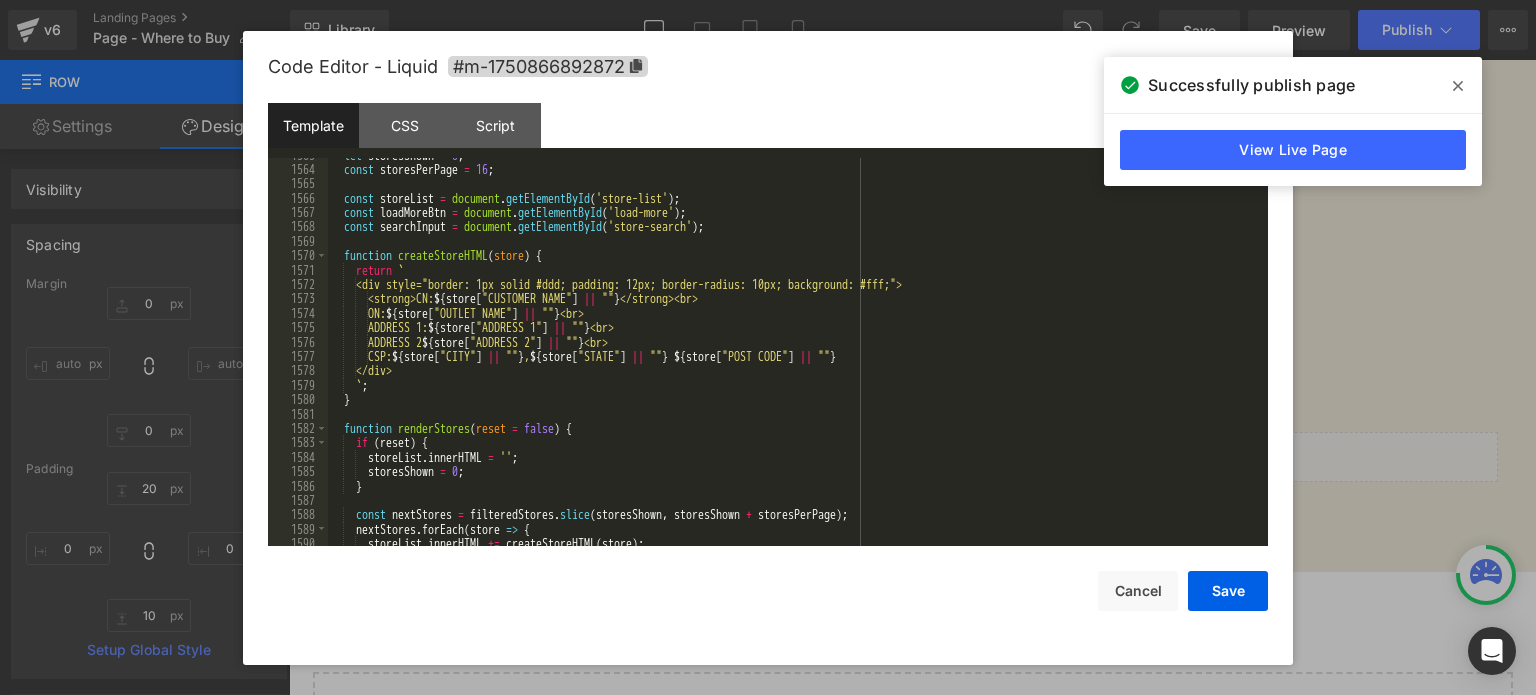 scroll, scrollTop: 22544, scrollLeft: 0, axis: vertical 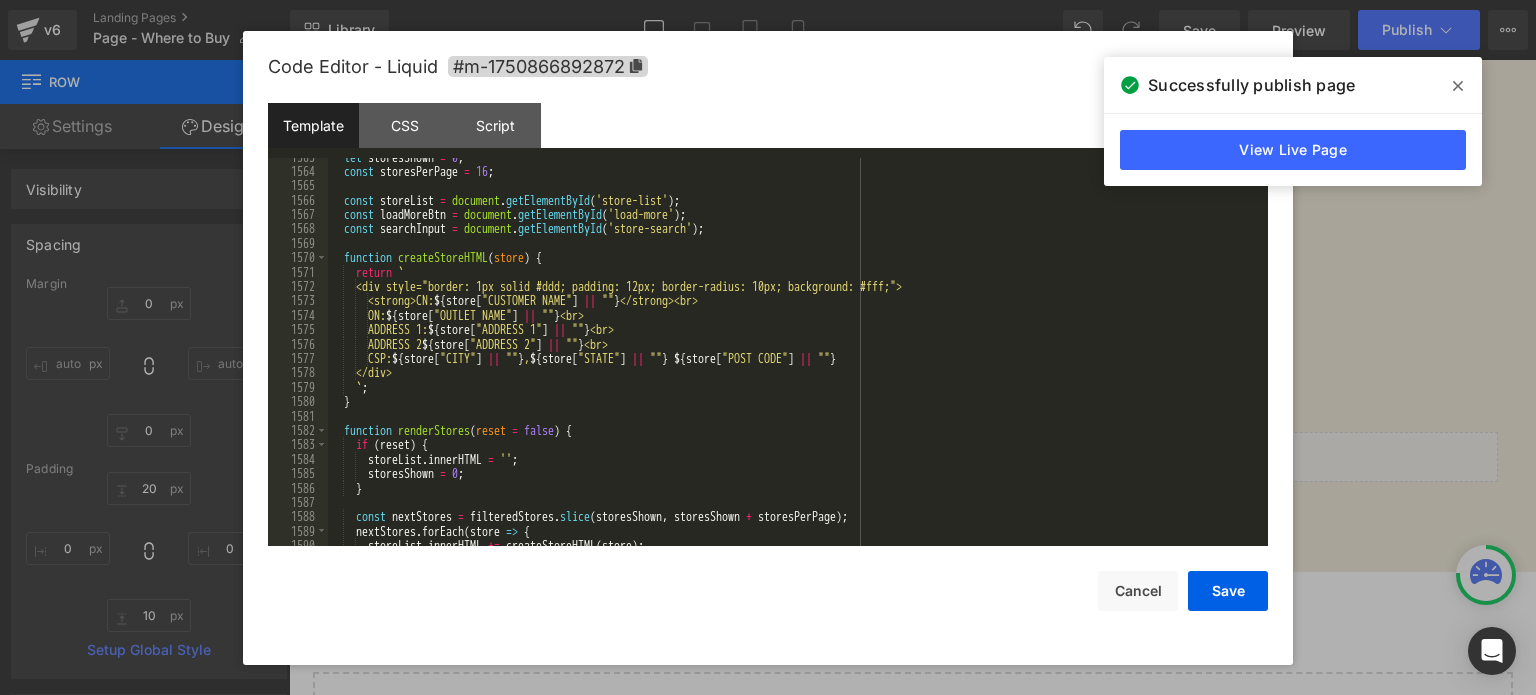 click on "let   storesShown   =   0 ;    const   storesPerPage   =   16 ;    const   storeList   =   document . getElementById ( 'store-list' ) ;    const   loadMoreBtn   =   document . getElementById ( 'load-more' ) ;    const   searchInput   =   document . getElementById ( 'store-search' ) ;    function   createStoreHTML ( store )   {       return   `         <div style="border: 1px solid #ddd; padding: 12px; border-radius: 10px; background: #fff;">            <strong>CN: ${ store [ "CUSTOMER NAME" ]   ||   "" } </strong><br>            ON: ${ store [ "OUTLET NAME" ]   ||   "" } <br>            ADDRESS 1: ${ store [ "ADDRESS 1" ]   ||   "" } <br>            ADDRESS 2 ${ store [ "ADDRESS 2" ]   ||   "" } <br>            CSP: ${ store [ "CITY" ]   ||   "" } ,  ${ store [ "STATE" ]   ||   "" }   ${ store [ "POST CODE" ]   ||   "" }         </div>       ` ;    }    function   renderStores ( reset   =   false )   {       if   ( reset )   {          storeList . innerHTML   =   '' ;          storesShown   =   0 ;       }" at bounding box center (794, 359) 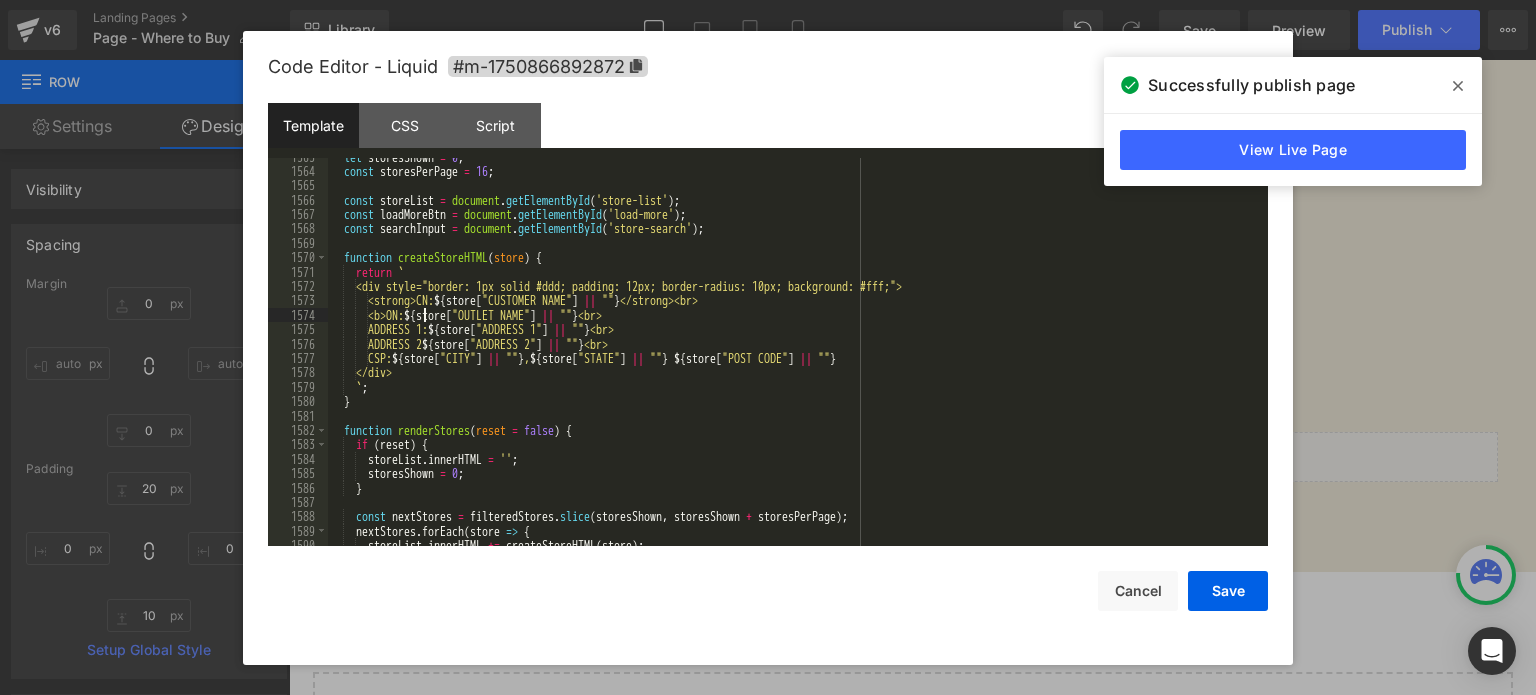 click on "let   storesShown   =   0 ;    const   storesPerPage   =   16 ;    const   storeList   =   document . getElementById ( 'store-list' ) ;    const   loadMoreBtn   =   document . getElementById ( 'load-more' ) ;    const   searchInput   =   document . getElementById ( 'store-search' ) ;    function   createStoreHTML ( store )   {       return   `         <div style="border: 1px solid #ddd; padding: 12px; border-radius: 10px; background: #fff;">            <strong>CN: ${ store [ "CUSTOMER NAME" ]   ||   "" } </strong><br>            <b>ON: ${ store [ "OUTLET NAME" ]   ||   "" } <br>            ADDRESS 1: ${ store [ "ADDRESS 1" ]   ||   "" } <br>            ADDRESS 2 ${ store [ "ADDRESS 2" ]   ||   "" } <br>            CSP: ${ store [ "CITY" ]   ||   "" } ,  ${ store [ "STATE" ]   ||   "" }   ${ store [ "POST CODE" ]   ||   "" }         </div>       ` ;    }    function   renderStores ( reset   =   false )   {       if   ( reset )   {          storeList . innerHTML   =   '' ;          storesShown   =   0 ;    }" at bounding box center [794, 359] 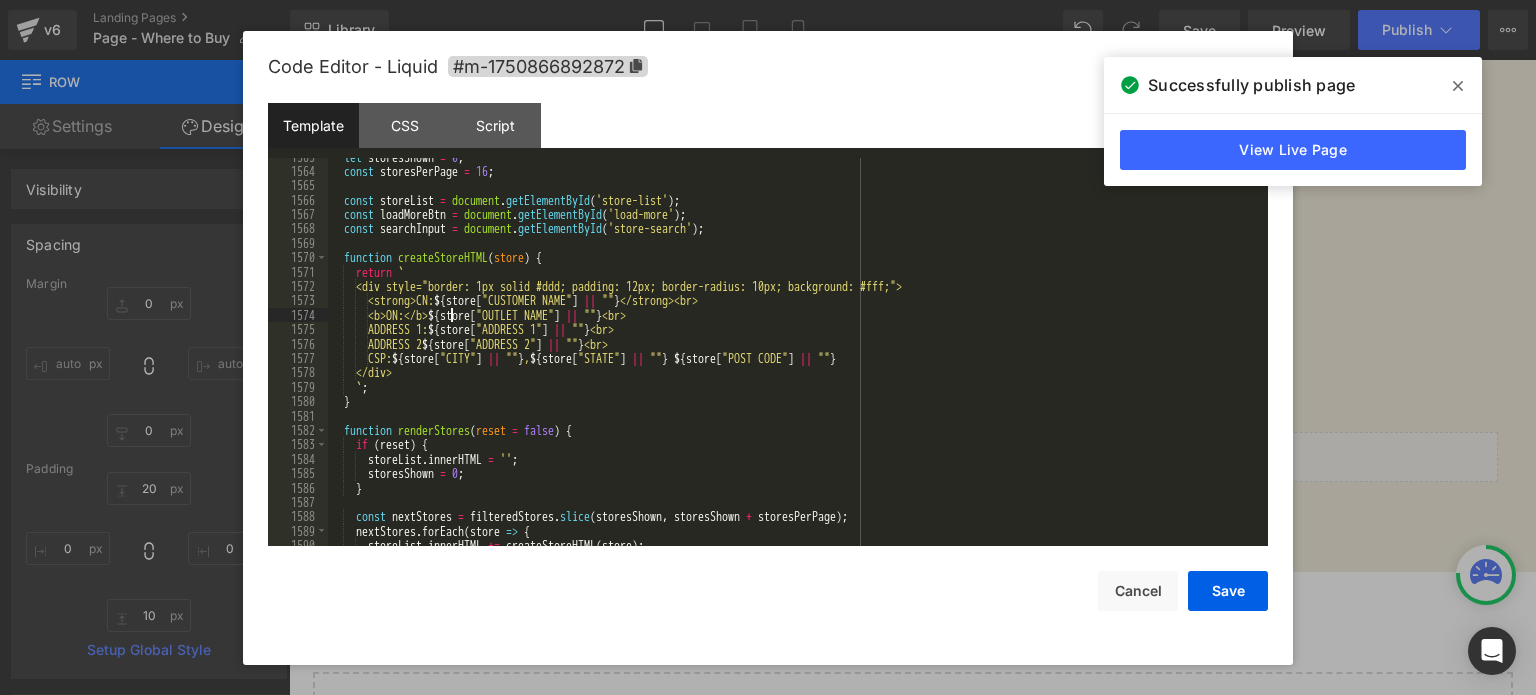 click on "let   storesShown   =   0 ;    const   storesPerPage   =   16 ;    const   storeList   =   document . getElementById ( 'store-list' ) ;    const   loadMoreBtn   =   document . getElementById ( 'load-more' ) ;    const   searchInput   =   document . getElementById ( 'store-search' ) ;    function   createStoreHTML ( store )   {       return   `         <div style="border: 1px solid #ddd; padding: 12px; border-radius: 10px; background: #fff;">            <strong>CN: ${ store [ "CUSTOMER NAME" ]   ||   "" } </strong><br>            <b>ON:</b> ${ store [ "OUTLET NAME" ]   ||   "" } <br>            ADDRESS 1: ${ store [ "ADDRESS 1" ]   ||   "" } <br>            ADDRESS 2 ${ store [ "ADDRESS 2" ]   ||   "" } <br>            CSP: ${ store [ "CITY" ]   ||   "" } ,  ${ store [ "STATE" ]   ||   "" }   ${ store [ "POST CODE" ]   ||   "" }         </div>       ` ;    }    function   renderStores ( reset   =   false )   {       if   ( reset )   {          storeList . innerHTML   =   '' ;          storesShown   =   0 ;" at bounding box center [794, 359] 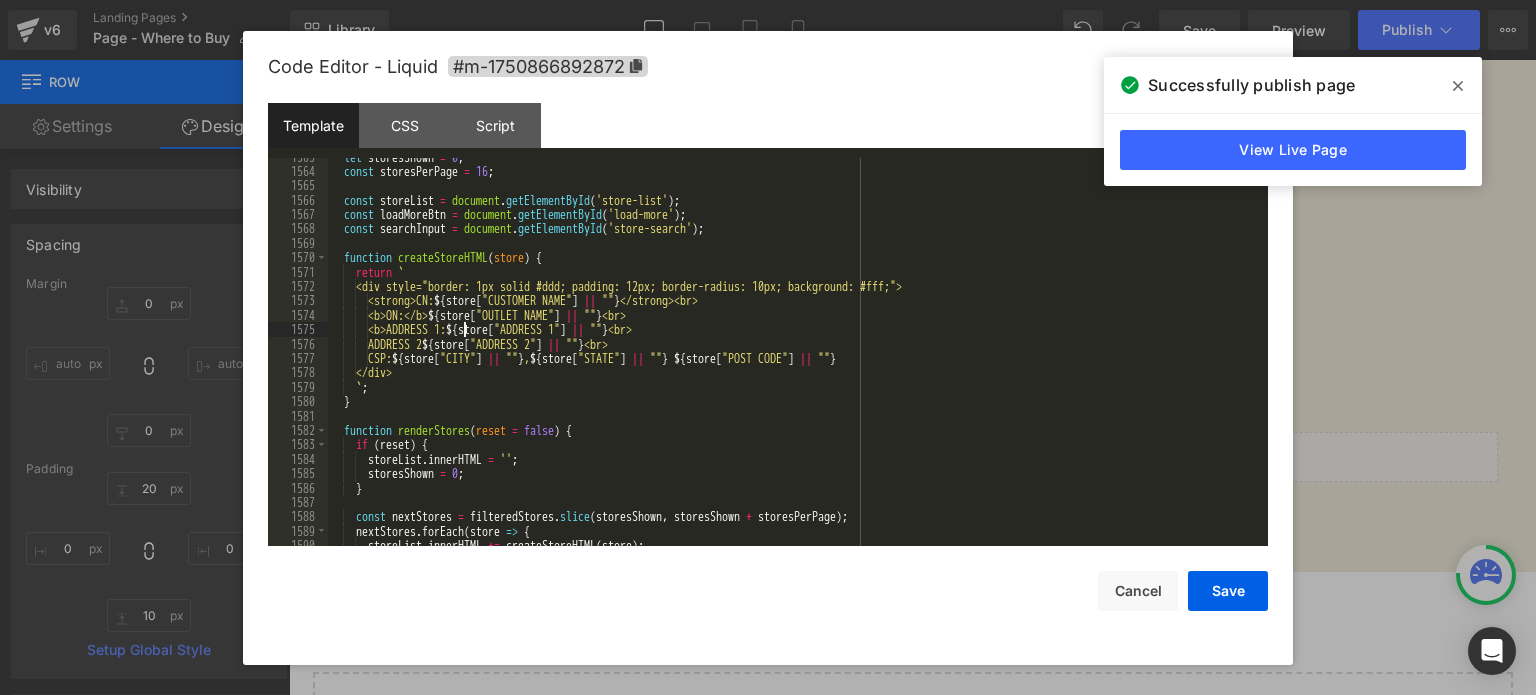 click on "let   storesShown   =   0 ;    const   storesPerPage   =   16 ;    const   storeList   =   document . getElementById ( 'store-list' ) ;    const   loadMoreBtn   =   document . getElementById ( 'load-more' ) ;    const   searchInput   =   document . getElementById ( 'store-search' ) ;    function   createStoreHTML ( store )   {       return   `         <div style="border: 1px solid #ddd; padding: 12px; border-radius: 10px; background: #fff;">            <strong>CN: ${ store [ "CUSTOMER NAME" ]   ||   "" } </strong><br>            <b>ON:</b> ${ store [ "OUTLET NAME" ]   ||   "" } <br>            <b>ADDRESS 1: ${ store [ "ADDRESS 1" ]   ||   "" } <br>            ADDRESS 2 ${ store [ "ADDRESS 2" ]   ||   "" } <br>            CSP: ${ store [ "CITY" ]   ||   "" } ,  ${ store [ "STATE" ]   ||   "" }   ${ store [ "POST CODE" ]   ||   "" }         </div>       ` ;    }    function   renderStores ( reset   =   false )   {       if   ( reset )   {          storeList . innerHTML   =   '' ;          storesShown   =   0" at bounding box center [794, 359] 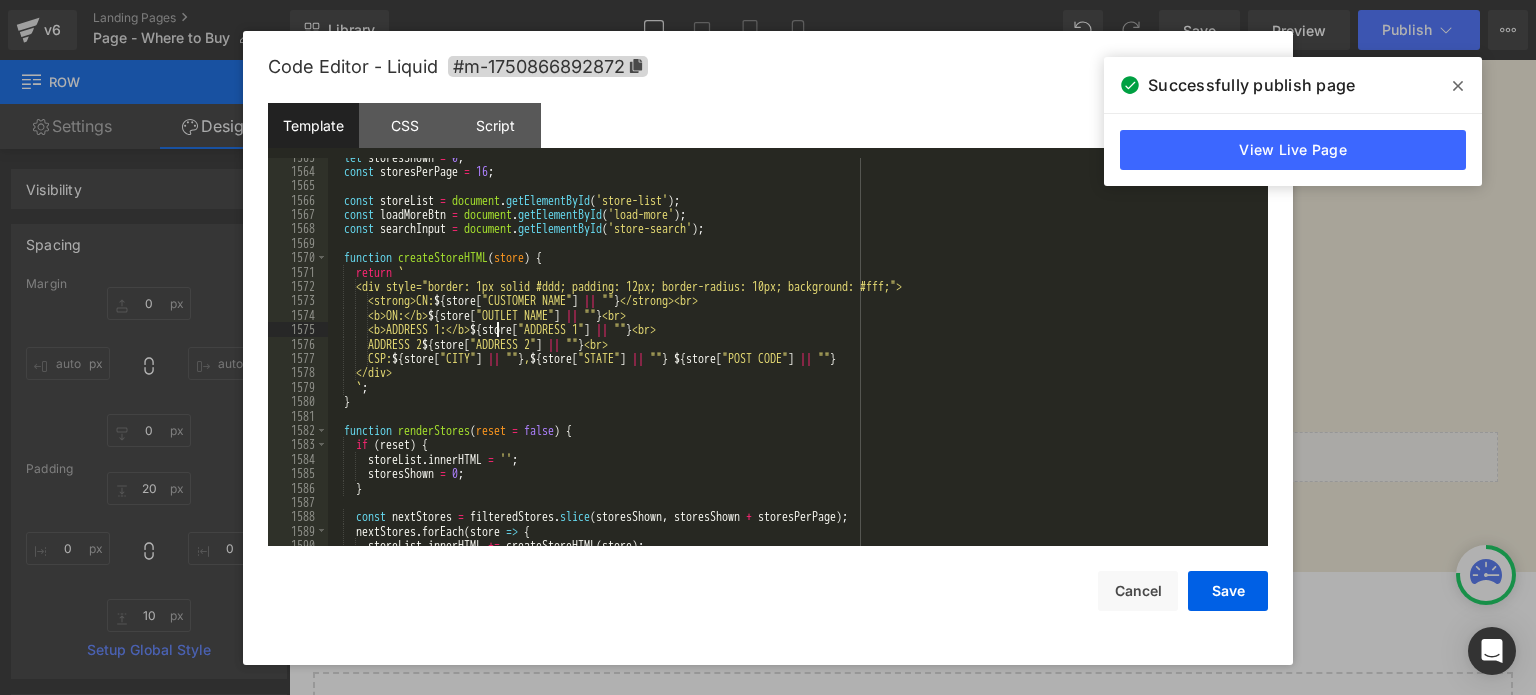 click on "let   storesShown   =   0 ;    const   storesPerPage   =   16 ;    const   storeList   =   document . getElementById ( 'store-list' ) ;    const   loadMoreBtn   =   document . getElementById ( 'load-more' ) ;    const   searchInput   =   document . getElementById ( 'store-search' ) ;    function   createStoreHTML ( store )   {       return   `         <div style="border: 1px solid #ddd; padding: 12px; border-radius: 10px; background: #fff;">            <strong>CN: ${ store [ "CUSTOMER NAME" ]   ||   "" } </strong><br>            <b>ON:</b> ${ store [ "OUTLET NAME" ]   ||   "" } <br>            <b>ADDRESS 1:</b> ${ store [ "ADDRESS 1" ]   ||   "" } <br>            ADDRESS 2 ${ store [ "ADDRESS 2" ]   ||   "" } <br>            CSP: ${ store [ "CITY" ]   ||   "" } ,  ${ store [ "STATE" ]   ||   "" }   ${ store [ "POST CODE" ]   ||   "" }         </div>       ` ;    }    function   renderStores ( reset   =   false )   {       if   ( reset )   {          storeList . innerHTML   =   '' ;          storesShown   =" at bounding box center (794, 359) 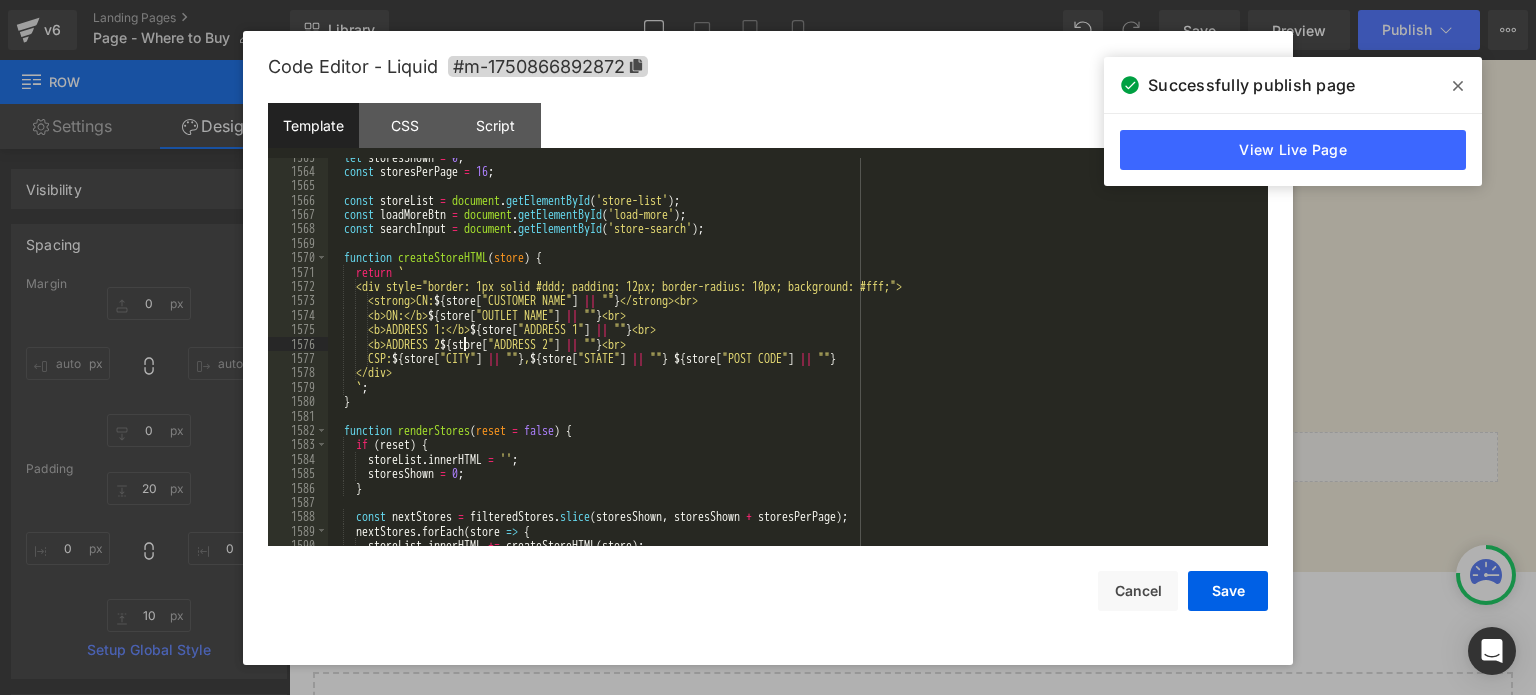 click on "let   storesShown   =   0 ;    const   storesPerPage   =   16 ;    const   storeList   =   document . getElementById ( 'store-list' ) ;    const   loadMoreBtn   =   document . getElementById ( 'load-more' ) ;    const   searchInput   =   document . getElementById ( 'store-search' ) ;    function   createStoreHTML ( store )   {       return   `         <div style="border: 1px solid #ddd; padding: 12px; border-radius: 10px; background: #fff;">            <strong>CN: ${ store [ "CUSTOMER NAME" ]   ||   "" } </strong><br>            <b>ON:</b> ${ store [ "OUTLET NAME" ]   ||   "" } <br>            <b>ADDRESS 1:</b> ${ store [ "ADDRESS 1" ]   ||   "" } <br>            <b>ADDRESS 2 ${ store [ "ADDRESS 2" ]   ||   "" } <br>            CSP: ${ store [ "CITY" ]   ||   "" } ,  ${ store [ "STATE" ]   ||   "" }   ${ store [ "POST CODE" ]   ||   "" }         </div>       ` ;    }    function   renderStores ( reset   =   false )   {       if   ( reset )   {          storeList . innerHTML   =   '' ;          storesShown" at bounding box center (794, 359) 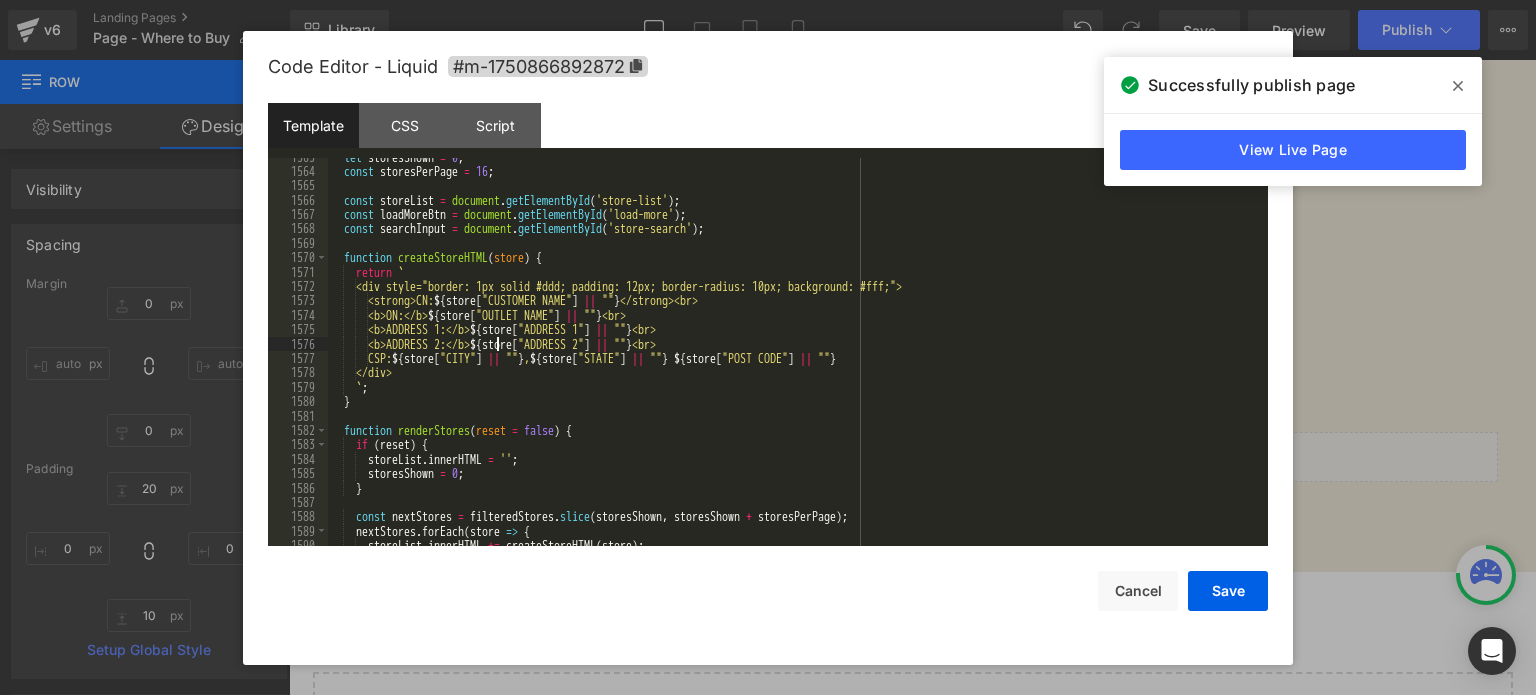 click on "let   storesShown   =   0 ;    const   storesPerPage   =   16 ;    const   storeList   =   document . getElementById ( 'store-list' ) ;    const   loadMoreBtn   =   document . getElementById ( 'load-more' ) ;    const   searchInput   =   document . getElementById ( 'store-search' ) ;    function   createStoreHTML ( store )   {       return   `         <div style="border: 1px solid #ddd; padding: 12px; border-radius: 10px; background: #fff;">            <strong>CN: ${ store [ "CUSTOMER NAME" ]   ||   "" } </strong><br>            <b>ON:</b> ${ store [ "OUTLET NAME" ]   ||   "" } <br>            <b>ADDRESS 1:</b> ${ store [ "ADDRESS 1" ]   ||   "" } <br>            <b>ADDRESS 2:</b> ${ store [ "ADDRESS 2" ]   ||   "" } <br>            CSP: ${ store [ "CITY" ]   ||   "" } ,  ${ store [ "STATE" ]   ||   "" }   ${ store [ "POST CODE" ]   ||   "" }         </div>       ` ;    }    function   renderStores ( reset   =   false )   {       if   ( reset )   {          storeList . innerHTML   =   '' ;            =   0" at bounding box center (794, 359) 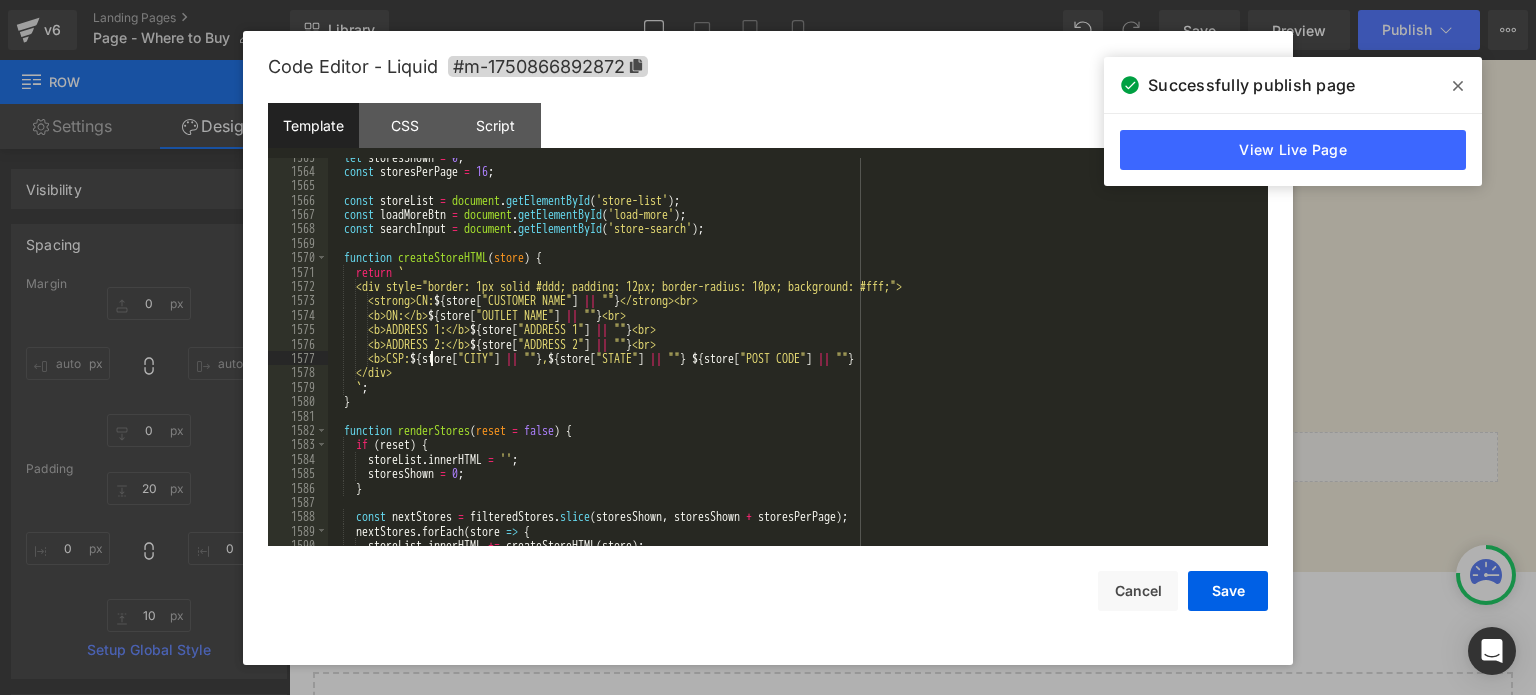 click on "let   storesShown   =   0 ;    const   storesPerPage   =   16 ;    const   storeList   =   document . getElementById ( 'store-list' ) ;    const   loadMoreBtn   =   document . getElementById ( 'load-more' ) ;    const   searchInput   =   document . getElementById ( 'store-search' ) ;    function   createStoreHTML ( store )   {       return   `         <div style="border: 1px solid #ddd; padding: 12px; border-radius: 10px; background: #fff;">            <strong>CN: ${ store [ "CUSTOMER NAME" ]   ||   "" } </strong><br>            <b>ON:</b> ${ store [ "OUTLET NAME" ]   ||   "" } <br>            <b>ADDRESS 1:</b> ${ store [ "ADDRESS 1" ]   ||   "" } <br>            <b>ADDRESS 2:</b> ${ store [ "ADDRESS 2" ]   ||   "" } <br>            <b>CSP: ${ store [ "CITY" ]   ||   "" } ,  ${ store [ "STATE" ]   ||   "" }   ${ store [ "POST CODE" ]   ||   "" }         </div>       ` ;    }    function   renderStores ( reset   =   false )   {       if   ( reset )   {          storeList . innerHTML   =   '' ;            =" at bounding box center [794, 359] 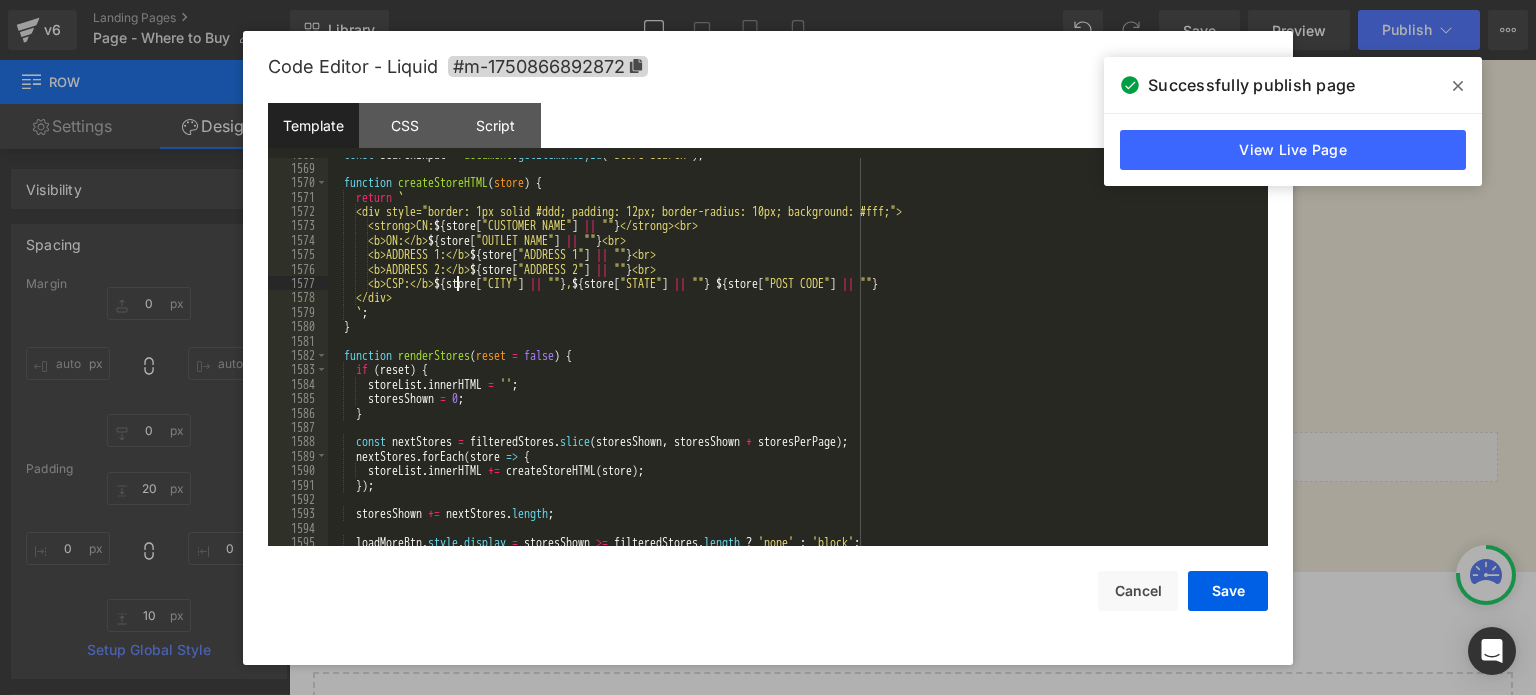 scroll, scrollTop: 22619, scrollLeft: 0, axis: vertical 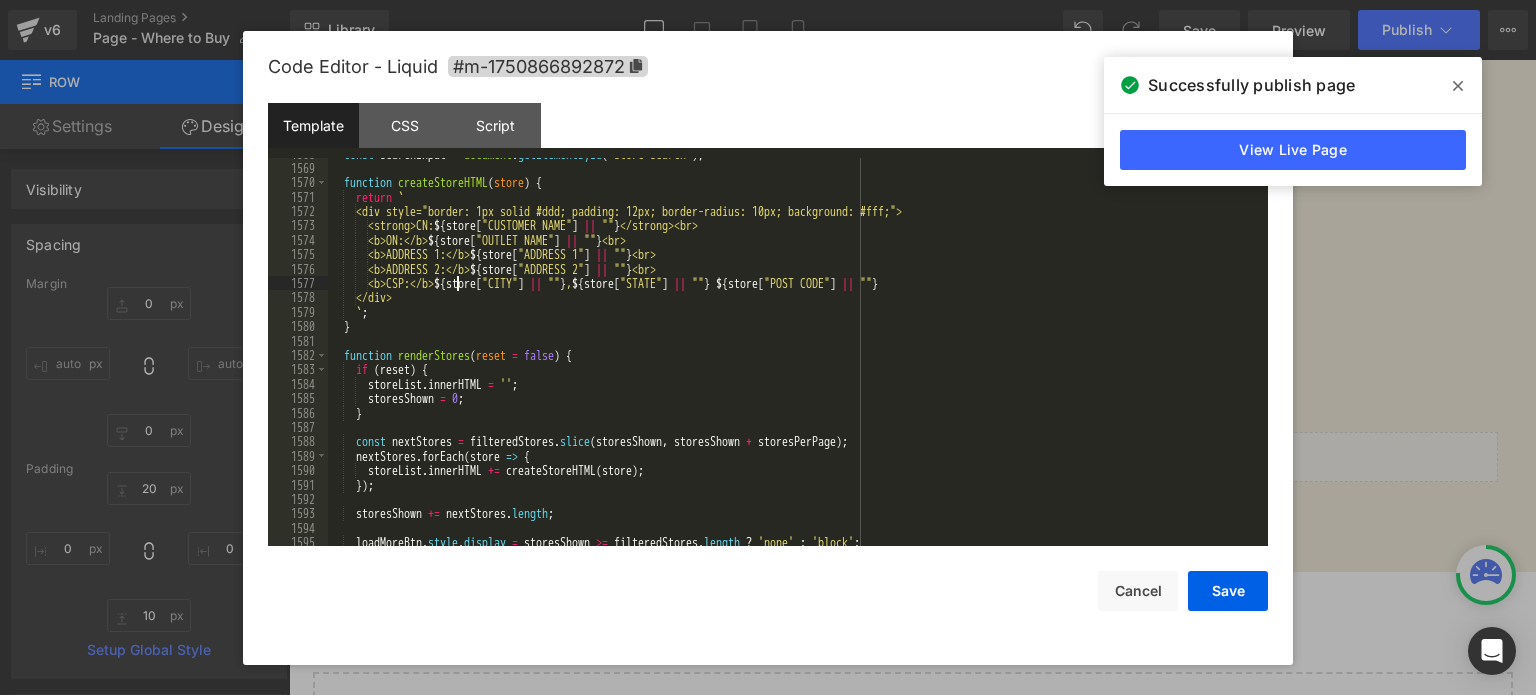 click on "const   searchInput   =   document . getElementById ( 'store-search' ) ;    function   createStoreHTML ( store )   {       return   `         <div style="border: 1px solid #ddd; padding: 12px; border-radius: 10px; background: #fff;">            <strong>CN: ${ store [ "CUSTOMER NAME" ]   ||   "" } </strong><br>            <b>ON:</b> ${ store [ "OUTLET NAME" ]   ||   "" } <br>            <b>ADDRESS 1:</b> ${ store [ "ADDRESS 1" ]   ||   "" } <br>            <b>ADDRESS 2:</b> ${ store [ "ADDRESS 2" ]   ||   "" } <br>            <b>CSP:</b> ${ store [ "CITY" ]   ||   "" } ,  ${ store [ "STATE" ]   ||   "" }   ${ store [ "POST CODE" ]   ||   "" }         </div>       ` ;    }    function   renderStores ( reset   =   false )   {       if   ( reset )   {          storeList . innerHTML   =   '' ;          storesShown   =   0 ;       }       const   nextStores   =   filteredStores . slice ( storesShown ,   storesShown   +   storesPerPage ) ;       nextStores . forEach ( store   =>   {          storeList . innerHTML" at bounding box center (794, 356) 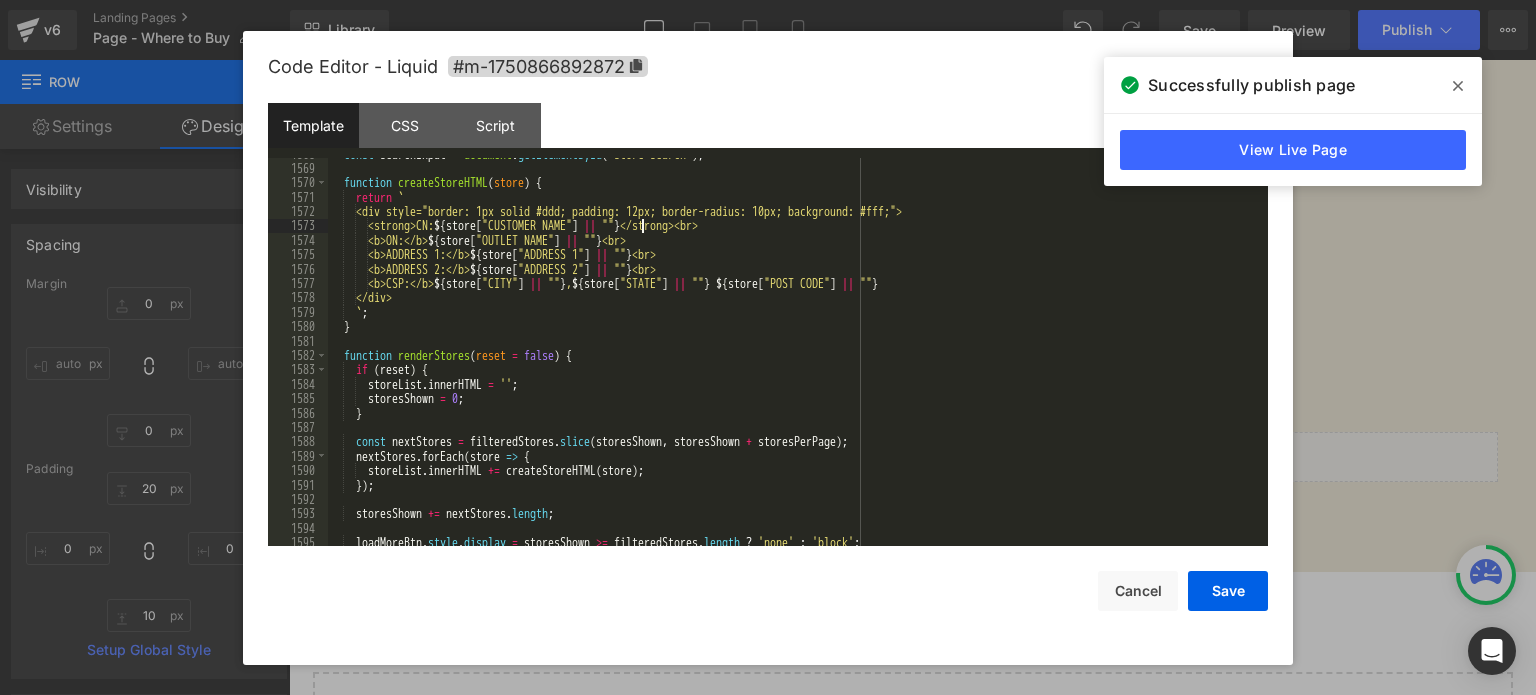 click on "const   searchInput   =   document . getElementById ( 'store-search' ) ;    function   createStoreHTML ( store )   {       return   `         <div style="border: 1px solid #ddd; padding: 12px; border-radius: 10px; background: #fff;">            <strong>CN: ${ store [ "CUSTOMER NAME" ]   ||   "" } </strong><br>            <b>ON:</b> ${ store [ "OUTLET NAME" ]   ||   "" } <br>            <b>ADDRESS 1:</b> ${ store [ "ADDRESS 1" ]   ||   "" } <br>            <b>ADDRESS 2:</b> ${ store [ "ADDRESS 2" ]   ||   "" } <br>            <b>CSP:</b> ${ store [ "CITY" ]   ||   "" } ,  ${ store [ "STATE" ]   ||   "" }   ${ store [ "POST CODE" ]   ||   "" }         </div>       ` ;    }    function   renderStores ( reset   =   false )   {       if   ( reset )   {          storeList . innerHTML   =   '' ;          storesShown   =   0 ;       }       const   nextStores   =   filteredStores . slice ( storesShown ,   storesShown   +   storesPerPage ) ;       nextStores . forEach ( store   =>   {          storeList . innerHTML" at bounding box center [794, 356] 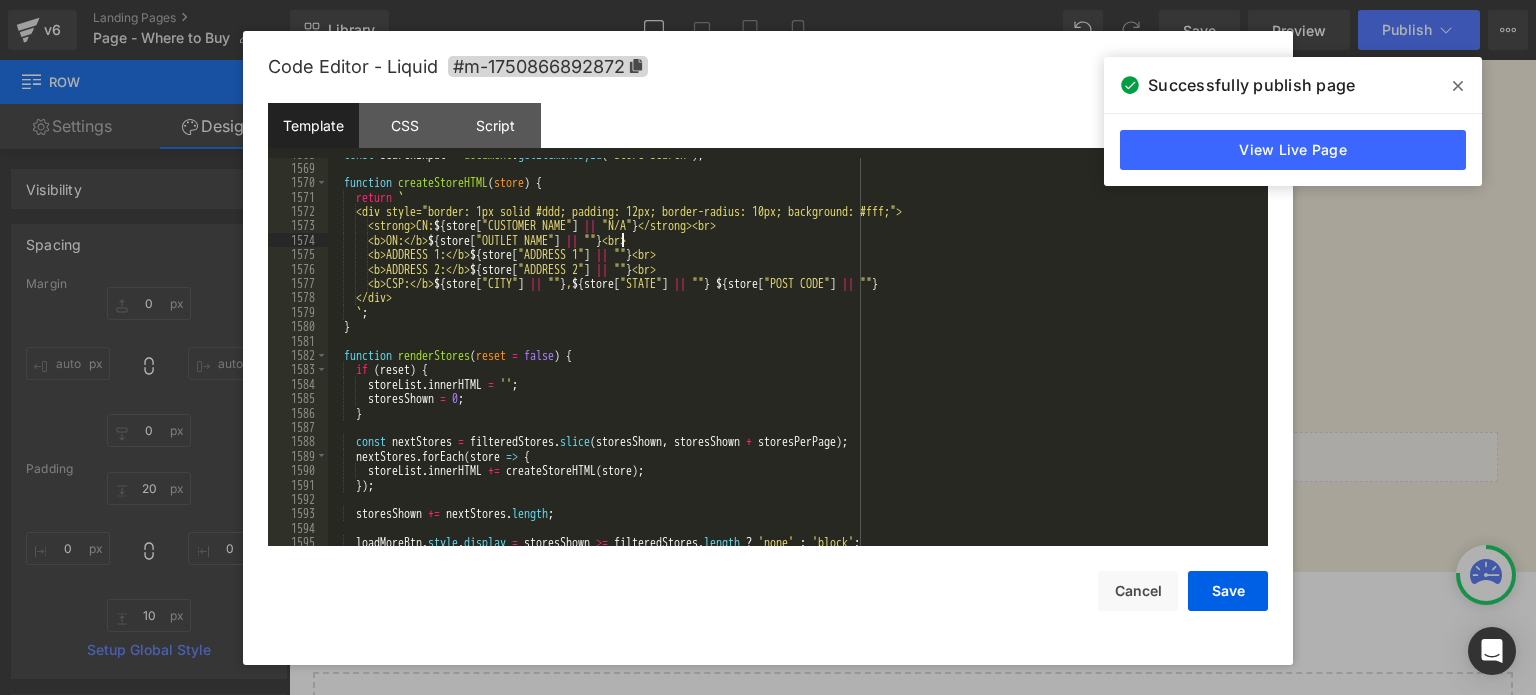 click on "const   searchInput   =   document . getElementById ( 'store-search' ) ;    function   createStoreHTML ( store )   {       return   `         <div style="border: 1px solid #ddd; padding: 12px; border-radius: 10px; background: #fff;">            <strong>CN: ${ store [ "CUSTOMER NAME" ]   ||   "N/A" } </strong><br>            <b>ON:</b> ${ store [ "OUTLET NAME" ]   ||   "" } <br>            <b>ADDRESS 1:</b> ${ store [ "ADDRESS 1" ]   ||   "" } <br>            <b>ADDRESS 2:</b> ${ store [ "ADDRESS 2" ]   ||   "" } <br>            <b>CSP:</b> ${ store [ "CITY" ]   ||   "" } ,  ${ store [ "STATE" ]   ||   "" }   ${ store [ "POST CODE" ]   ||   "" }         </div>       ` ;    }    function   renderStores ( reset   =   false )   {       if   ( reset )   {          storeList . innerHTML   =   '' ;          storesShown   =   0 ;       }       const   nextStores   =   filteredStores . slice ( storesShown ,   storesShown   +   storesPerPage ) ;       nextStores . forEach ( store   =>   {          storeList .   +=" at bounding box center (794, 356) 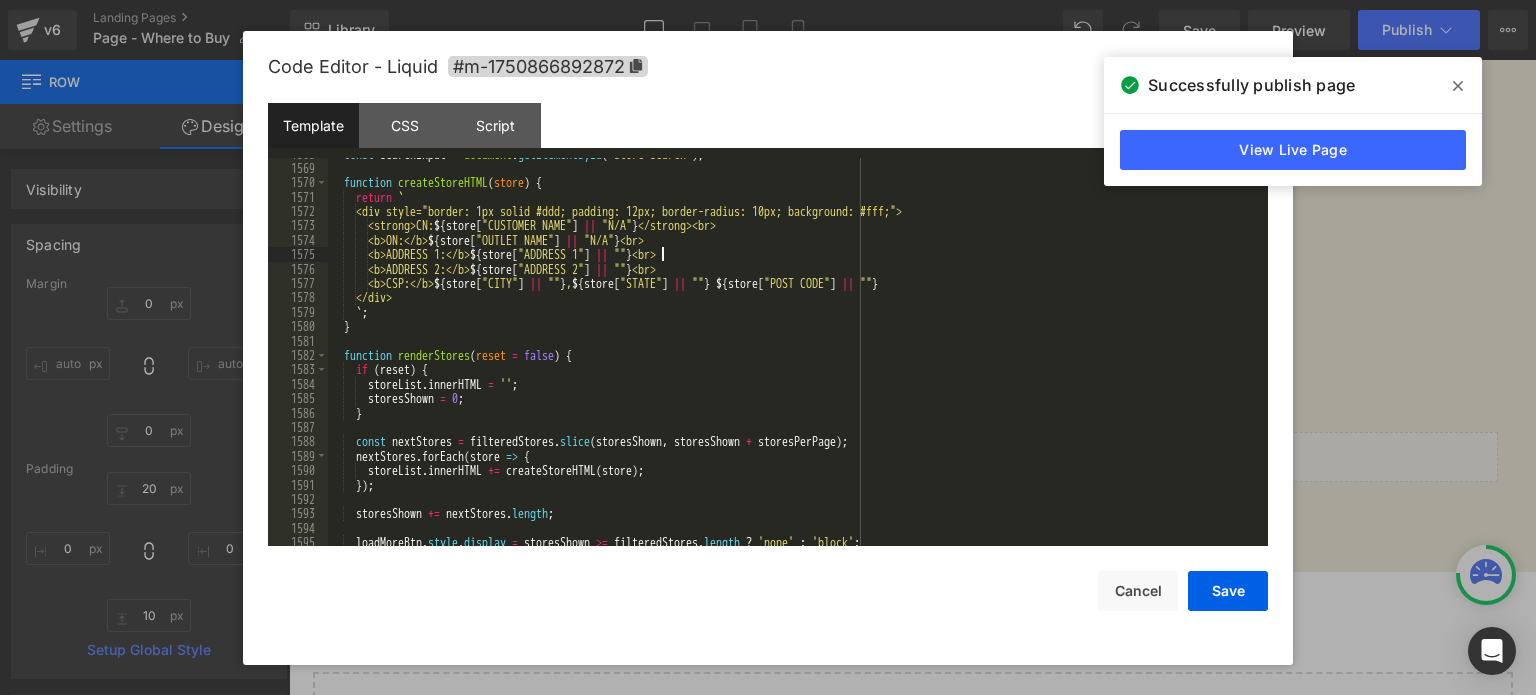 click on "const   searchInput   =   document . getElementById ( 'store-search' ) ;    function   createStoreHTML ( store )   {       return   `         <div style="border: 1px solid #ddd; padding: 12px; border-radius: 10px; background: #fff;">            <strong>CN: ${ store [ "CUSTOMER NAME" ]   ||   "N/A" } </strong><br>            <b>ON:</b> ${ store [ "OUTLET NAME" ]   ||   "N/A" } <br>            <b>ADDRESS 1:</b> ${ store [ "ADDRESS 1" ]   ||   "" } <br>            <b>ADDRESS 2:</b> ${ store [ "ADDRESS 2" ]   ||   "" } <br>            <b>CSP:</b> ${ store [ "CITY" ]   ||   "" } ,  ${ store [ "STATE" ]   ||   "" }   ${ store [ "POST CODE" ]   ||   "" }         </div>       ` ;    }    function   renderStores ( reset   =   false )   {       if   ( reset )   {          storeList . innerHTML   =   '' ;          storesShown   =   0 ;       }       const   nextStores   =   filteredStores . slice ( storesShown ,   storesShown   +   storesPerPage ) ;       nextStores . forEach ( store   =>   {          storeList ." at bounding box center (794, 356) 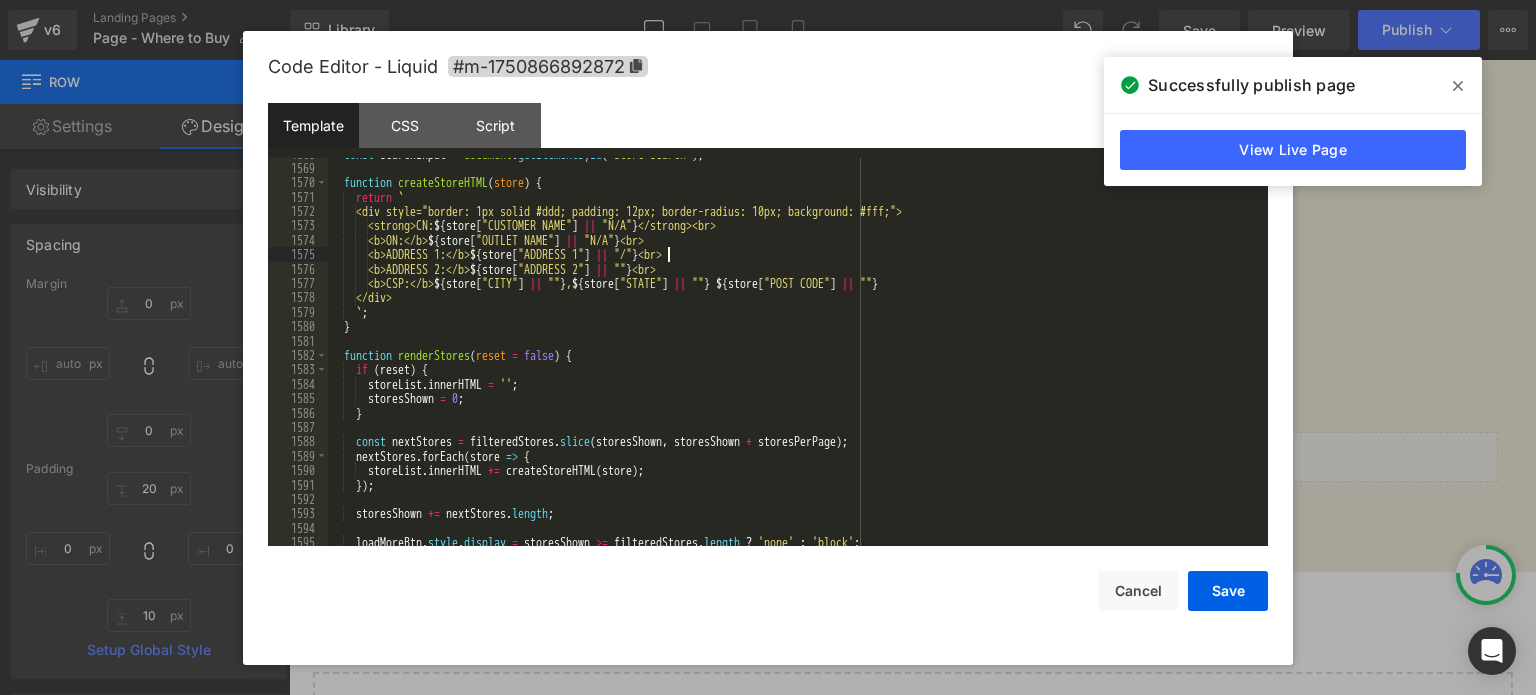 click on "const   searchInput   =   document . getElementById ( 'store-search' ) ;    function   createStoreHTML ( store )   {       return   `         <div style="border: 1px solid #ddd; padding: 12px; border-radius: 10px; background: #fff;">            <strong>CN: ${ store [ "CUSTOMER NAME" ]   ||   "N/A" } </strong><br>            <b>ON:</b> ${ store [ "OUTLET NAME" ]   ||   "N/A" } <br>            <b>ADDRESS 1:</b> ${ store [ "ADDRESS 1" ]   ||   "/" } <br>            <b>ADDRESS 2:</b> ${ store [ "ADDRESS 2" ]   ||   "" } <br>            <b>CSP:</b> ${ store [ "CITY" ]   ||   "" } ,  ${ store [ "STATE" ]   ||   "" }   ${ store [ "POST CODE" ]   ||   "" }         </div>       ` ;    }    function   renderStores ( reset   =   false )   {       if   ( reset )   {          storeList . innerHTML   =   '' ;          storesShown   =   0 ;       }       const   nextStores   =   filteredStores . slice ( storesShown ,   storesShown   +   storesPerPage ) ;       nextStores . forEach ( store   =>   {          storeList ." at bounding box center (794, 356) 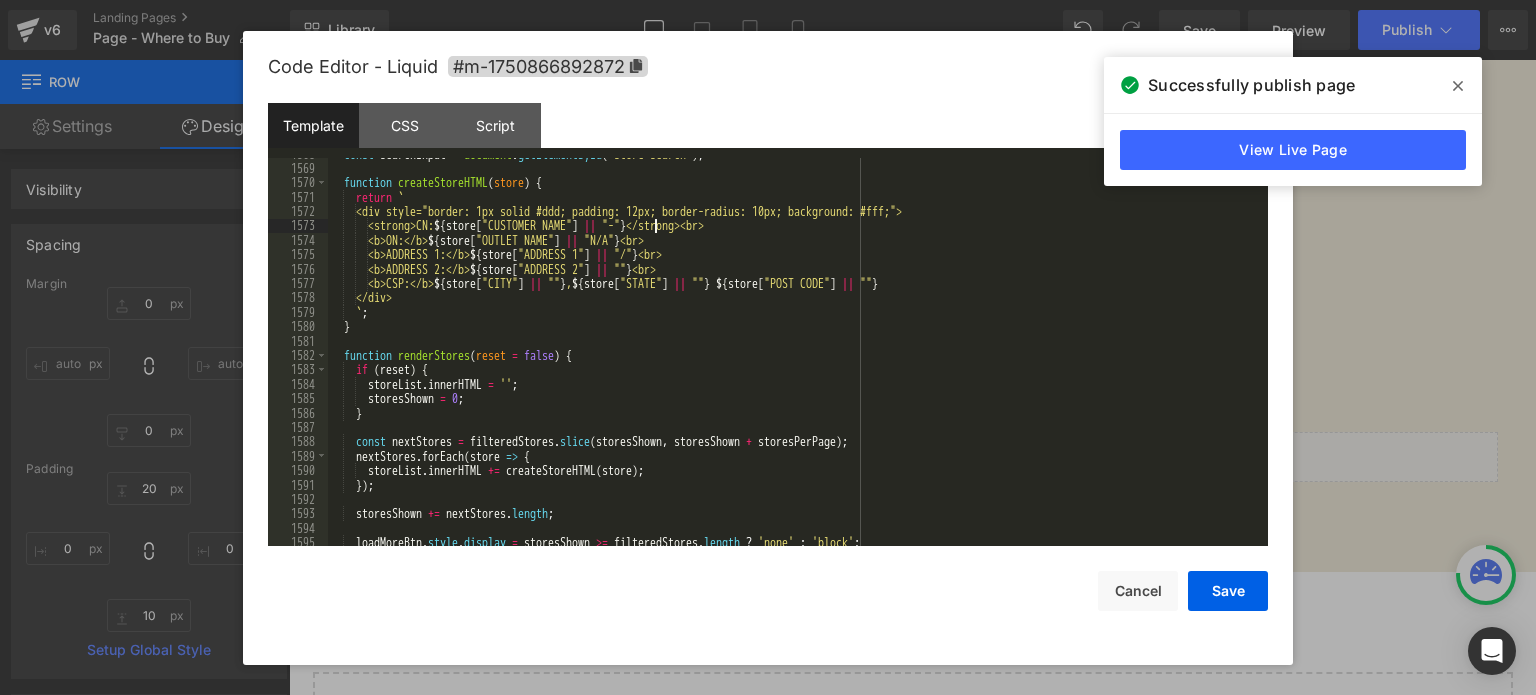 click on "const   searchInput   =   document . getElementById ( 'store-search' ) ;    function   createStoreHTML ( store )   {       return   `         <div style="border: 1px solid #ddd; padding: 12px; border-radius: 10px; background: #fff;">            <strong>CN: ${ store [ "CUSTOMER NAME" ]   ||   "-" } </strong><br>            <b>ON:</b> ${ store [ "OUTLET NAME" ]   ||   "N/A" } <br>            <b>ADDRESS 1:</b> ${ store [ "ADDRESS 1" ]   ||   "/" } <br>            <b>ADDRESS 2:</b> ${ store [ "ADDRESS 2" ]   ||   "" } <br>            <b>CSP:</b> ${ store [ "CITY" ]   ||   "" } ,  ${ store [ "STATE" ]   ||   "" }   ${ store [ "POST CODE" ]   ||   "" }         </div>       ` ;    }    function   renderStores ( reset   =   false )   {       if   ( reset )   {          storeList . innerHTML   =   '' ;          storesShown   =   0 ;       }       const   nextStores   =   filteredStores . slice ( storesShown ,   storesShown   +   storesPerPage ) ;       nextStores . forEach ( store   =>   {          storeList .   +=" at bounding box center (794, 356) 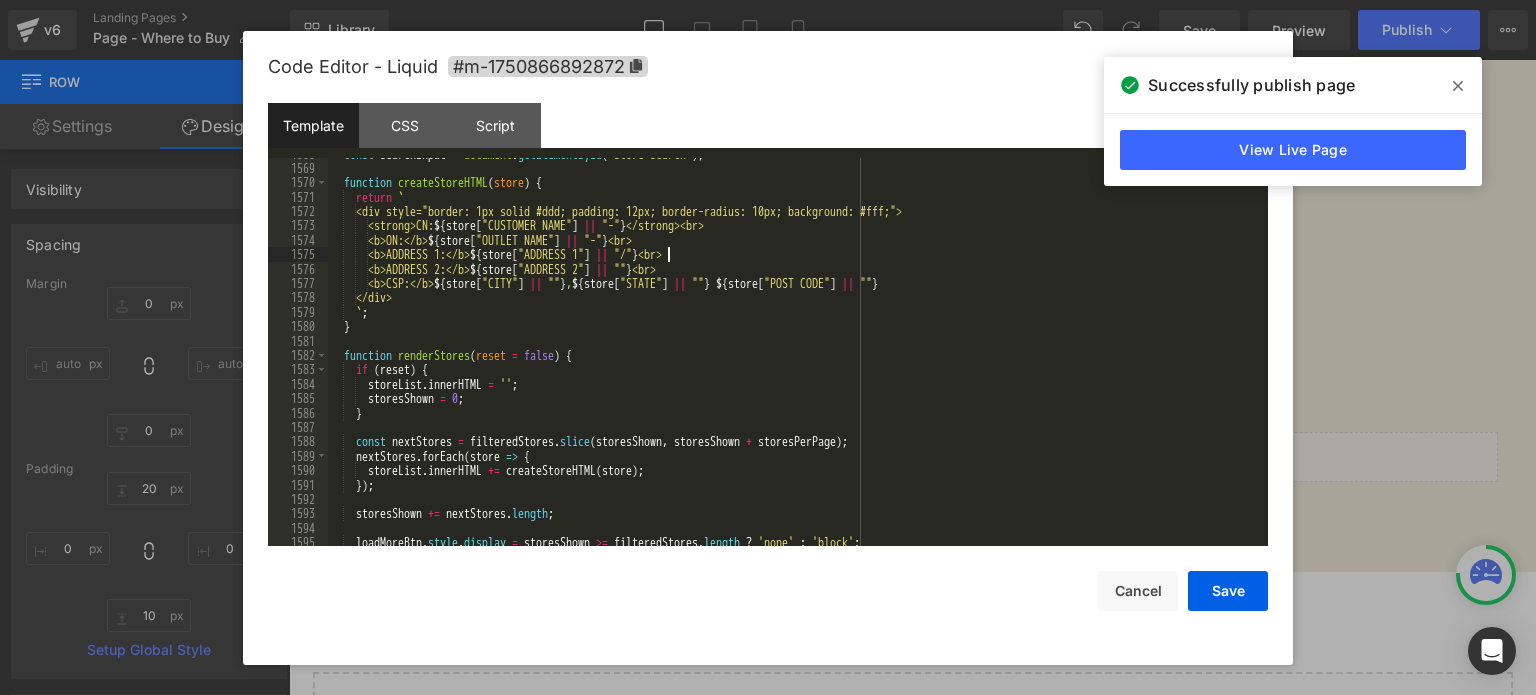 click on "const   searchInput   =   document . getElementById ( 'store-search' ) ;    function   createStoreHTML ( store )   {       return   `         <div style="border: 1px solid #ddd; padding: 12px; border-radius: 10px; background: #fff;">            <strong>CN: ${ store [ "CUSTOMER NAME" ]   ||   "-" } </strong><br>            <b>ON:</b> ${ store [ "OUTLET NAME" ]   ||   "-" } <br>            <b>ADDRESS 1:</b> ${ store [ "ADDRESS 1" ]   ||   "/" } <br>            <b>ADDRESS 2:</b> ${ store [ "ADDRESS 2" ]   ||   "" } <br>            <b>CSP:</b> ${ store [ "CITY" ]   ||   "" } ,  ${ store [ "STATE" ]   ||   "" }   ${ store [ "POST CODE" ]   ||   "" }         </div>       ` ;    }    function   renderStores ( reset   =   false )   {       if   ( reset )   {          storeList . innerHTML   =   '' ;          storesShown   =   0 ;       }       const   nextStores   =   filteredStores . slice ( storesShown ,   storesShown   +   storesPerPage ) ;       nextStores . forEach ( store   =>   {          storeList .   +=" at bounding box center (794, 356) 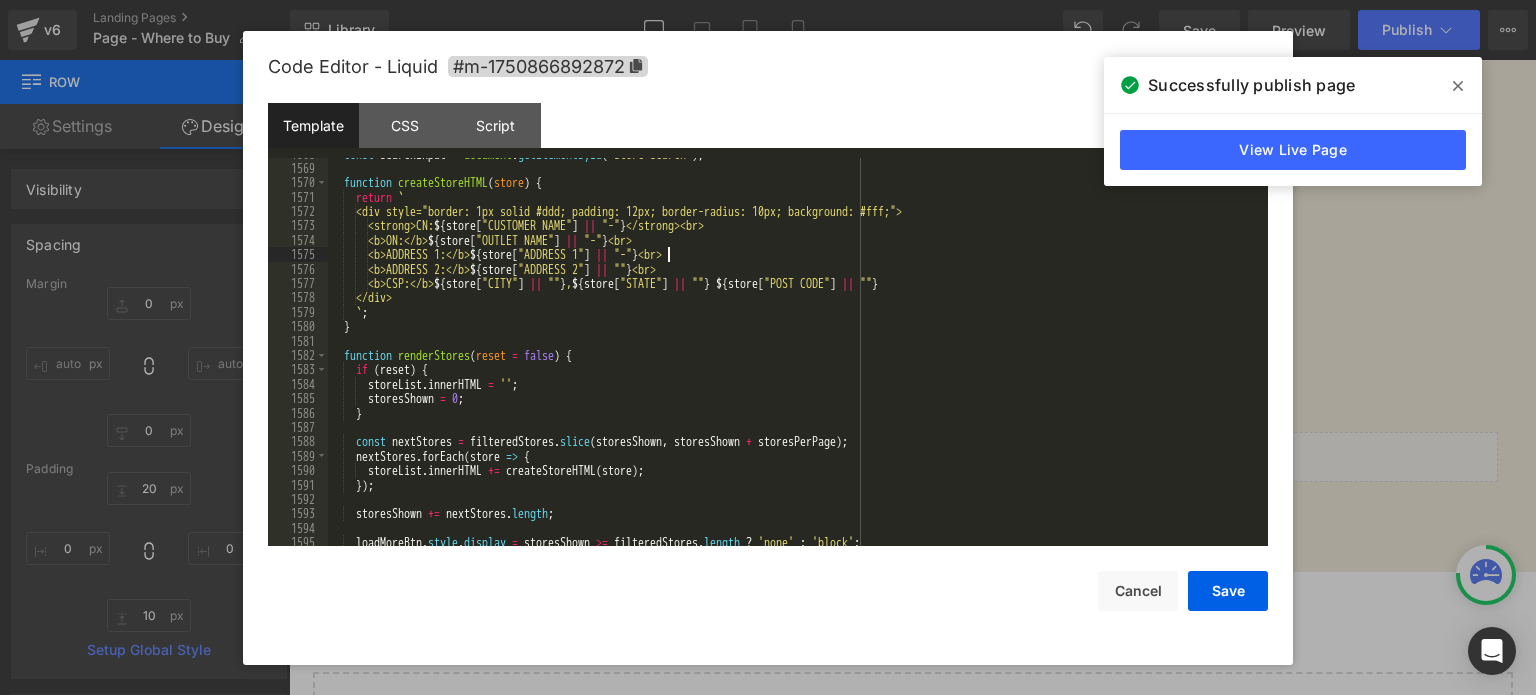 click on "const   searchInput   =   document . getElementById ( 'store-search' ) ;    function   createStoreHTML ( store )   {       return   `         <div style="border: 1px solid #ddd; padding: 12px; border-radius: 10px; background: #fff;">            <strong>CN: ${ store [ "CUSTOMER NAME" ]   ||   "-" } </strong><br>            <b>ON:</b> ${ store [ "OUTLET NAME" ]   ||   "-" } <br>            <b>ADDRESS 1:</b> ${ store [ "ADDRESS 1" ]   ||   "-" } <br>            <b>ADDRESS 2:</b> ${ store [ "ADDRESS 2" ]   ||   "" } <br>            <b>CSP:</b> ${ store [ "CITY" ]   ||   "" } ,  ${ store [ "STATE" ]   ||   "" }   ${ store [ "POST CODE" ]   ||   "" }         </div>       ` ;    }    function   renderStores ( reset   =   false )   {       if   ( reset )   {          storeList . innerHTML   =   '' ;          storesShown   =   0 ;       }       const   nextStores   =   filteredStores . slice ( storesShown ,   storesShown   +   storesPerPage ) ;       nextStores . forEach ( store   =>   {          storeList .   +=" at bounding box center [794, 356] 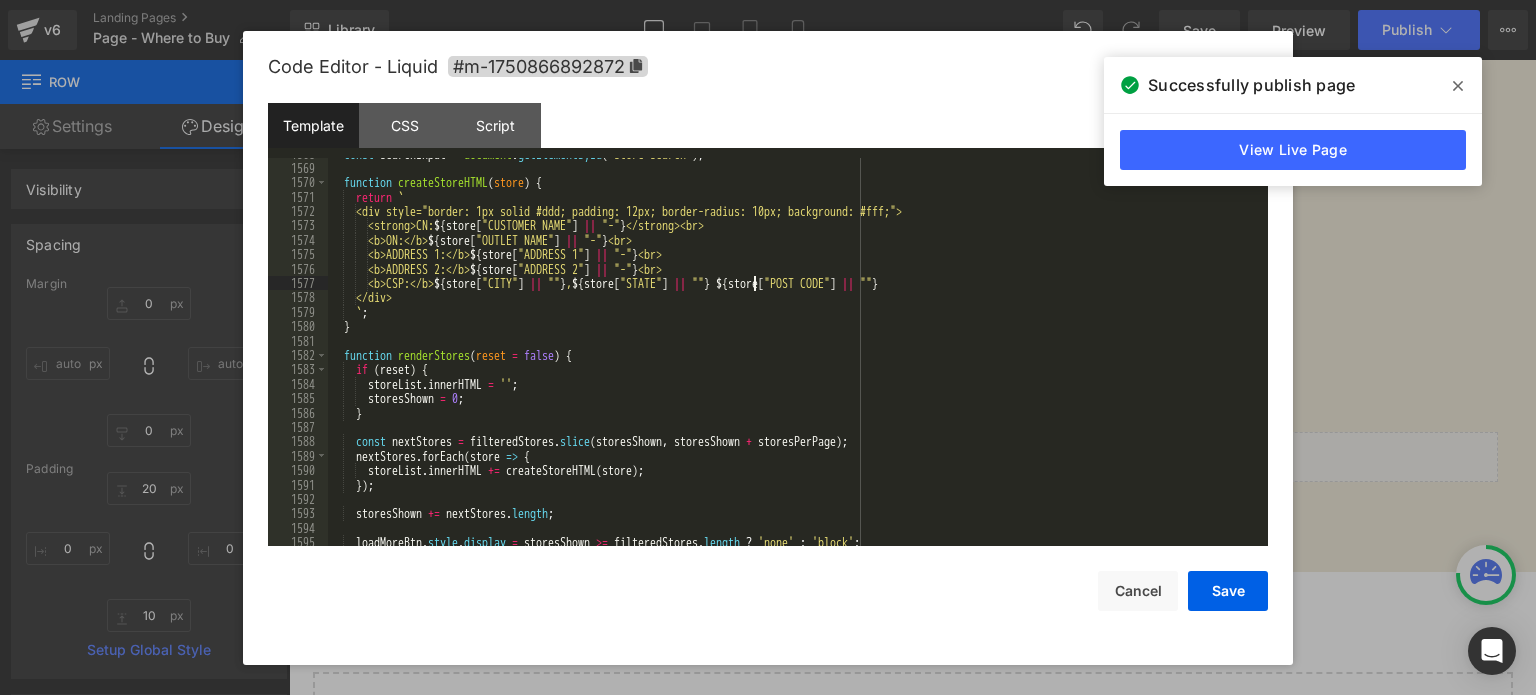 click on "const   searchInput   =   document . getElementById ( 'store-search' ) ;    function   createStoreHTML ( store )   {       return   `         <div style="border: 1px solid #ddd; padding: 12px; border-radius: 10px; background: #fff;">            <strong>CN: ${ store [ "CUSTOMER NAME" ]   ||   "-" } </strong><br>            <b>ON:</b> ${ store [ "OUTLET NAME" ]   ||   "-" } <br>            <b>ADDRESS 1:</b> ${ store [ "ADDRESS 1" ]   ||   "-" } <br>            <b>ADDRESS 2:</b> ${ store [ "ADDRESS 2" ]   ||   "-" } <br>            <b>CSP:</b> ${ store [ "CITY" ]   ||   "" } ,  ${ store [ "STATE" ]   ||   "" }   ${ store [ "POST CODE" ]   ||   "" }         </div>       ` ;    }    function   renderStores ( reset   =   false )   {       if   ( reset )   {          storeList . innerHTML   =   '' ;          storesShown   =   0 ;       }       const   nextStores   =   filteredStores . slice ( storesShown ,   storesShown   +   storesPerPage ) ;       nextStores . forEach ( store   =>   {          storeList .   +=" at bounding box center (794, 356) 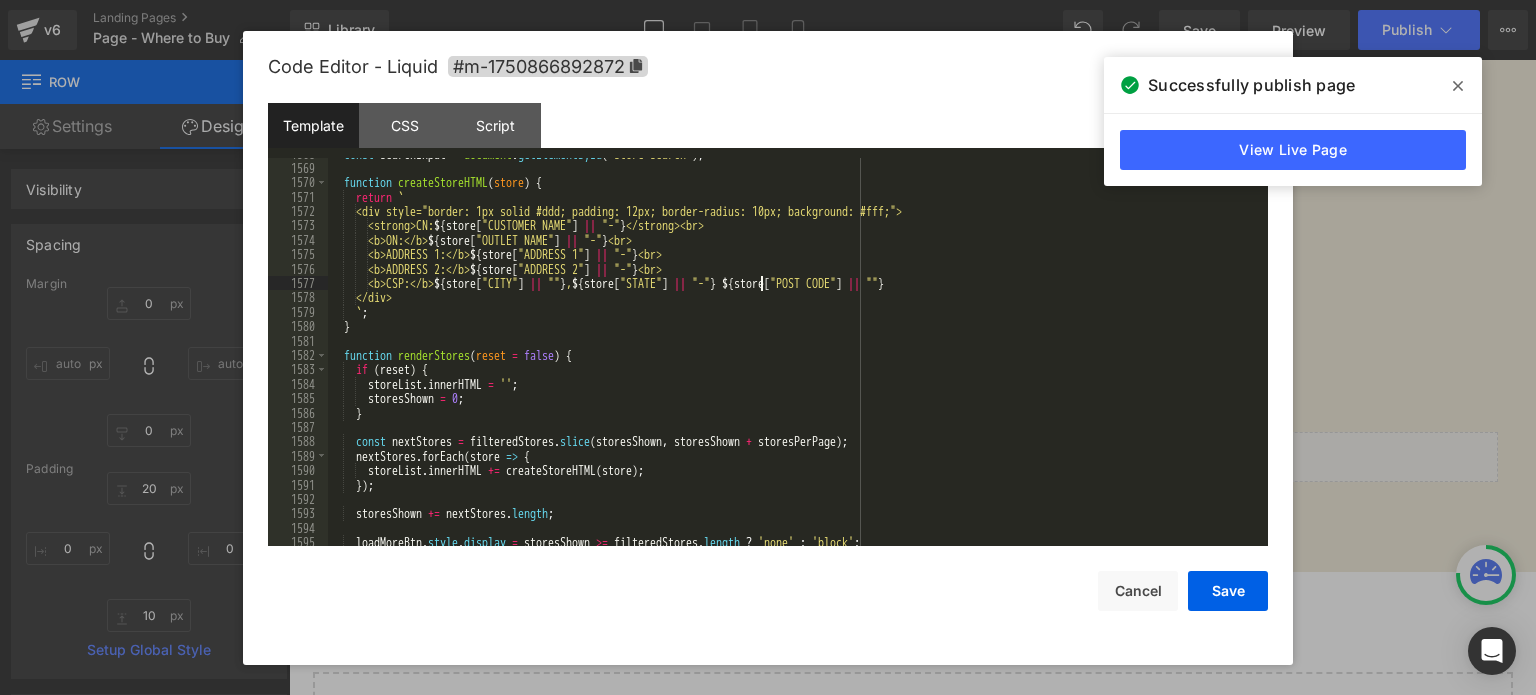 click on "const   searchInput   =   document . getElementById ( 'store-search' ) ;    function   createStoreHTML ( store )   {       return   `         <div style="border: 1px solid #ddd; padding: 12px; border-radius: 10px; background: #fff;">            <strong>CN: ${ store [ "CUSTOMER NAME" ]   ||   "-" } </strong><br>            <b>ON:</b> ${ store [ "OUTLET NAME" ]   ||   "-" } <br>            <b>ADDRESS 1:</b> ${ store [ "ADDRESS 1" ]   ||   "-" } <br>            <b>ADDRESS 2:</b> ${ store [ "ADDRESS 2" ]   ||   "-" } <br>            <b>CSP:</b> ${ store [ "CITY" ]   ||   "" } ,  ${ store [ "STATE" ]   ||   "-" }   ${ store [ "POST CODE" ]   ||   "" }         </div>       ` ;    }    function   renderStores ( reset   =   false )   {       if   ( reset )   {          storeList . innerHTML   =   '' ;          storesShown   =   0 ;       }       const   nextStores   =   filteredStores . slice ( storesShown ,   storesShown   +   storesPerPage ) ;       nextStores . forEach ( store   =>   {          storeList .   +=" at bounding box center [794, 356] 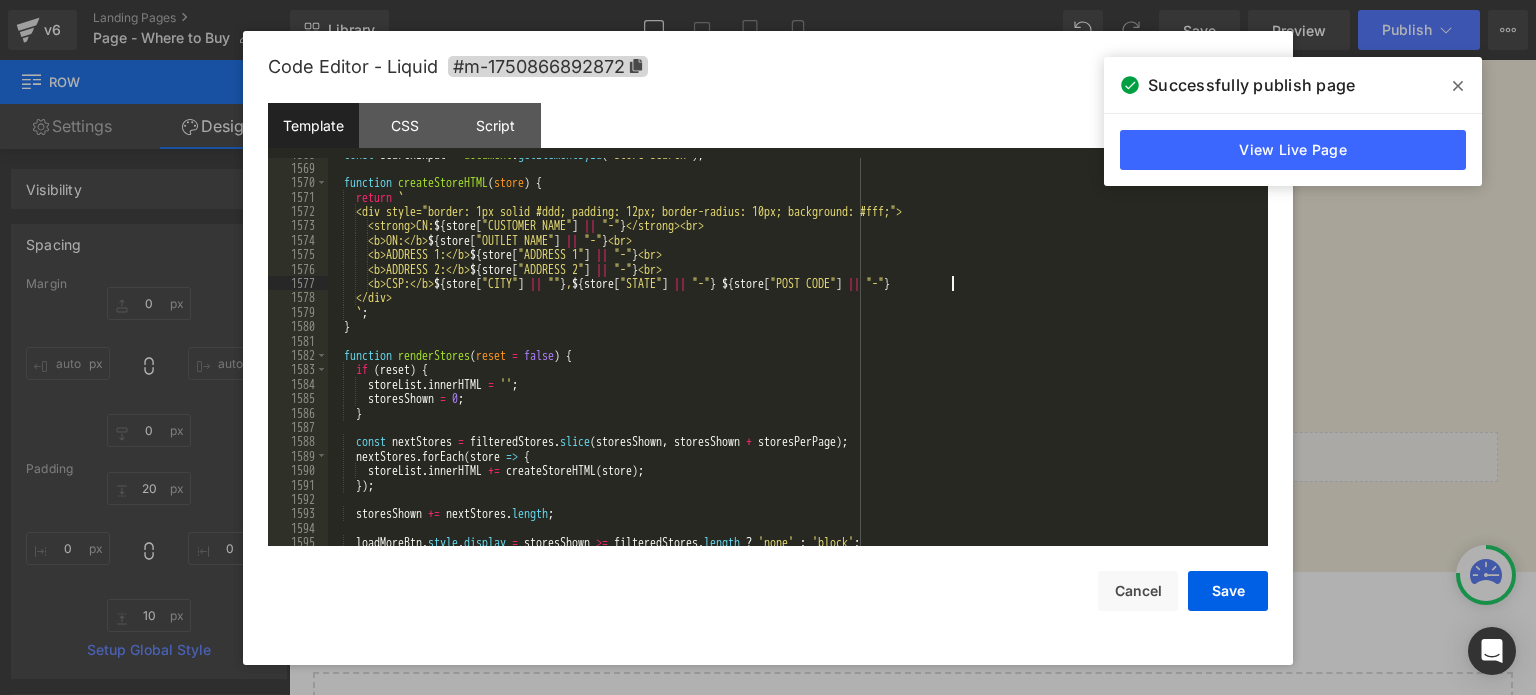click on "const   searchInput   =   document . getElementById ( 'store-search' ) ;    function   createStoreHTML ( store )   {       return   `         <div style="border: 1px solid #ddd; padding: 12px; border-radius: 10px; background: #fff;">            <strong>CN: ${ store [ "CUSTOMER NAME" ]   ||   "-" } </strong><br>            <b>ON:</b> ${ store [ "OUTLET NAME" ]   ||   "-" } <br>            <b>ADDRESS 1:</b> ${ store [ "ADDRESS 1" ]   ||   "-" } <br>            <b>ADDRESS 2:</b> ${ store [ "ADDRESS 2" ]   ||   "-" } <br>            <b>CSP:</b> ${ store [ "CITY" ]   ||   "" } ,  ${ store [ "STATE" ]   ||   "-" }   ${ store [ "POST CODE" ]   ||   "-" }         </div>       ` ;    }    function   renderStores ( reset   =   false )   {       if   ( reset )   {          storeList . innerHTML   =   '' ;          storesShown   =   0 ;       }       const   nextStores   =   filteredStores . slice ( storesShown ,   storesShown   +   storesPerPage ) ;       nextStores . forEach ( store   =>   {          storeList ." at bounding box center [794, 356] 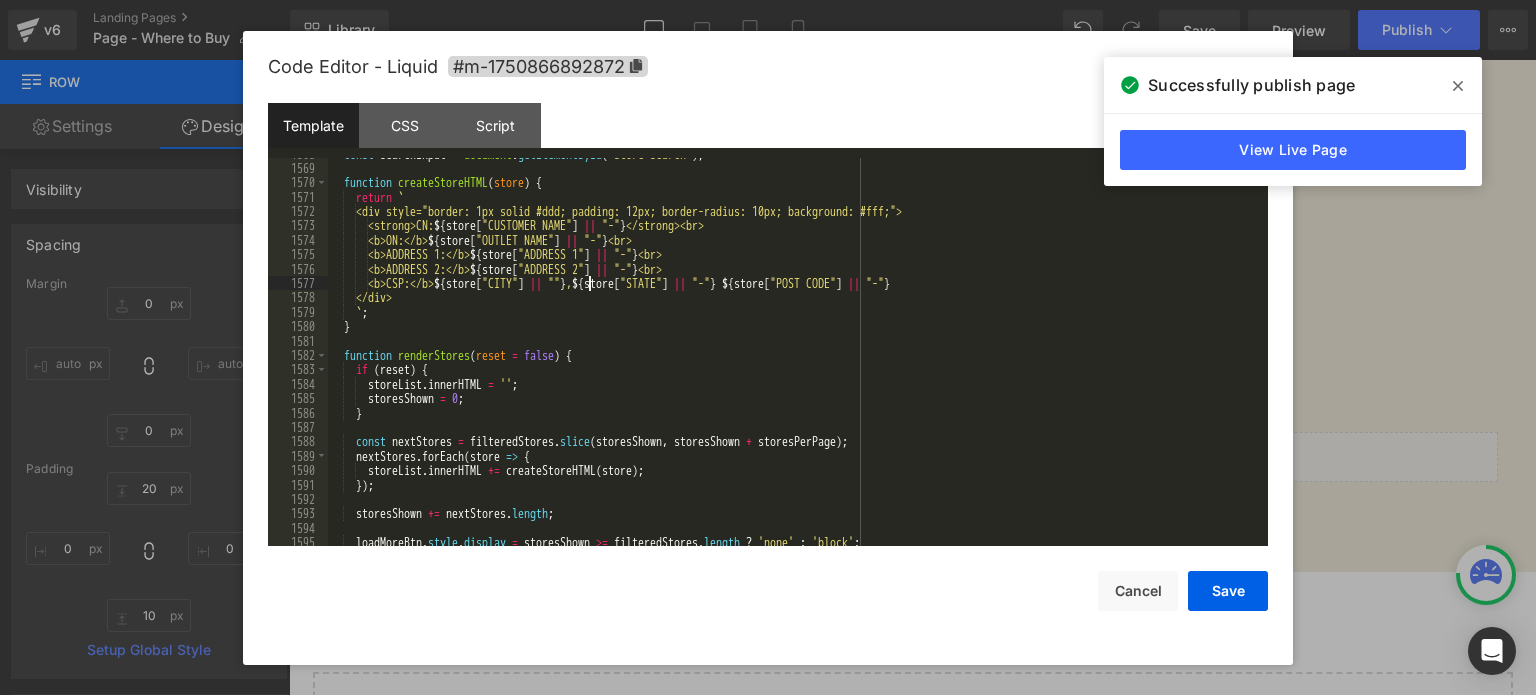 type 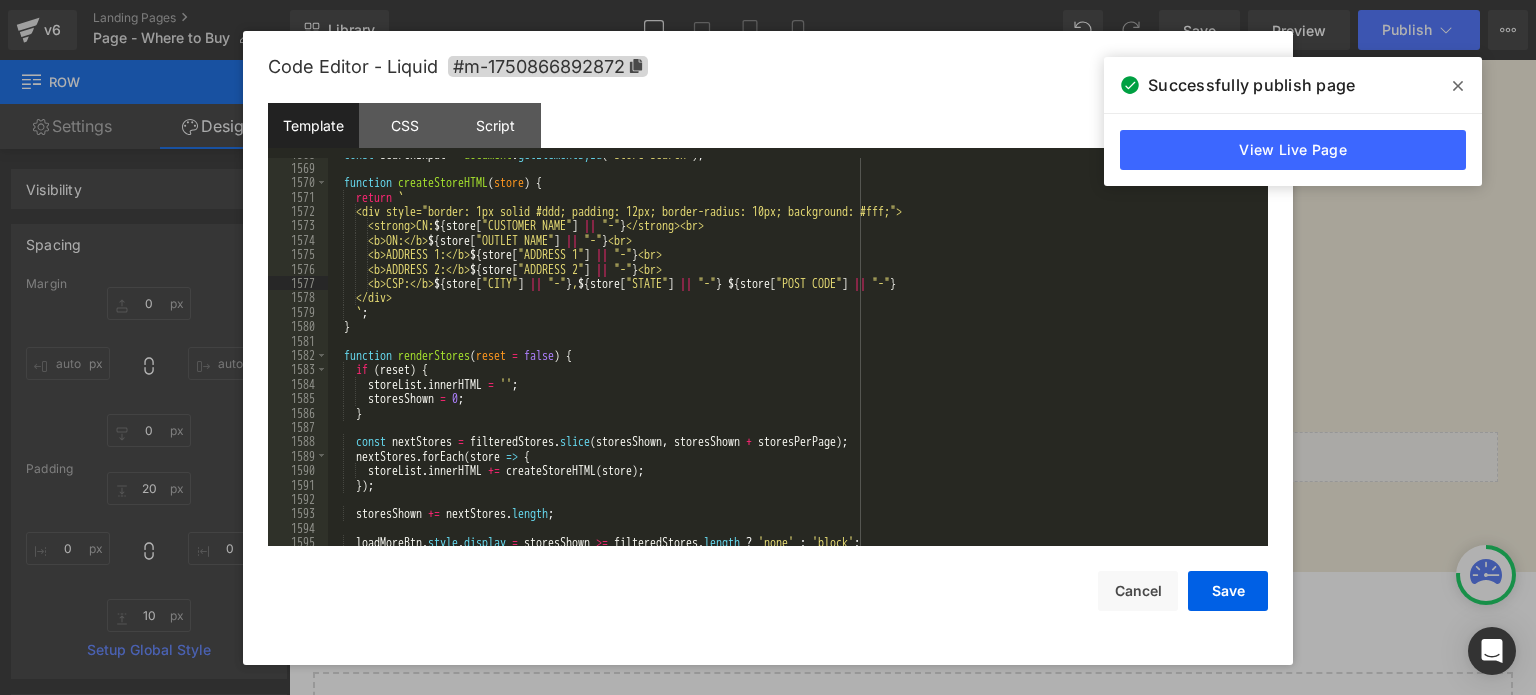 click 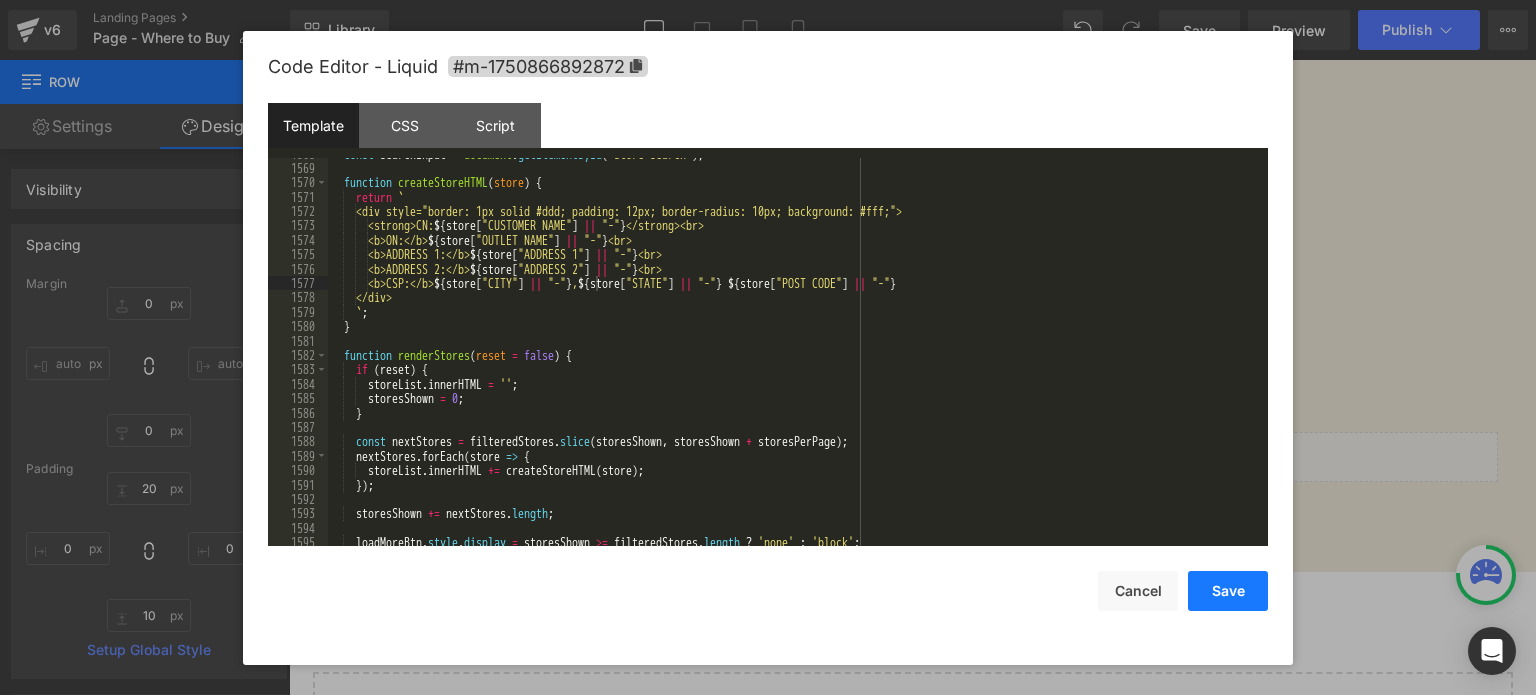 click on "Save" at bounding box center (1228, 591) 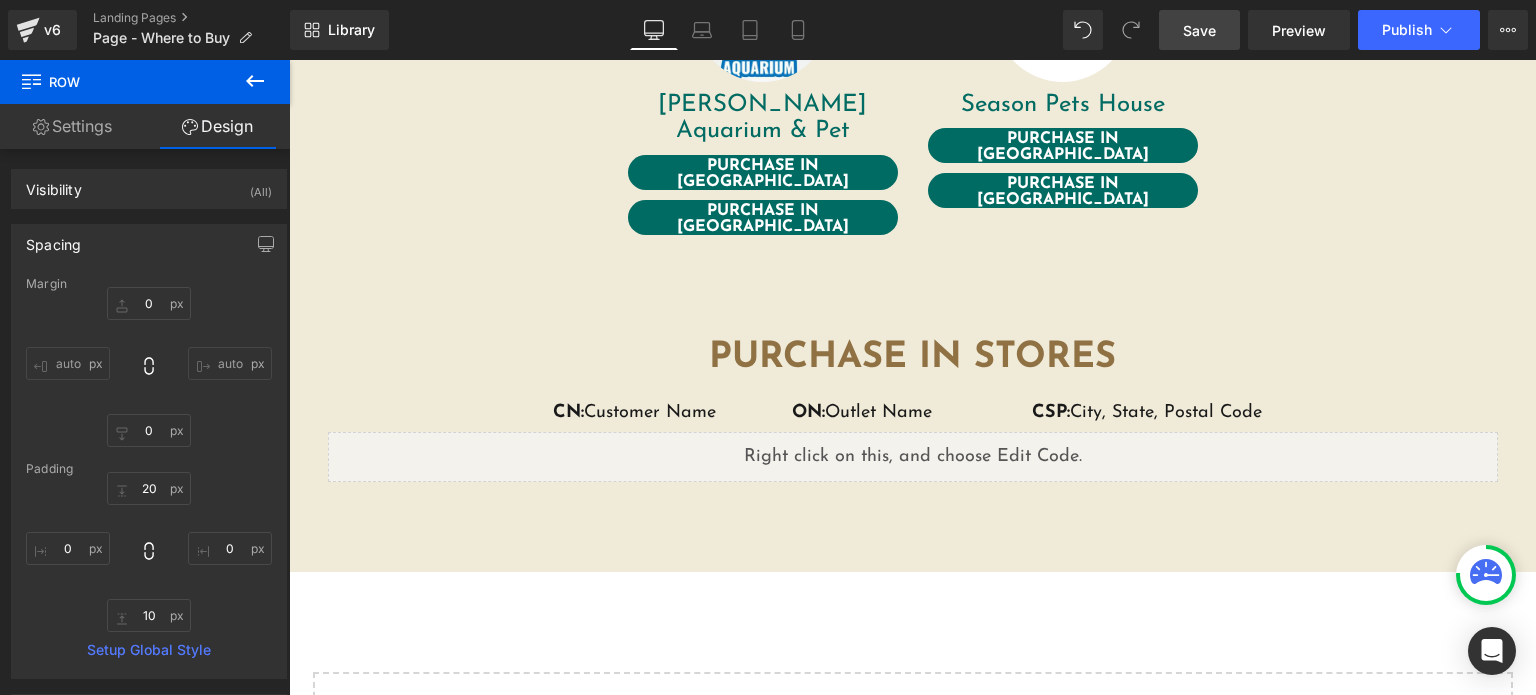 click on "Save" at bounding box center [1199, 30] 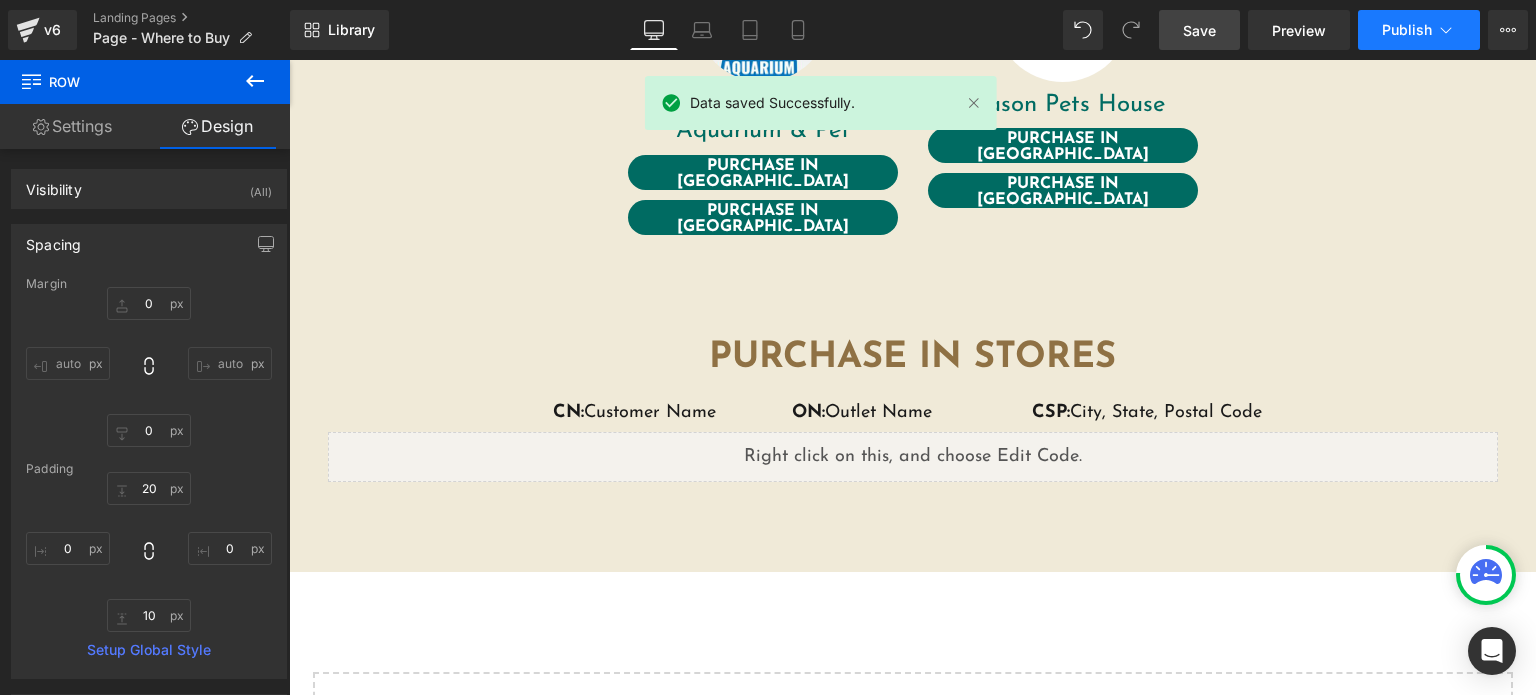 click on "Publish" at bounding box center (1419, 30) 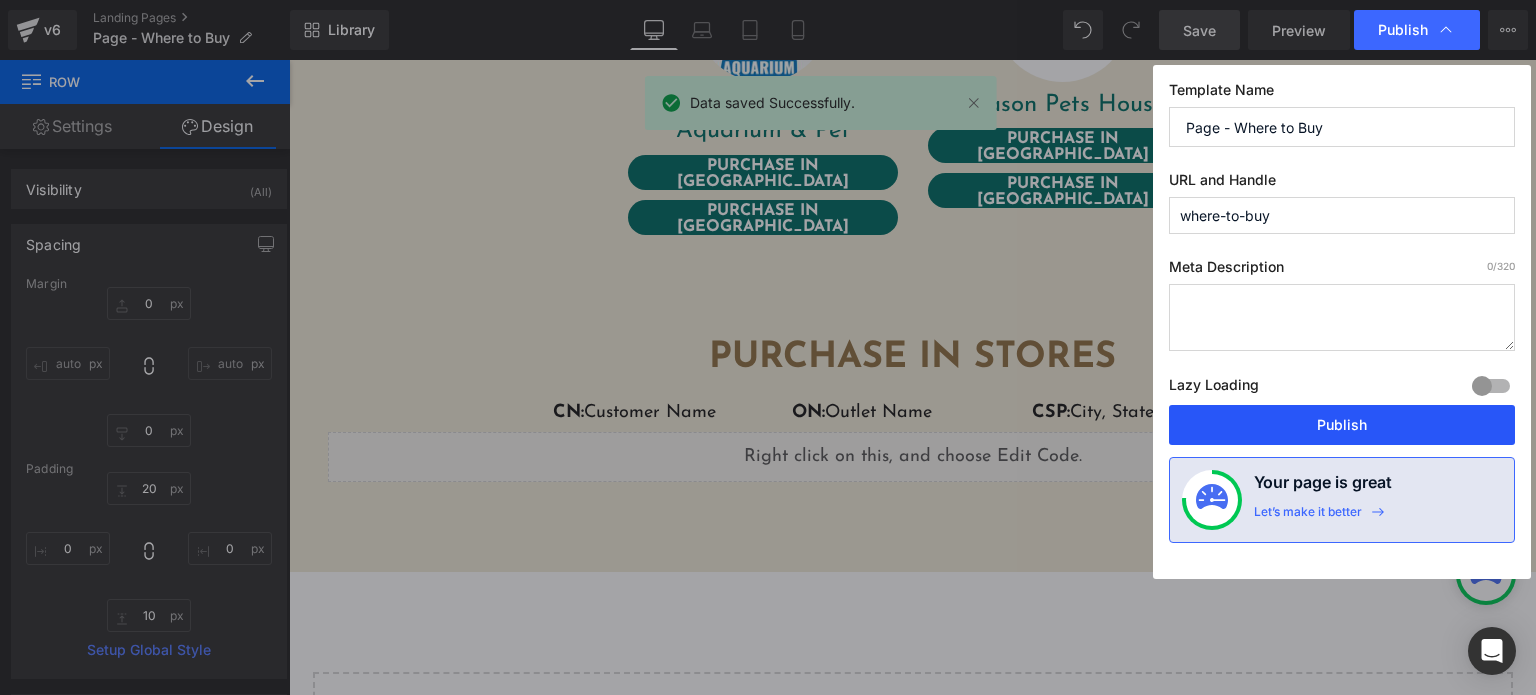 click on "Publish" at bounding box center [1342, 425] 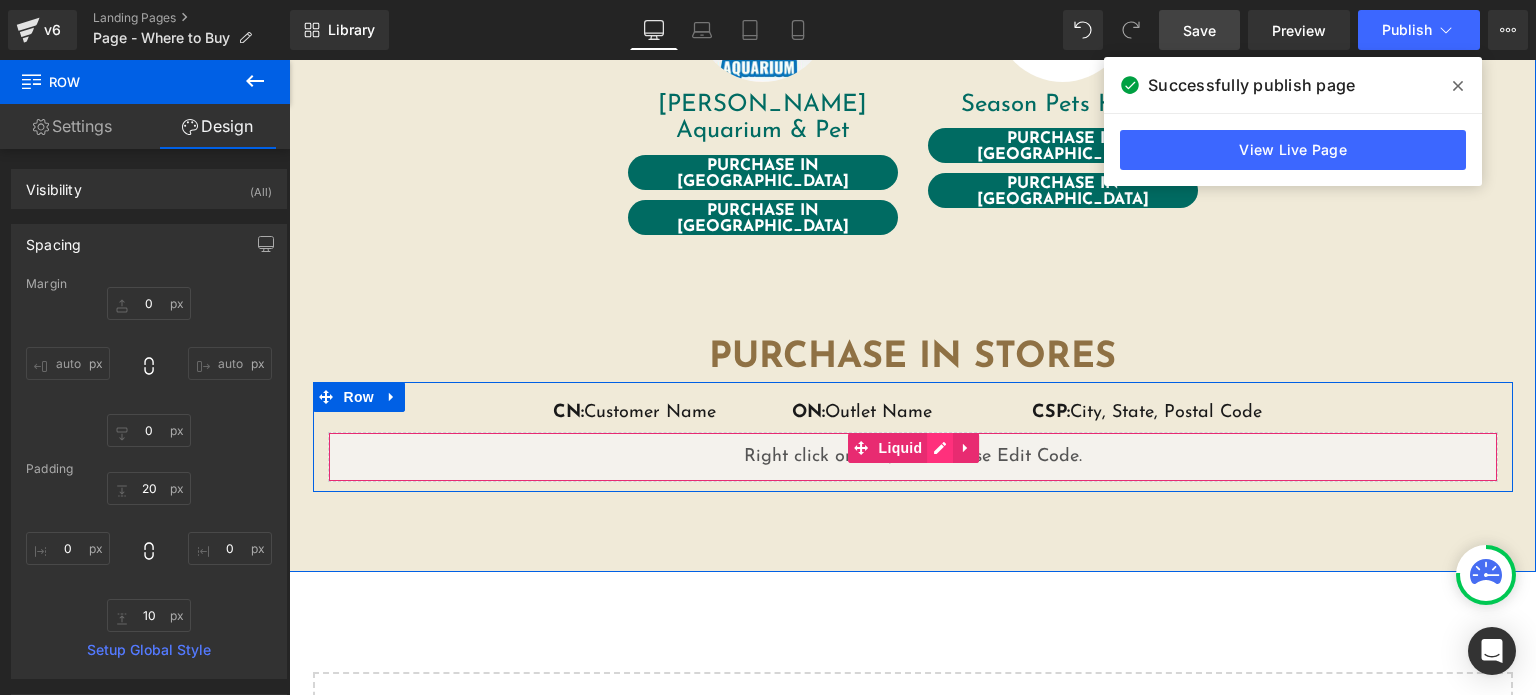 click on "Liquid" at bounding box center [913, 457] 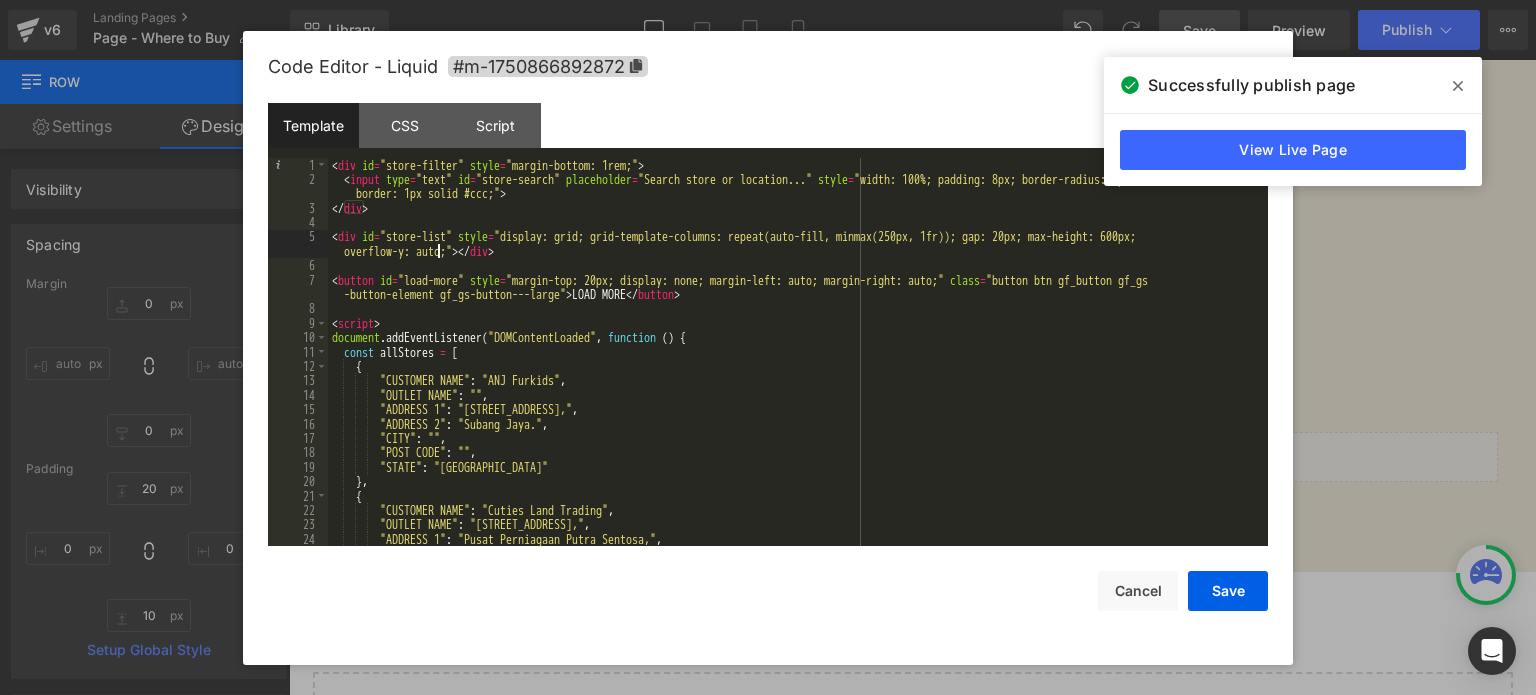 click on "< div   id = "store-filter"   style = "margin-bottom: 1rem;" >    < input   type = "text"   id = "store-search"   placeholder = "Search store or location..."   style = "width: 100%; padding: 8px; border-radius: 8px;       border: 1px solid #ccc;" > </ div > < div   id = "store-list"   style = "display: grid; grid-template-columns: repeat(auto-fill, minmax(250px, 1fr)); gap: 20px; max-height: 600px;     overflow-y: auto;" > </ div > < button   id = "load-more"   style = "margin-top: 20px; display: none; margin-left: auto; margin-right: auto;"   class = "button btn gf_button gf_gs    -button-element gf_gs-button---large" > LOAD MORE </ button > < script > document . addEventListener ( "DOMContentLoaded" ,   function   ( )   {    const   allStores   =   [       {             "CUSTOMER NAME" :   "ANJ Furkids" ,             "OUTLET NAME" :   "" ,             "ADDRESS 1" :   "[STREET_ADDRESS]," ,             "ADDRESS 2" :   "[GEOGRAPHIC_DATA]." ,             "CITY" :   "" ,             "POST CODE" :" at bounding box center (794, 367) 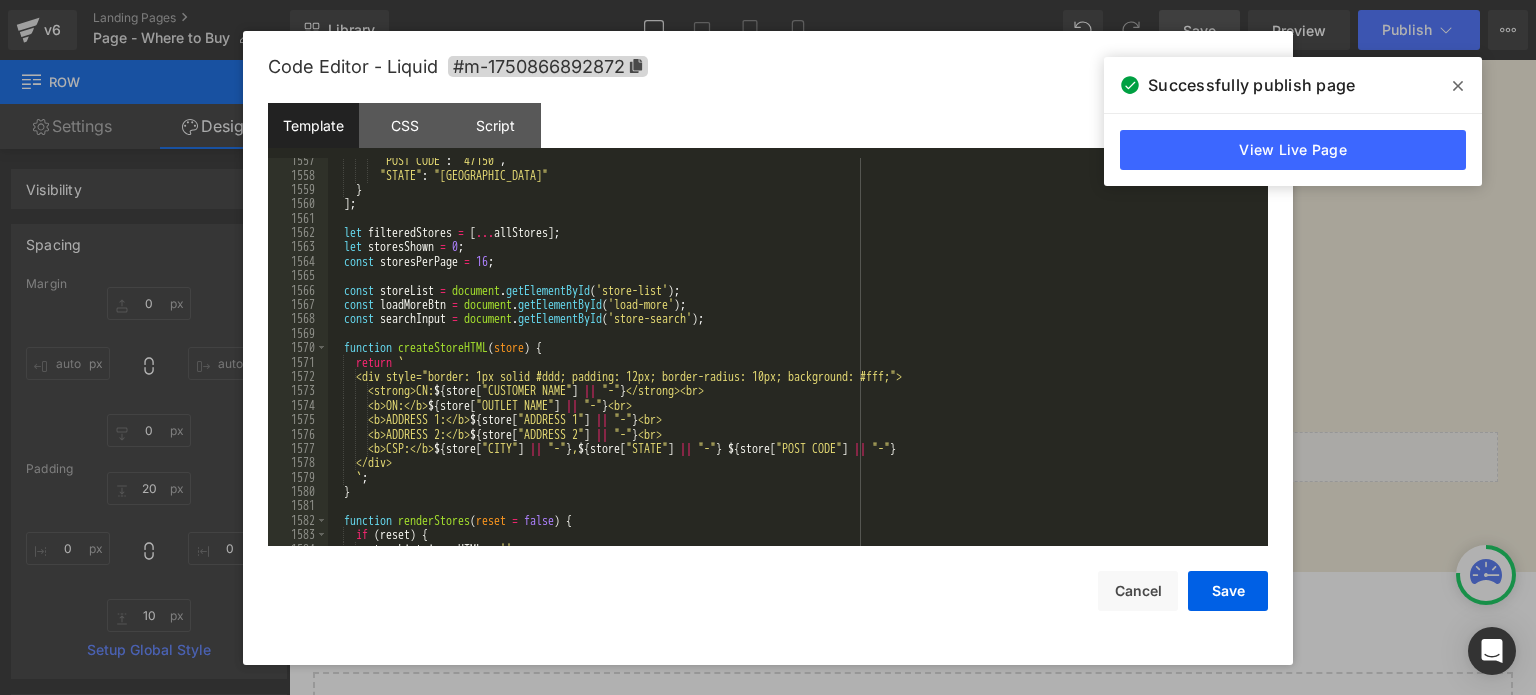 scroll, scrollTop: 22454, scrollLeft: 0, axis: vertical 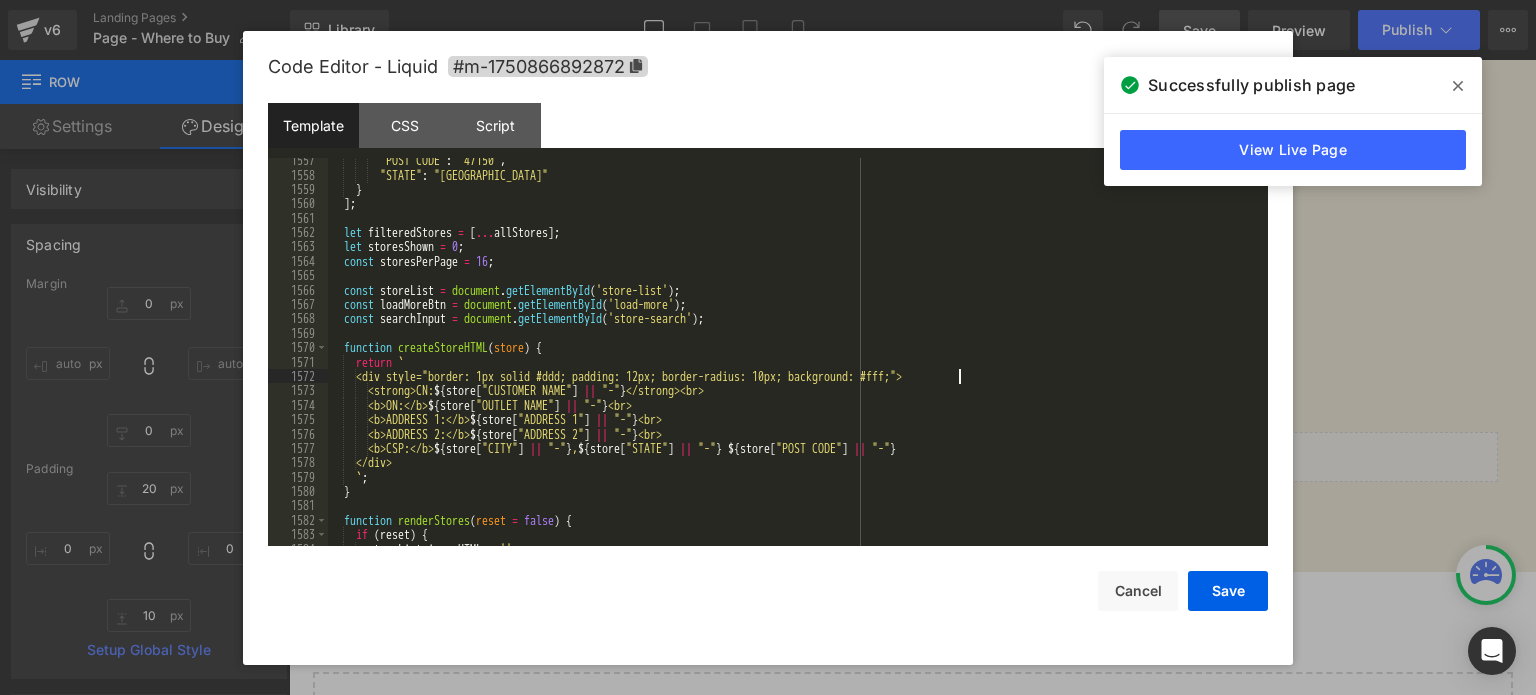 click on ""POST CODE" :   "47150" ,             "STATE" :   "Selangor"       }    ] ;    let   filteredStores   =   [ ... allStores ] ;    let   storesShown   =   0 ;    const   storesPerPage   =   16 ;    const   storeList   =   document . getElementById ( 'store-list' ) ;    const   loadMoreBtn   =   document . getElementById ( 'load-more' ) ;    const   searchInput   =   document . getElementById ( 'store-search' ) ;    function   createStoreHTML ( store )   {       return   `         <div style="border: 1px solid #ddd; padding: 12px; border-radius: 10px; background: #fff;">            <strong>CN: ${ store [ "CUSTOMER NAME" ]   ||   "-" } </strong><br>            <b>ON:</b> ${ store [ "OUTLET NAME" ]   ||   "-" } <br>            <b>ADDRESS 1:</b> ${ store [ "ADDRESS 1" ]   ||   "-" } <br>            <b>ADDRESS 2:</b> ${ store [ "ADDRESS 2" ]   ||   "-" } <br>            <b>CSP:</b> ${ store [ "CITY" ]   ||   "-" } ,  ${ store [ "STATE" ]   ||   "-" }   ${ store [ "POST CODE" ]   ||   "-" }         </div>" at bounding box center (794, 362) 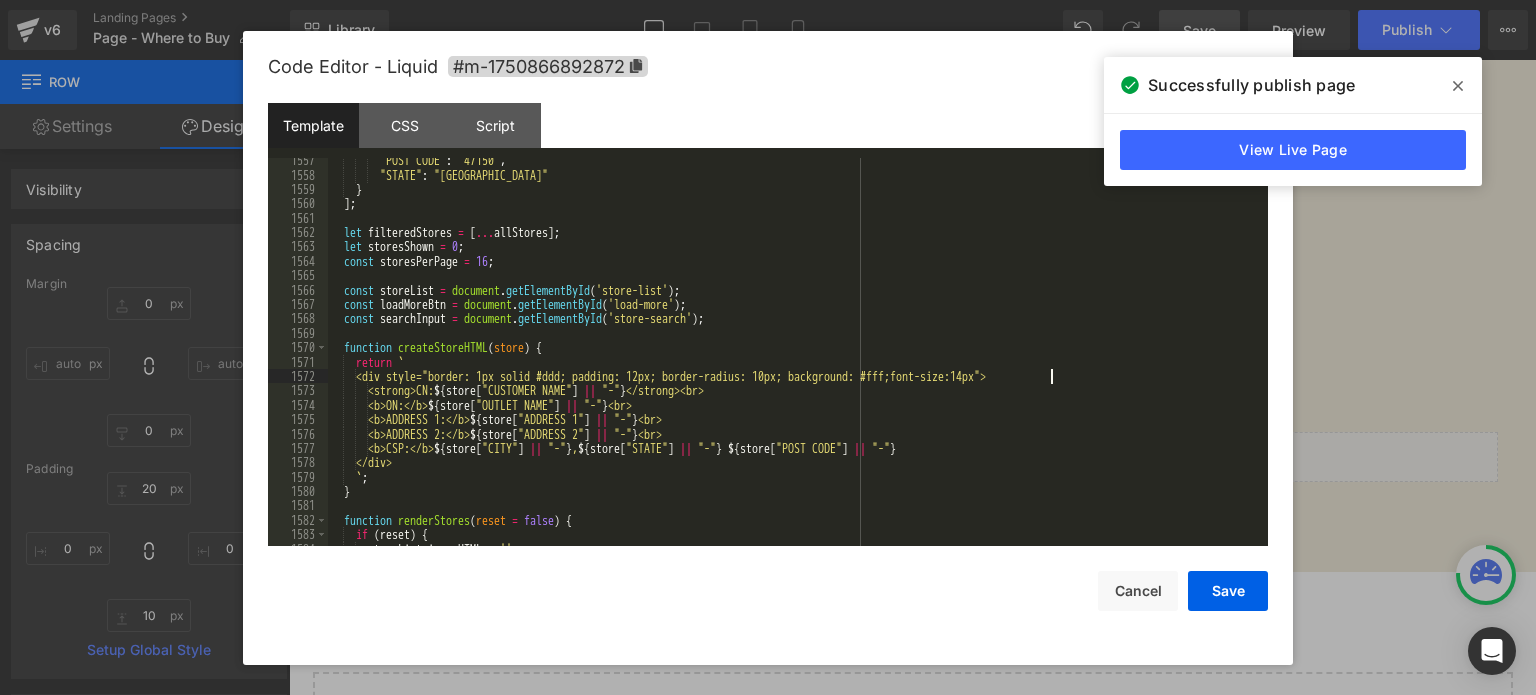 type 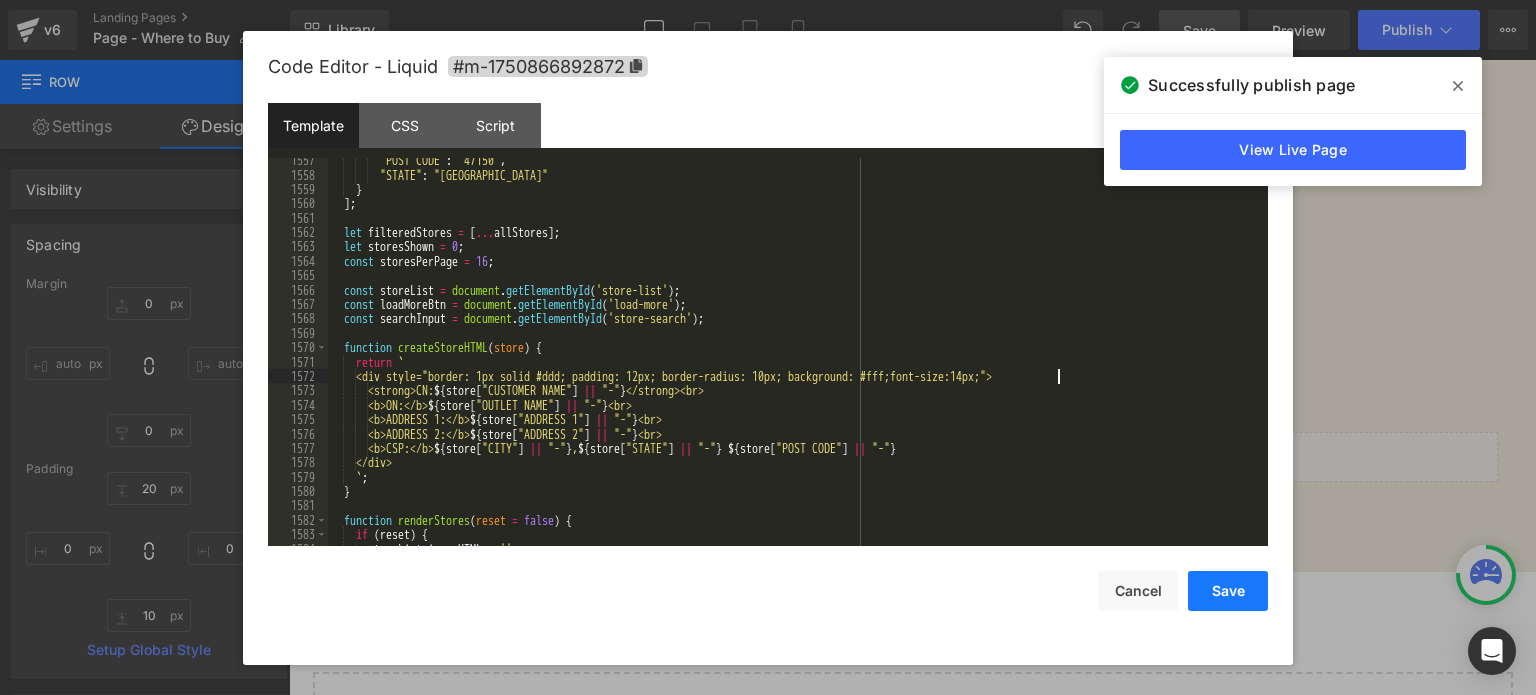 click on "Save" at bounding box center [1228, 591] 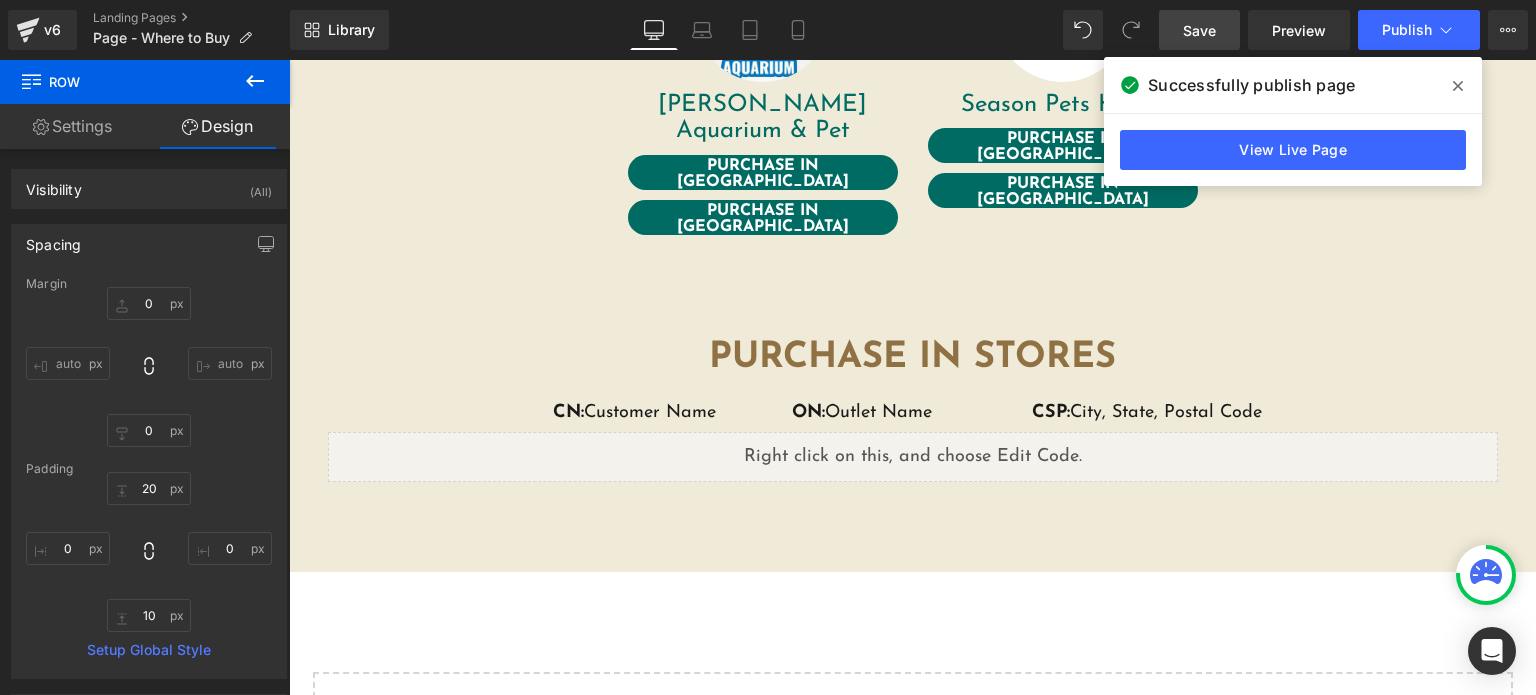 click on "Save" at bounding box center [1199, 30] 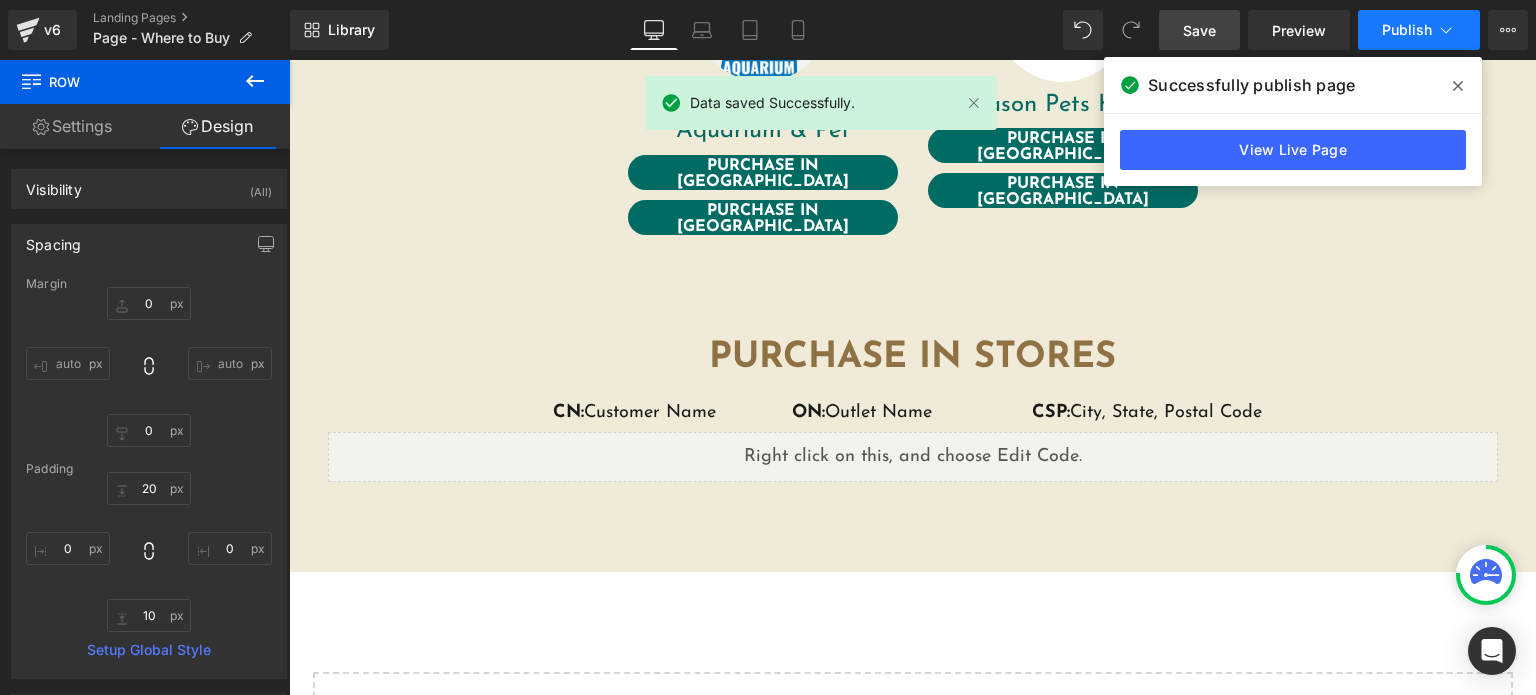 click on "Publish" at bounding box center [1419, 30] 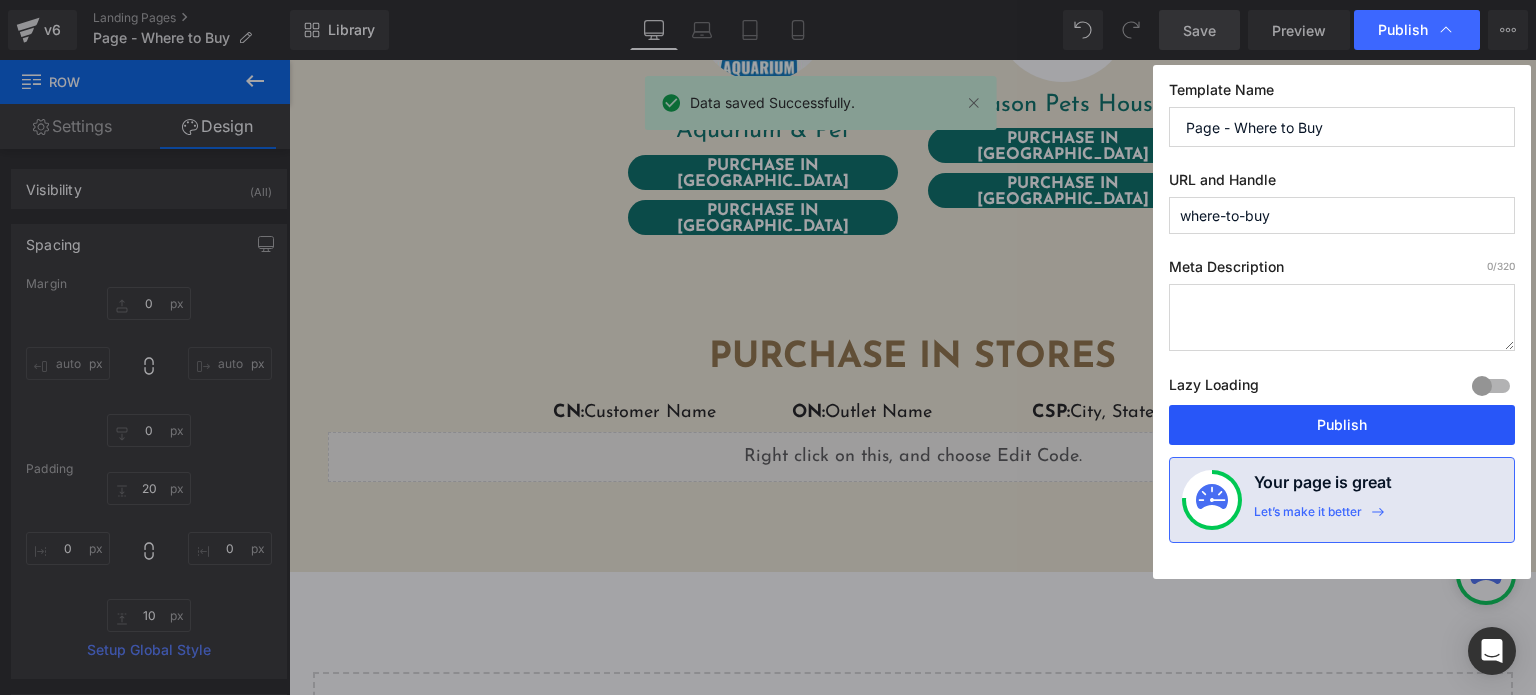 click on "Publish" at bounding box center [1342, 425] 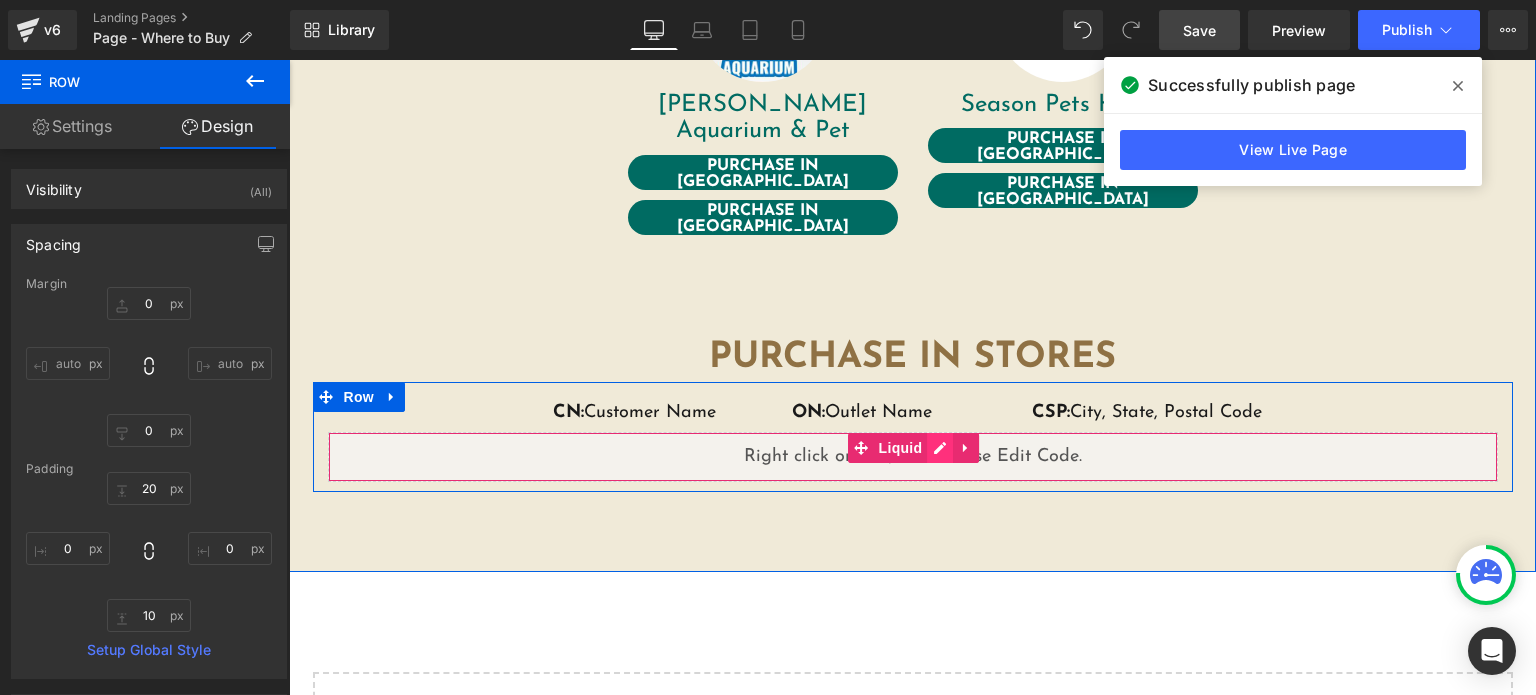 click on "Liquid" at bounding box center (913, 457) 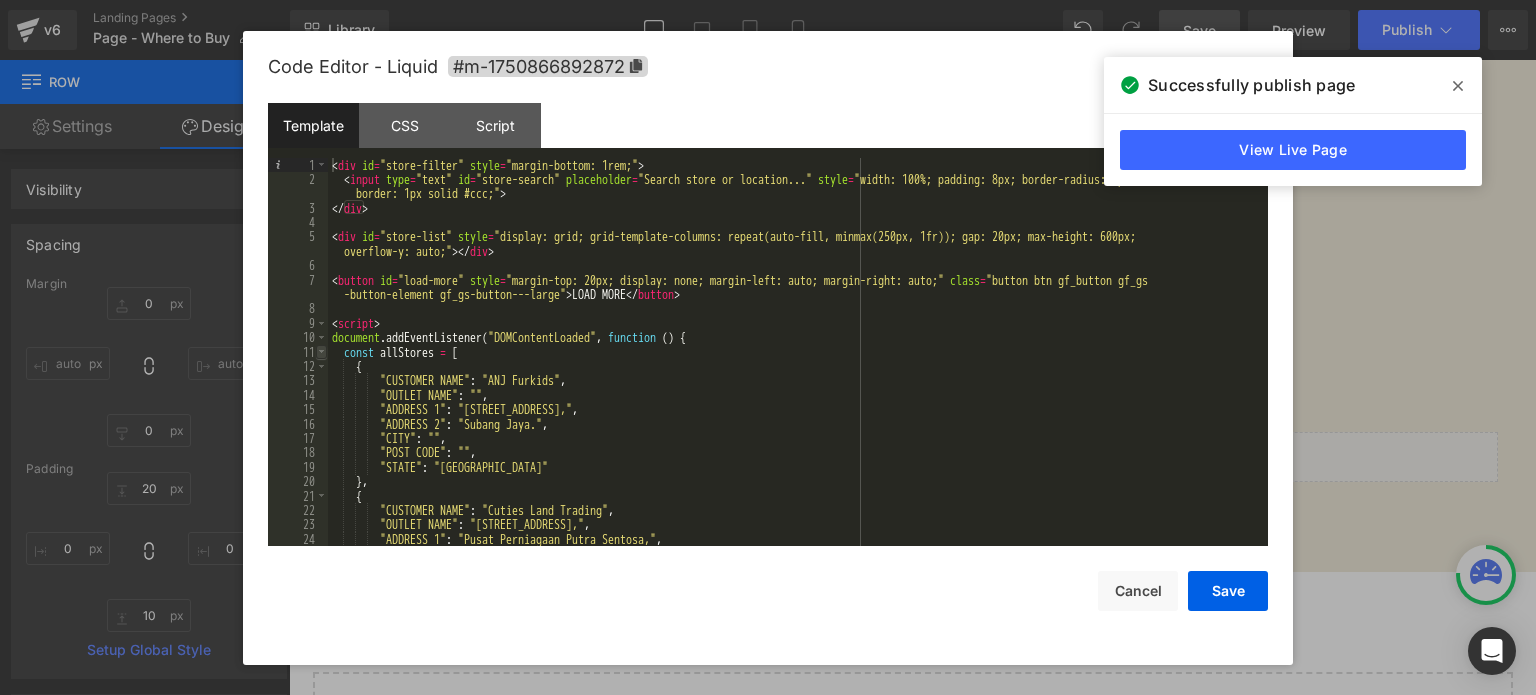 click at bounding box center [321, 352] 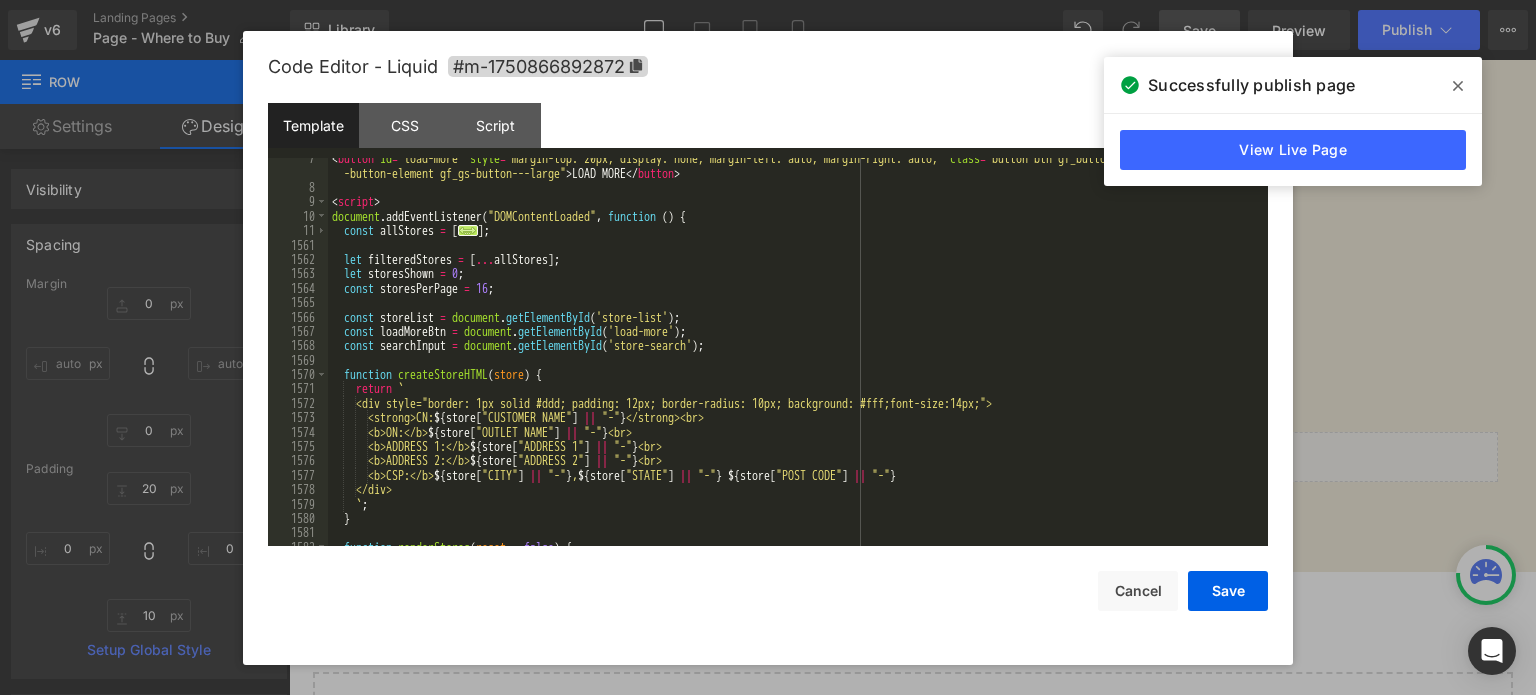 scroll, scrollTop: 122, scrollLeft: 0, axis: vertical 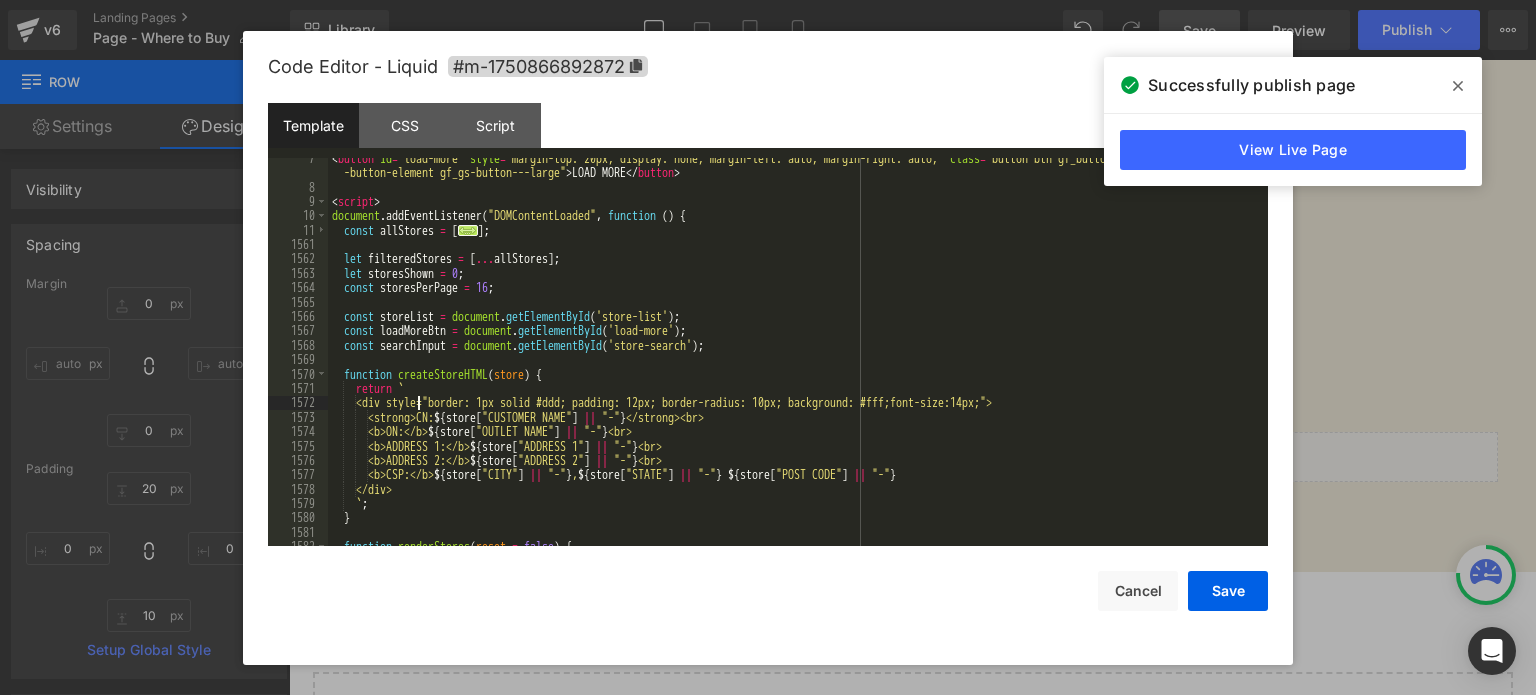 click on "< button   id = "load-more"   style = "margin-top: 20px; display: none; margin-left: auto; margin-right: auto;"   class = "button btn gf_button gf_gs    -button-element gf_gs-button---large" > LOAD MORE </ button > < script > document . addEventListener ( "DOMContentLoaded" ,   function   ( )   {    const   allStores   =   [ ... ] ;    let   filteredStores   =   [ ... allStores ] ;    let   storesShown   =   0 ;    const   storesPerPage   =   16 ;    const   storeList   =   document . getElementById ( 'store-list' ) ;    const   loadMoreBtn   =   document . getElementById ( 'load-more' ) ;    const   searchInput   =   document . getElementById ( 'store-search' ) ;    function   createStoreHTML ( store )   {       return   `         <div style="border: 1px solid #ddd; padding: 12px; border-radius: 10px; background: #fff;font-size:14px;">            <strong>CN: ${ store [ "CUSTOMER NAME" ]   ||   "-" } </strong><br>            <b>ON:</b> ${ store [ "OUTLET NAME" ]   ||   "-" } <br>          ${ store [ ]   ||" at bounding box center [794, 367] 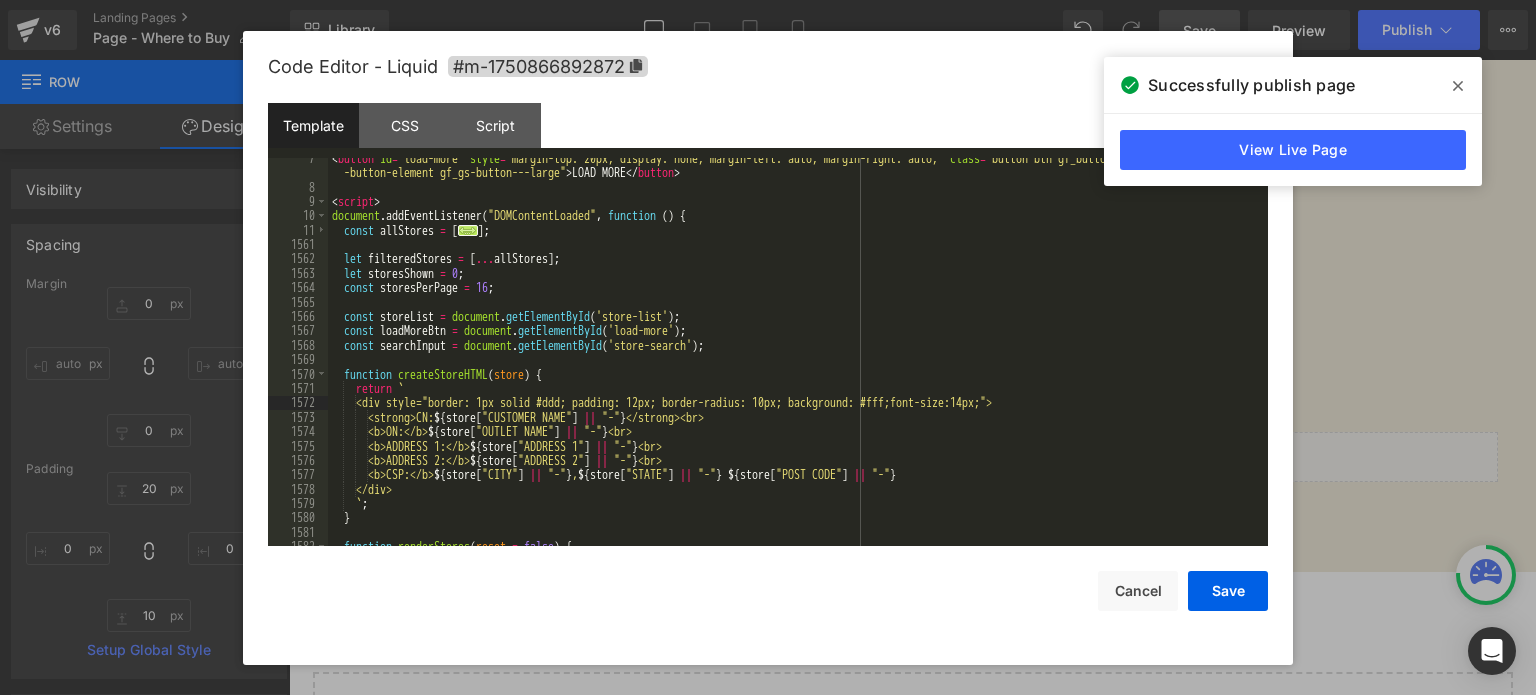 click on "< button   id = "load-more"   style = "margin-top: 20px; display: none; margin-left: auto; margin-right: auto;"   class = "button btn gf_button gf_gs    -button-element gf_gs-button---large" > LOAD MORE </ button > < script > document . addEventListener ( "DOMContentLoaded" ,   function   ( )   {    const   allStores   =   [ ... ] ;    let   filteredStores   =   [ ... allStores ] ;    let   storesShown   =   0 ;    const   storesPerPage   =   16 ;    const   storeList   =   document . getElementById ( 'store-list' ) ;    const   loadMoreBtn   =   document . getElementById ( 'load-more' ) ;    const   searchInput   =   document . getElementById ( 'store-search' ) ;    function   createStoreHTML ( store )   {       return   `         <div style="border: 1px solid #ddd; padding: 12px; border-radius: 10px; background: #fff;font-size:14px;">            <strong>CN: ${ store [ "CUSTOMER NAME" ]   ||   "-" } </strong><br>            <b>ON:</b> ${ store [ "OUTLET NAME" ]   ||   "-" } <br>          ${ store [ ]   ||" at bounding box center [794, 367] 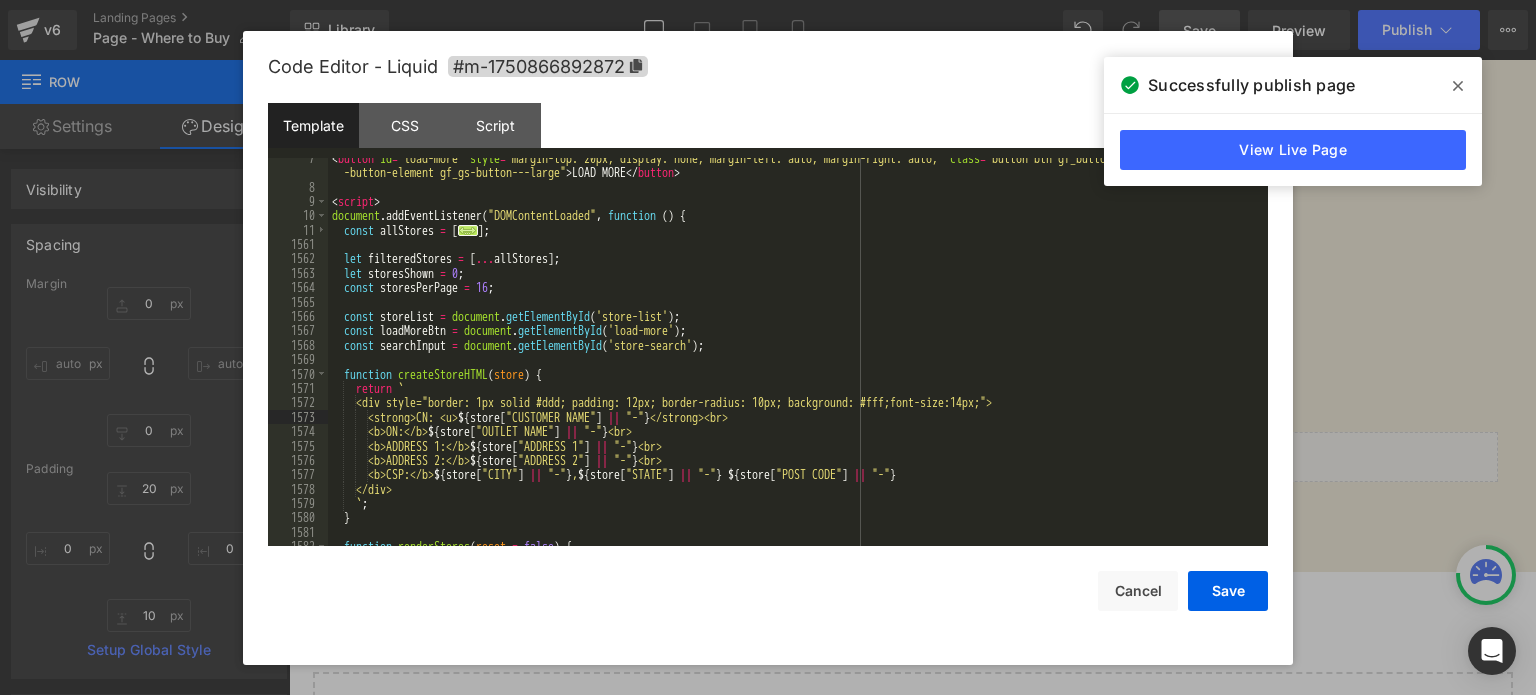 click on "< button   id = "load-more"   style = "margin-top: 20px; display: none; margin-left: auto; margin-right: auto;"   class = "button btn gf_button gf_gs    -button-element gf_gs-button---large" > LOAD MORE </ button > < script > document . addEventListener ( "DOMContentLoaded" ,   function   ( )   {    const   allStores   =   [ ... ] ;    let   filteredStores   =   [ ... allStores ] ;    let   storesShown   =   0 ;    const   storesPerPage   =   16 ;    const   storeList   =   document . getElementById ( 'store-list' ) ;    const   loadMoreBtn   =   document . getElementById ( 'load-more' ) ;    const   searchInput   =   document . getElementById ( 'store-search' ) ;    function   createStoreHTML ( store )   {       return   `         <div style="border: 1px solid #ddd; padding: 12px; border-radius: 10px; background: #fff;font-size:14px;">            <strong>CN: <u> ${ store [ "CUSTOMER NAME" ]   ||   "-" } </strong><br>            <b>ON:</b> ${ store [ "OUTLET NAME" ]   ||   "-" } <br>          ${ store [ ]" at bounding box center [794, 367] 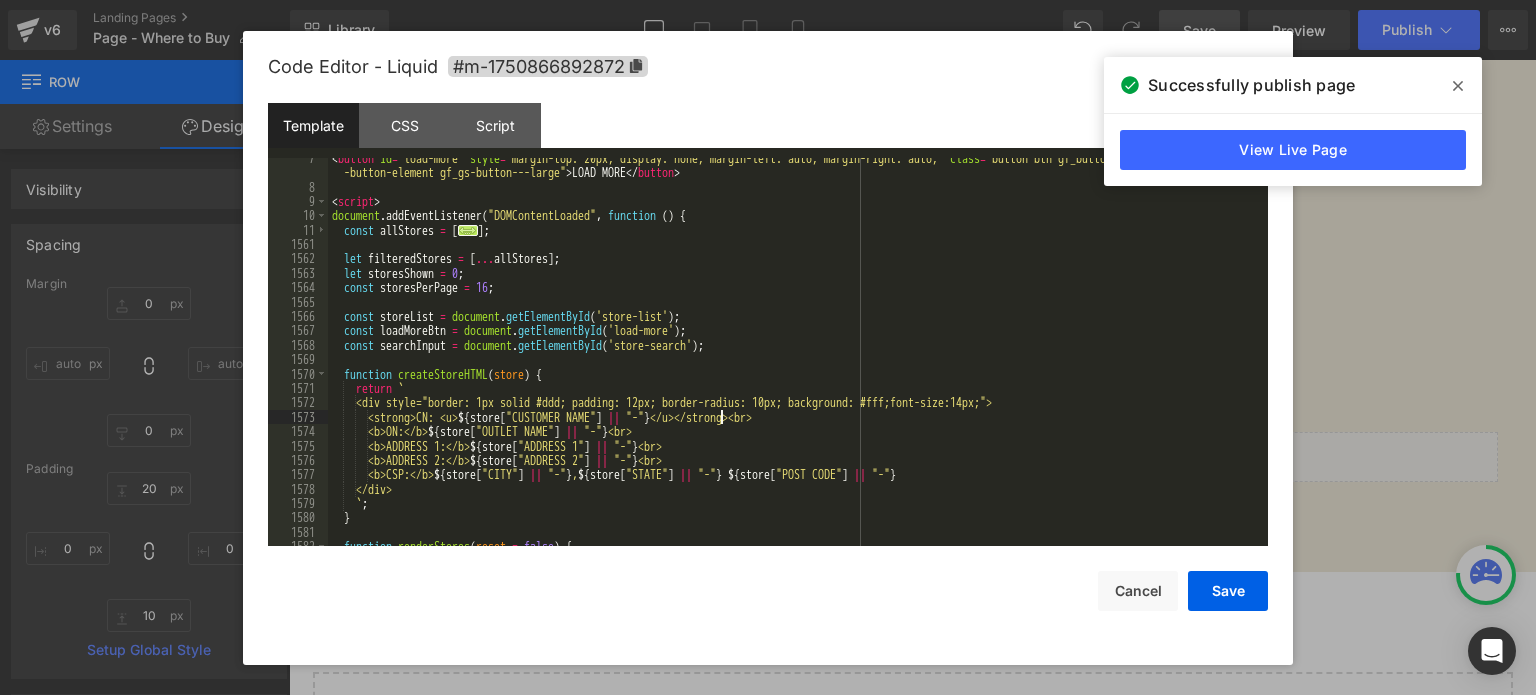 click on "< button   id = "load-more"   style = "margin-top: 20px; display: none; margin-left: auto; margin-right: auto;"   class = "button btn gf_button gf_gs    -button-element gf_gs-button---large" > LOAD MORE </ button > < script > document . addEventListener ( "DOMContentLoaded" ,   function   ( )   {    const   allStores   =   [ ... ] ;    let   filteredStores   =   [ ... allStores ] ;    let   storesShown   =   0 ;    const   storesPerPage   =   16 ;    const   storeList   =   document . getElementById ( 'store-list' ) ;    const   loadMoreBtn   =   document . getElementById ( 'load-more' ) ;    const   searchInput   =   document . getElementById ( 'store-search' ) ;    function   createStoreHTML ( store )   {       return   `         <div style="border: 1px solid #ddd; padding: 12px; border-radius: 10px; background: #fff;font-size:14px;">            <strong>CN: <u> ${ store [ "CUSTOMER NAME" ]   ||   "-" } </u></strong><br>            <b>ON:</b> ${ store [ "OUTLET NAME" ]   ||   "-" } <br>          ${ store [" at bounding box center [794, 367] 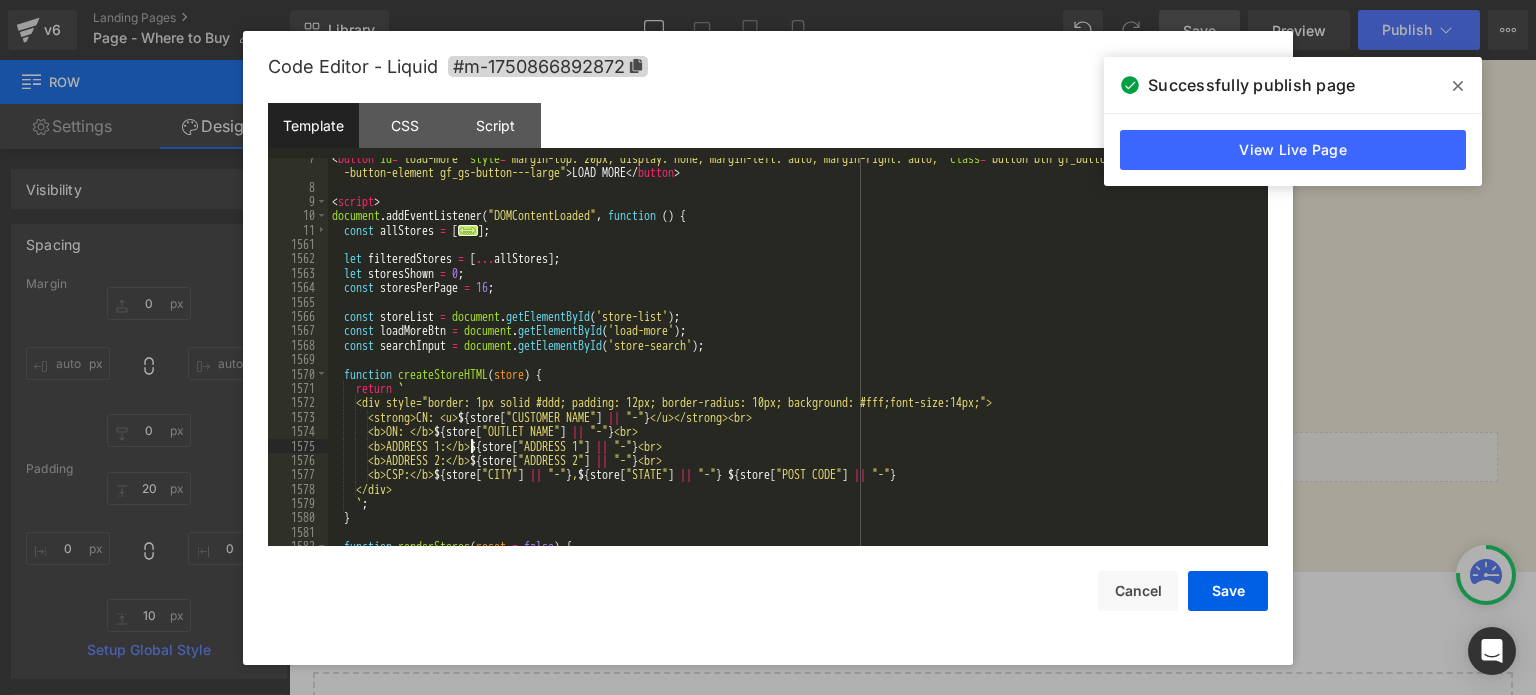 click on "< button   id = "load-more"   style = "margin-top: 20px; display: none; margin-left: auto; margin-right: auto;"   class = "button btn gf_button gf_gs    -button-element gf_gs-button---large" > LOAD MORE </ button > < script > document . addEventListener ( "DOMContentLoaded" ,   function   ( )   {    const   allStores   =   [ ... ] ;    let   filteredStores   =   [ ... allStores ] ;    let   storesShown   =   0 ;    const   storesPerPage   =   16 ;    const   storeList   =   document . getElementById ( 'store-list' ) ;    const   loadMoreBtn   =   document . getElementById ( 'load-more' ) ;    const   searchInput   =   document . getElementById ( 'store-search' ) ;    function   createStoreHTML ( store )   {       return   `         <div style="border: 1px solid #ddd; padding: 12px; border-radius: 10px; background: #fff;font-size:14px;">            <strong>CN: <u> ${ store [ "CUSTOMER NAME" ]   ||   "-" } </u></strong><br>            <b>ON: </b> ${ store [ "OUTLET NAME" ]   ||   "-" } <br>          ${ store" at bounding box center (794, 367) 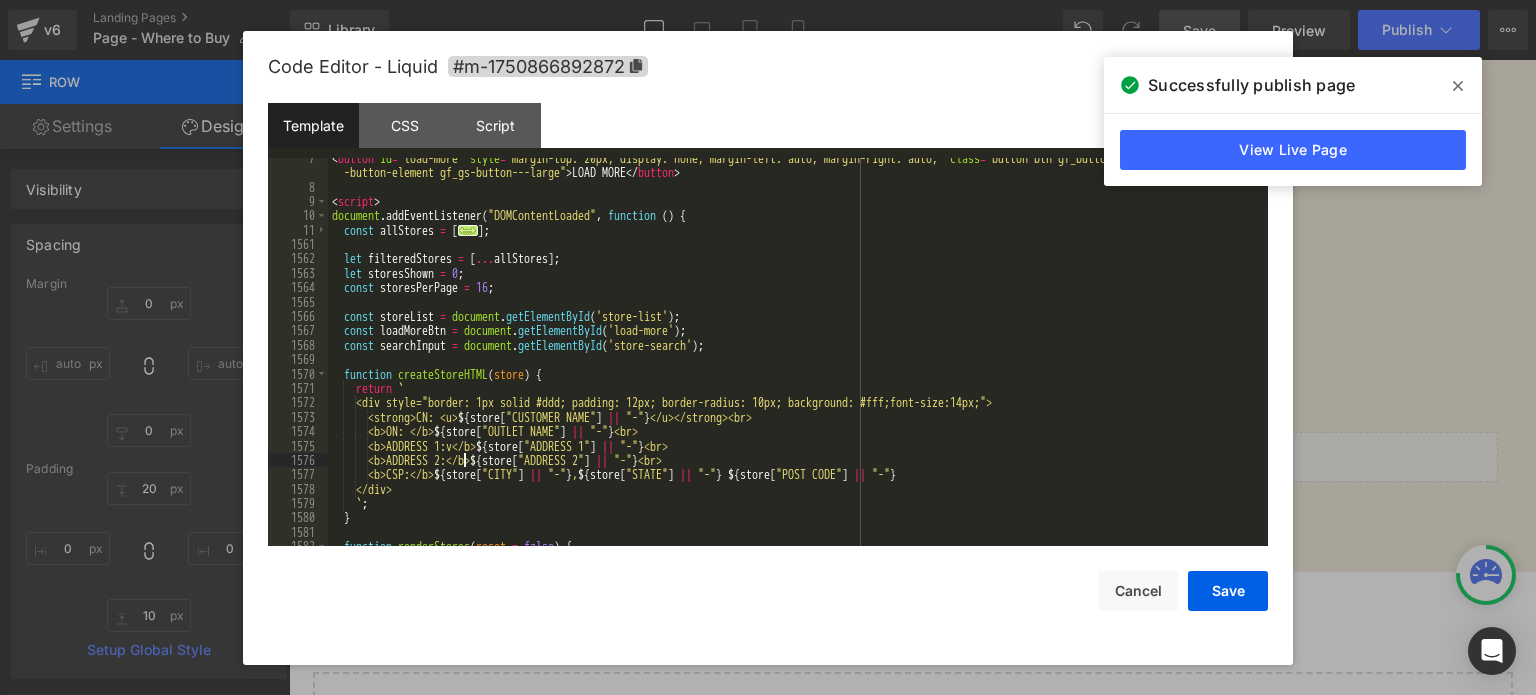 click on "< button   id = "load-more"   style = "margin-top: 20px; display: none; margin-left: auto; margin-right: auto;"   class = "button btn gf_button gf_gs    -button-element gf_gs-button---large" > LOAD MORE </ button > < script > document . addEventListener ( "DOMContentLoaded" ,   function   ( )   {    const   allStores   =   [ ... ] ;    let   filteredStores   =   [ ... allStores ] ;    let   storesShown   =   0 ;    const   storesPerPage   =   16 ;    const   storeList   =   document . getElementById ( 'store-list' ) ;    const   loadMoreBtn   =   document . getElementById ( 'load-more' ) ;    const   searchInput   =   document . getElementById ( 'store-search' ) ;    function   createStoreHTML ( store )   {       return   `         <div style="border: 1px solid #ddd; padding: 12px; border-radius: 10px; background: #fff;font-size:14px;">            <strong>CN: <u> ${ store [ "CUSTOMER NAME" ]   ||   "-" } </u></strong><br>            <b>ON: </b> ${ store [ "OUTLET NAME" ]   ||   "-" } <br>          ${ store" at bounding box center (794, 367) 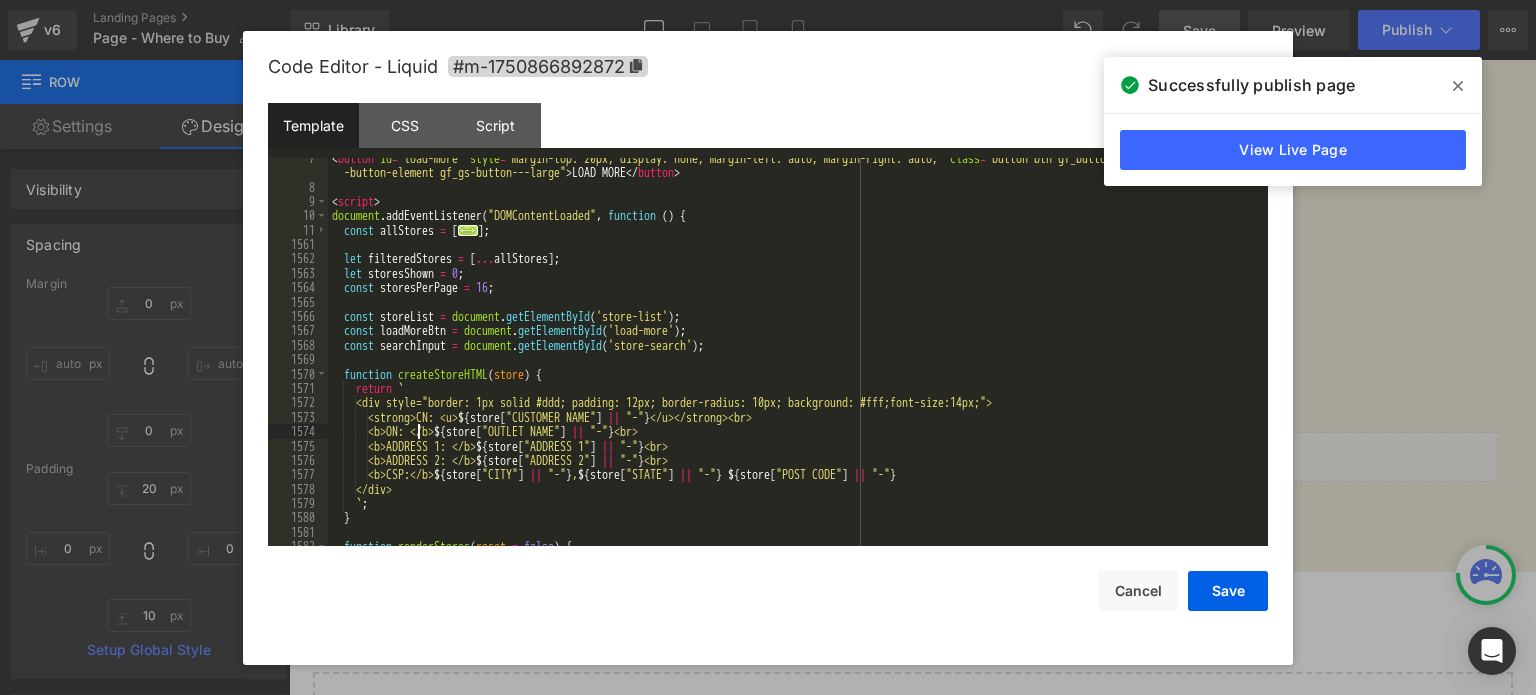 click on "< button   id = "load-more"   style = "margin-top: 20px; display: none; margin-left: auto; margin-right: auto;"   class = "button btn gf_button gf_gs    -button-element gf_gs-button---large" > LOAD MORE </ button > < script > document . addEventListener ( "DOMContentLoaded" ,   function   ( )   {    const   allStores   =   [ ... ] ;    let   filteredStores   =   [ ... allStores ] ;    let   storesShown   =   0 ;    const   storesPerPage   =   16 ;    const   storeList   =   document . getElementById ( 'store-list' ) ;    const   loadMoreBtn   =   document . getElementById ( 'load-more' ) ;    const   searchInput   =   document . getElementById ( 'store-search' ) ;    function   createStoreHTML ( store )   {       return   `         <div style="border: 1px solid #ddd; padding: 12px; border-radius: 10px; background: #fff;font-size:14px;">            <strong>CN: <u> ${ store [ "CUSTOMER NAME" ]   ||   "-" } </u></strong><br>            <b>ON: </b> ${ store [ "OUTLET NAME" ]   ||   "-" } <br>          ${ store" at bounding box center (794, 367) 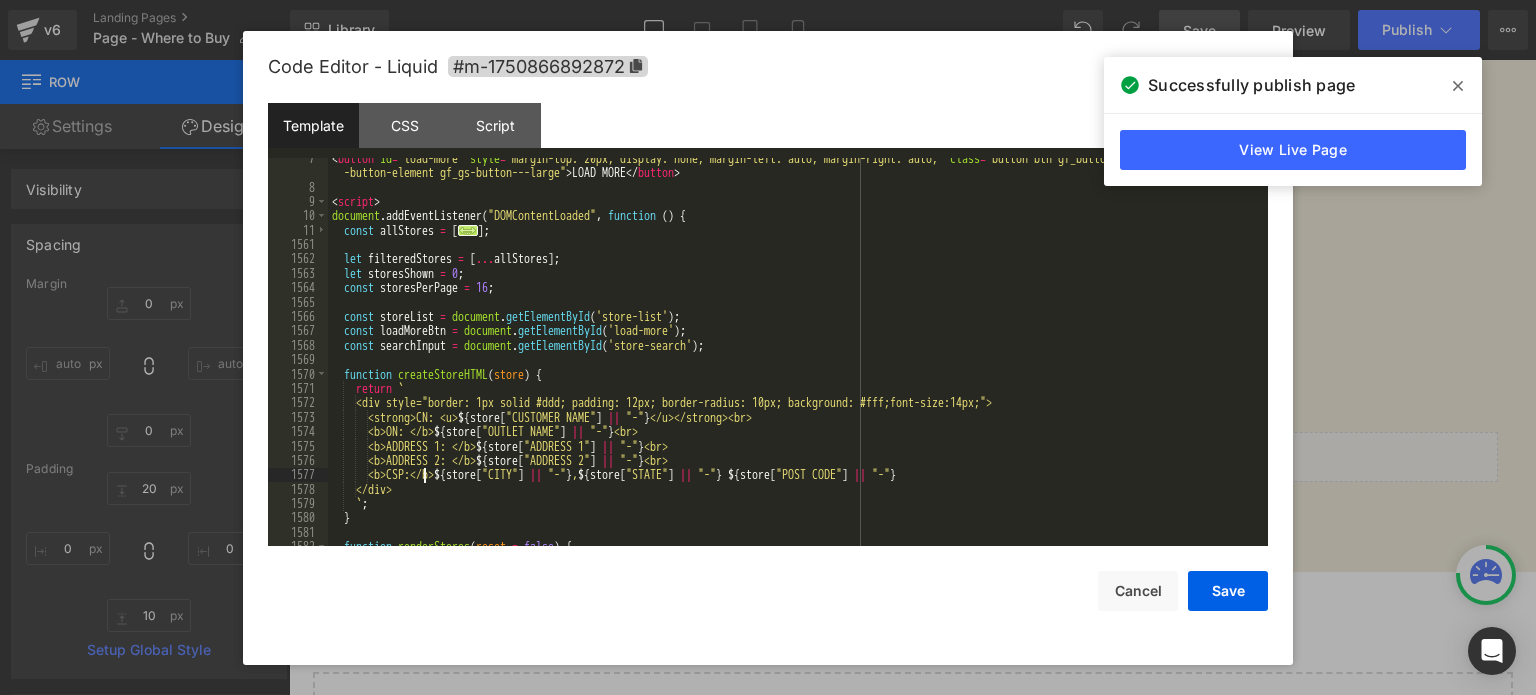 click on "< button   id = "load-more"   style = "margin-top: 20px; display: none; margin-left: auto; margin-right: auto;"   class = "button btn gf_button gf_gs    -button-element gf_gs-button---large" > LOAD MORE </ button > < script > document . addEventListener ( "DOMContentLoaded" ,   function   ( )   {    const   allStores   =   [ ... ] ;    let   filteredStores   =   [ ... allStores ] ;    let   storesShown   =   0 ;    const   storesPerPage   =   16 ;    const   storeList   =   document . getElementById ( 'store-list' ) ;    const   loadMoreBtn   =   document . getElementById ( 'load-more' ) ;    const   searchInput   =   document . getElementById ( 'store-search' ) ;    function   createStoreHTML ( store )   {       return   `         <div style="border: 1px solid #ddd; padding: 12px; border-radius: 10px; background: #fff;font-size:14px;">            <strong>CN: <u> ${ store [ "CUSTOMER NAME" ]   ||   "-" } </u></strong><br>            <b>ON: </b> ${ store [ "OUTLET NAME" ]   ||   "-" } <br>          ${ store" at bounding box center [794, 367] 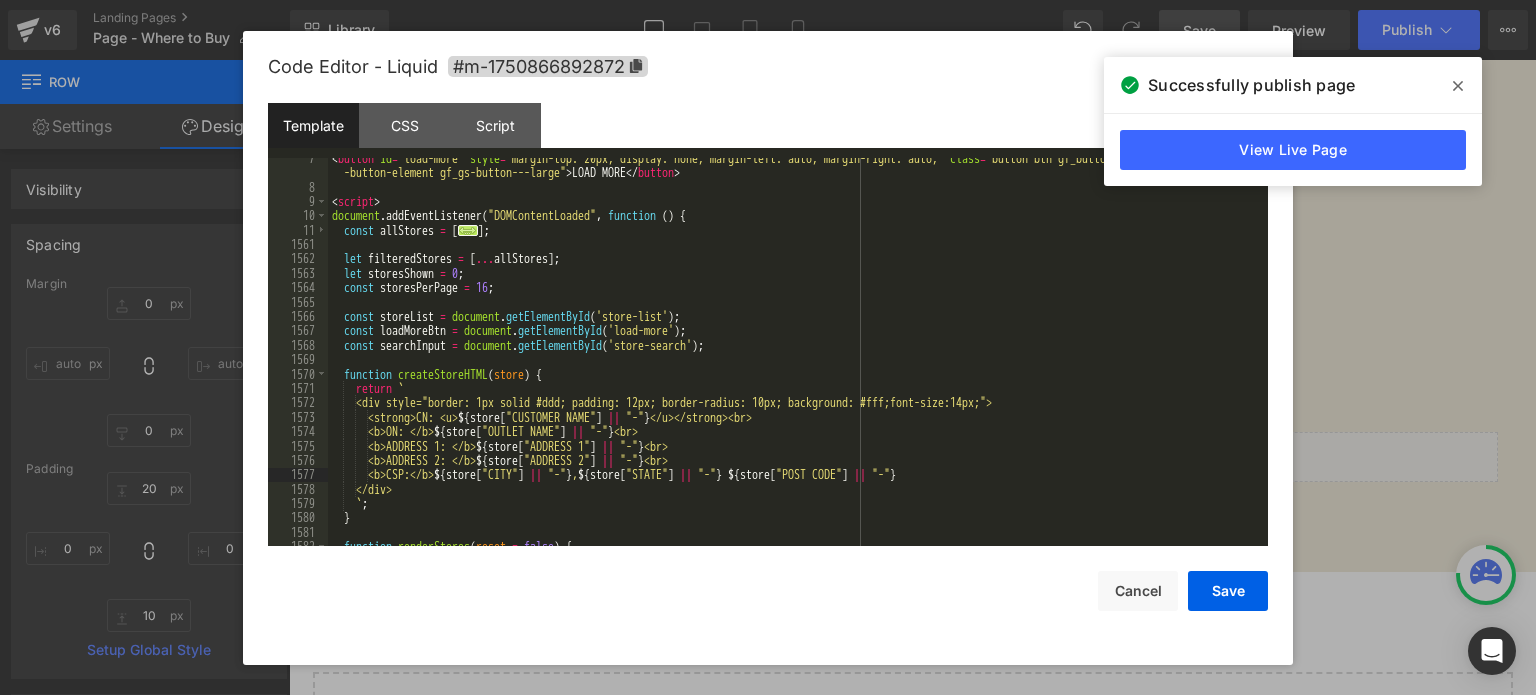type 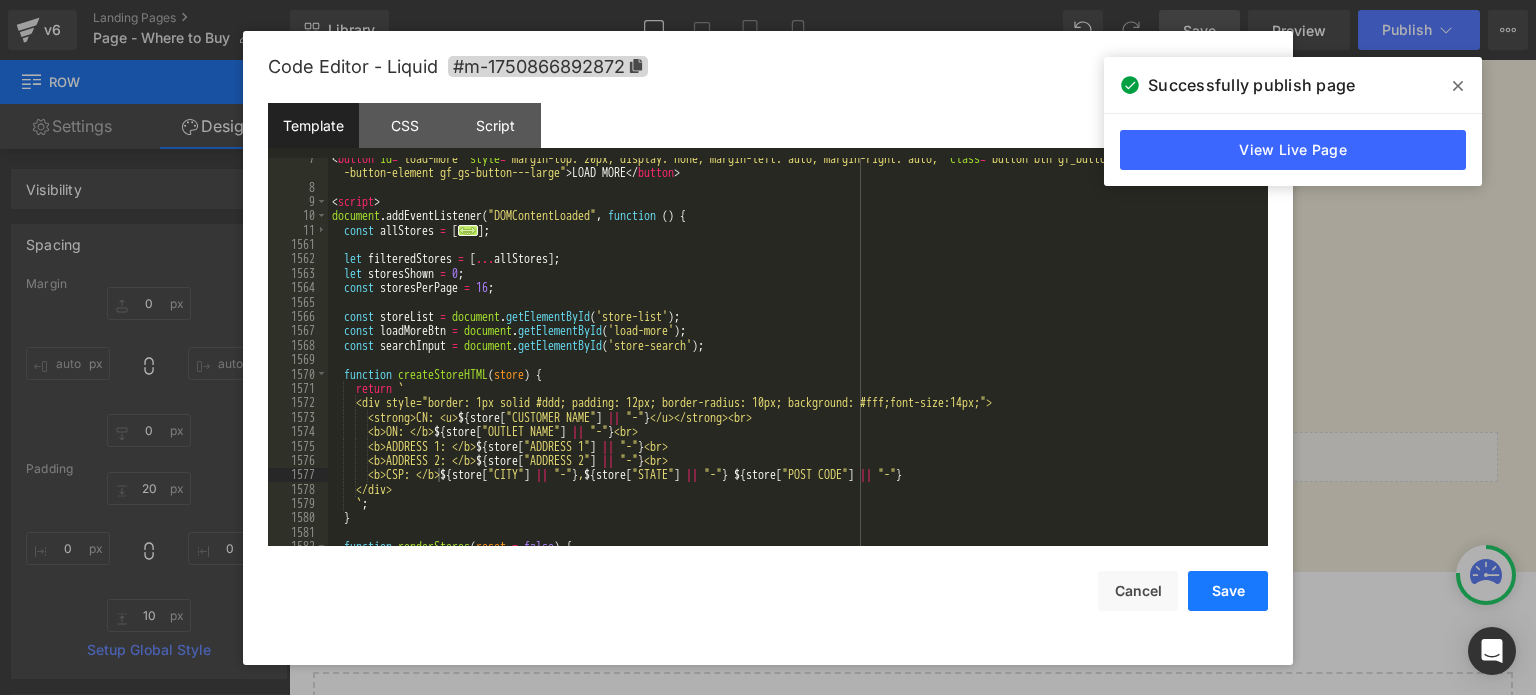 click on "Save" at bounding box center (1228, 591) 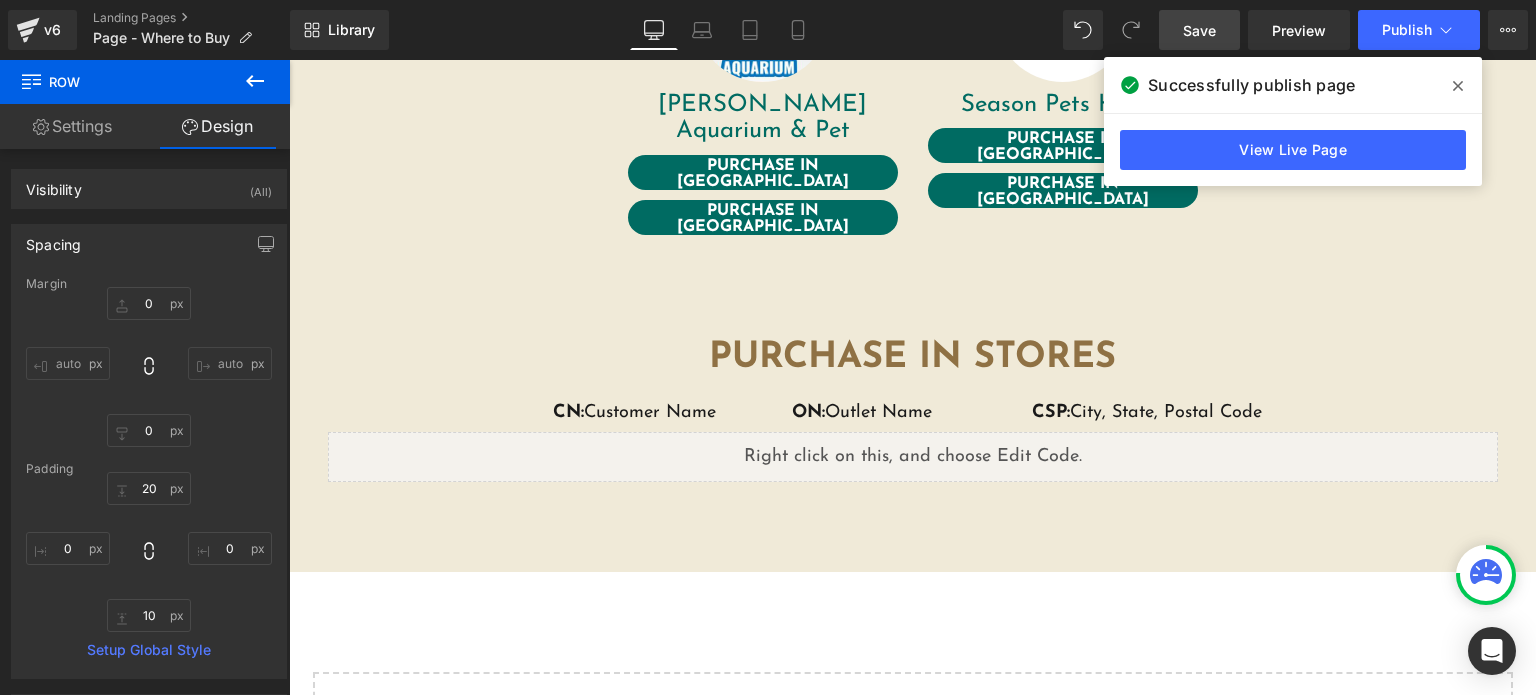 click on "Save" at bounding box center (1199, 30) 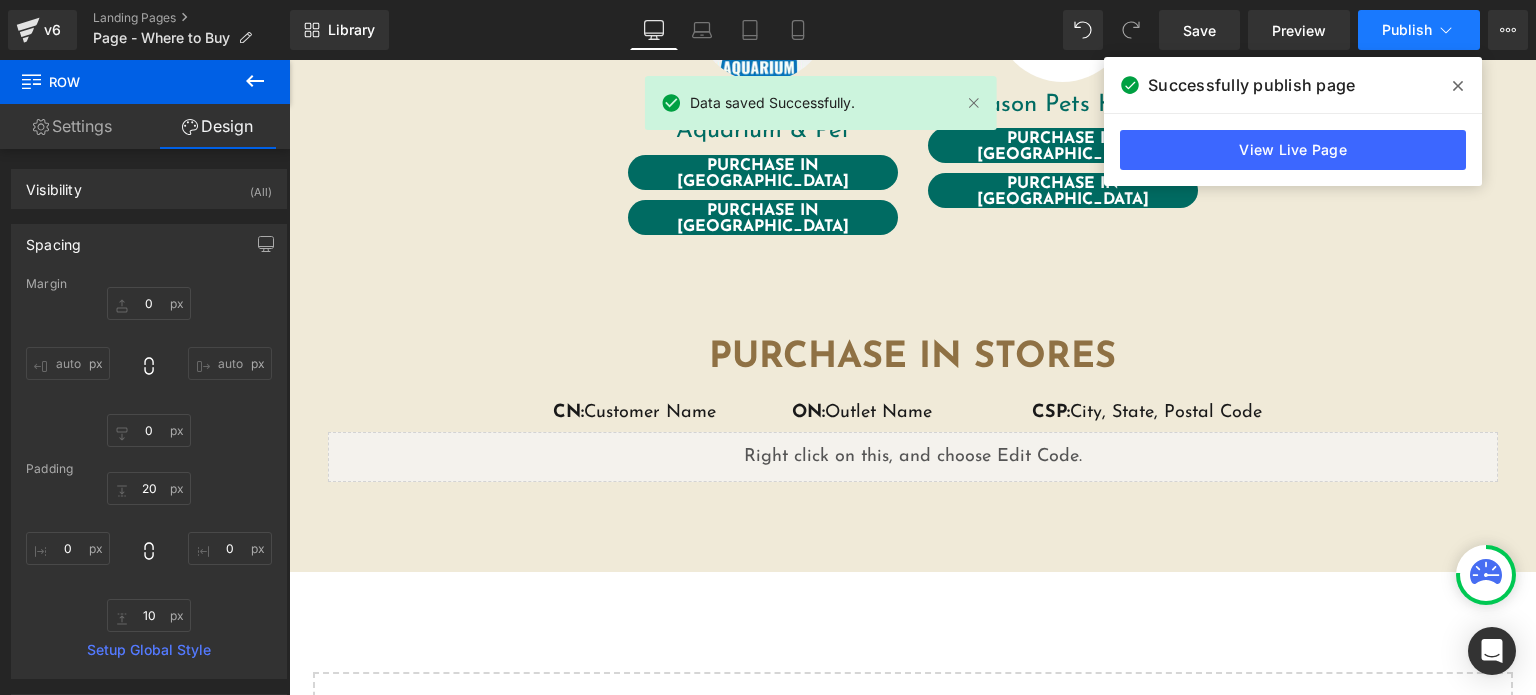 click on "Publish" at bounding box center [1419, 30] 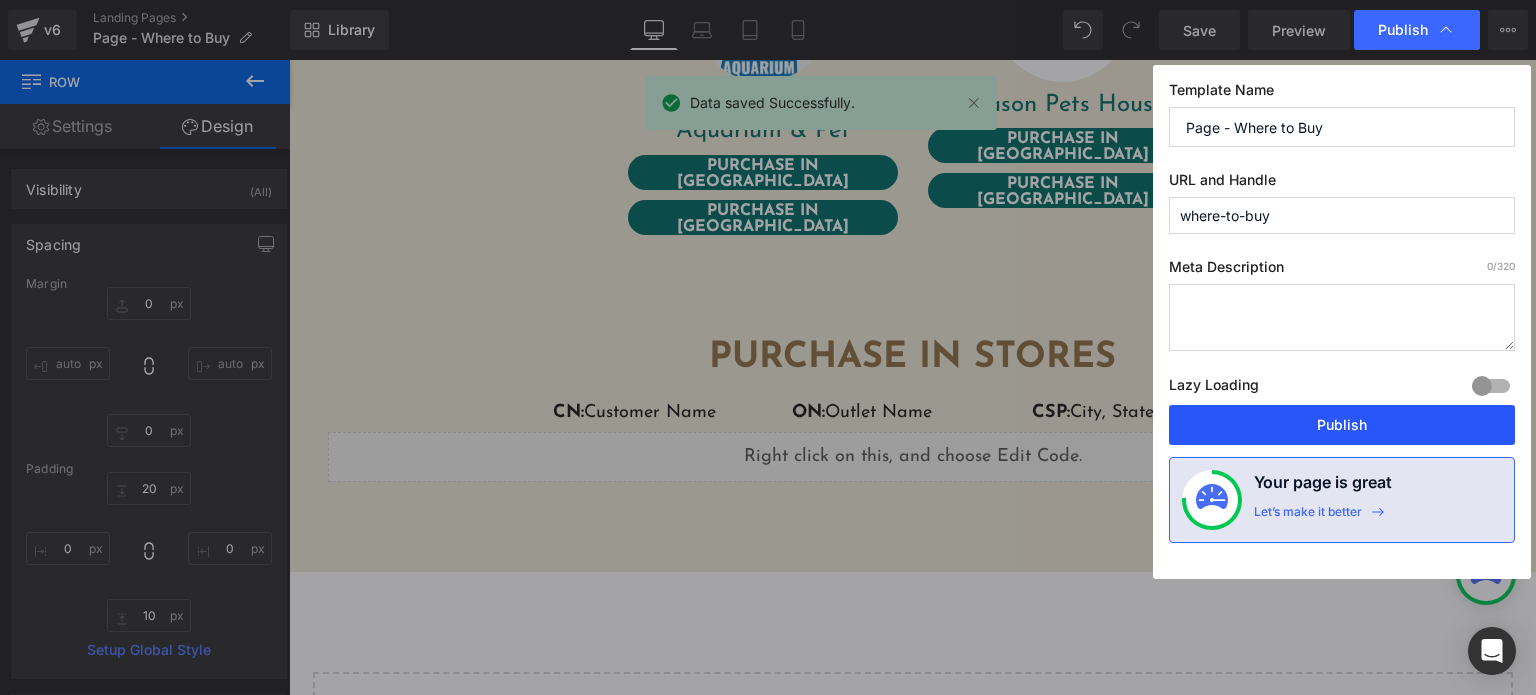 click on "Publish" at bounding box center (1342, 425) 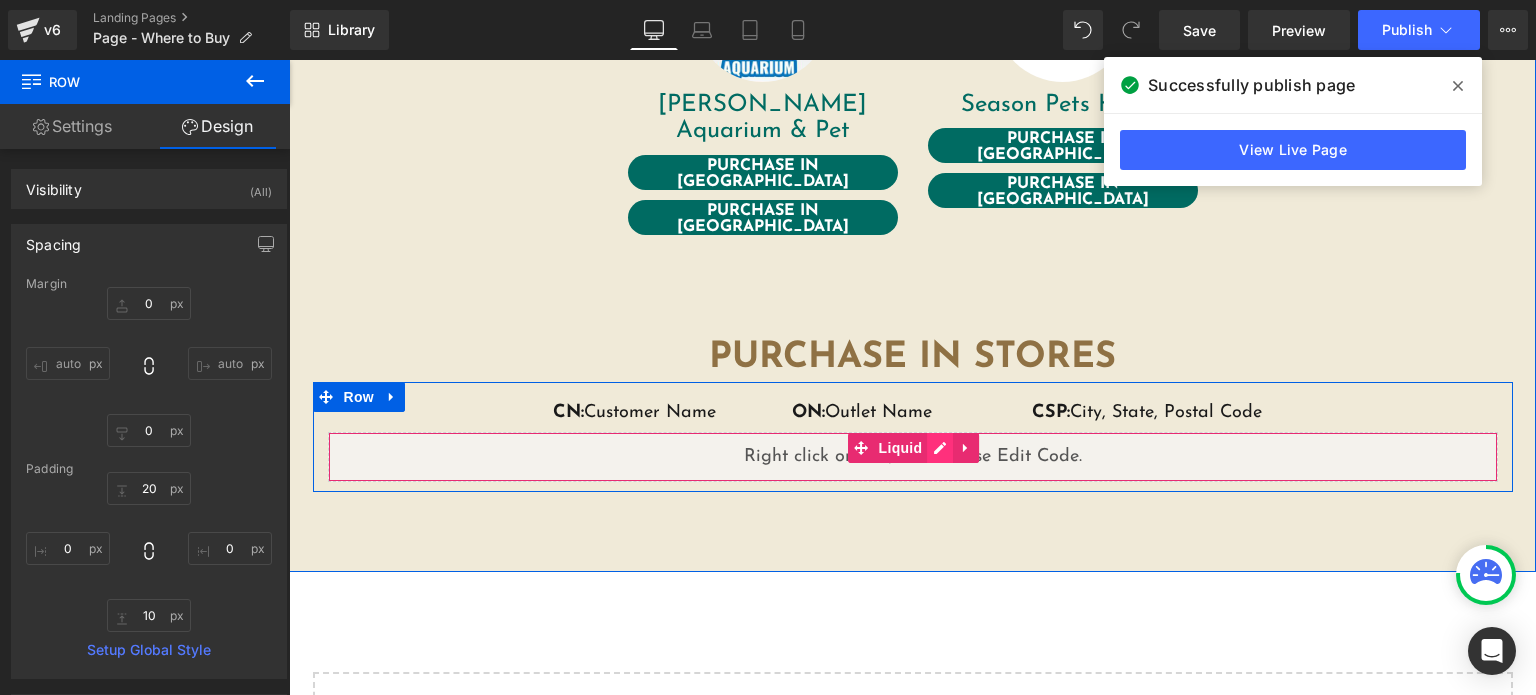 click on "Liquid" at bounding box center (913, 457) 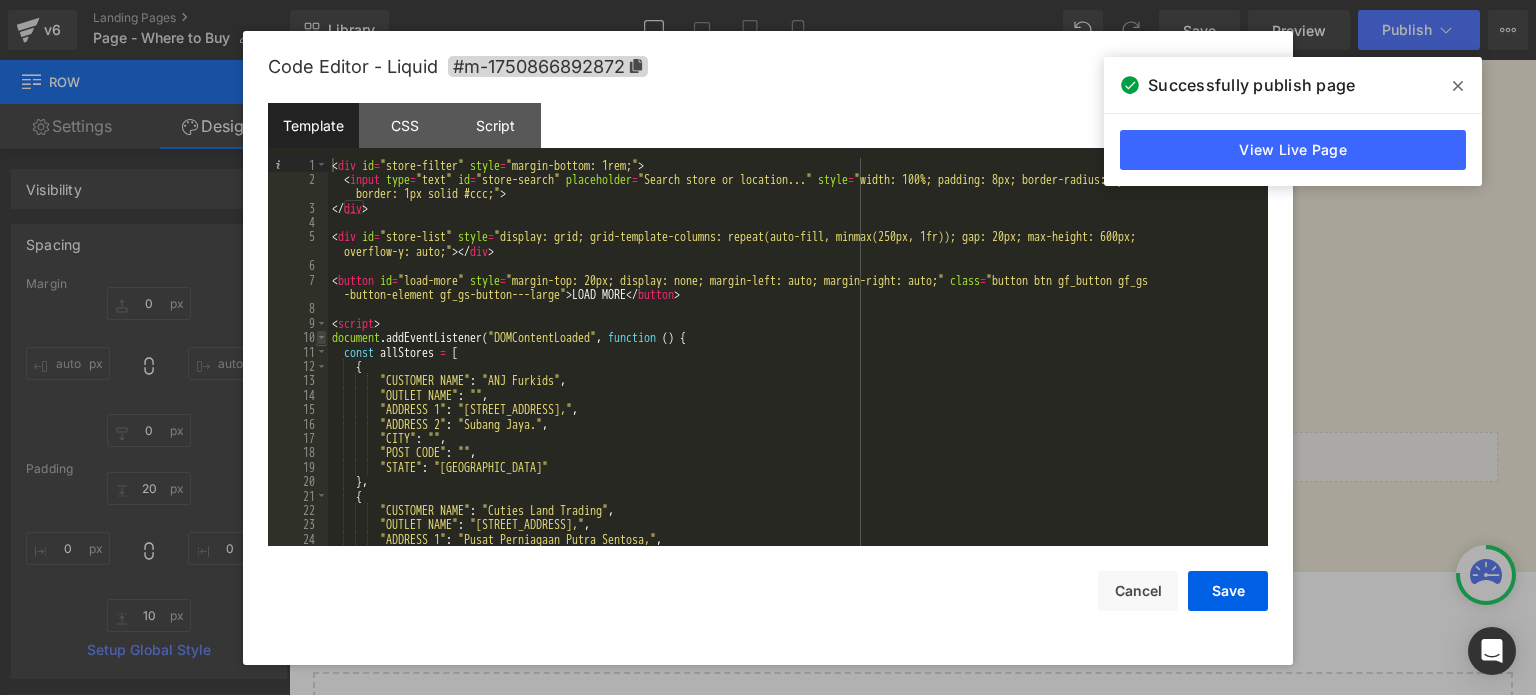 click at bounding box center (321, 337) 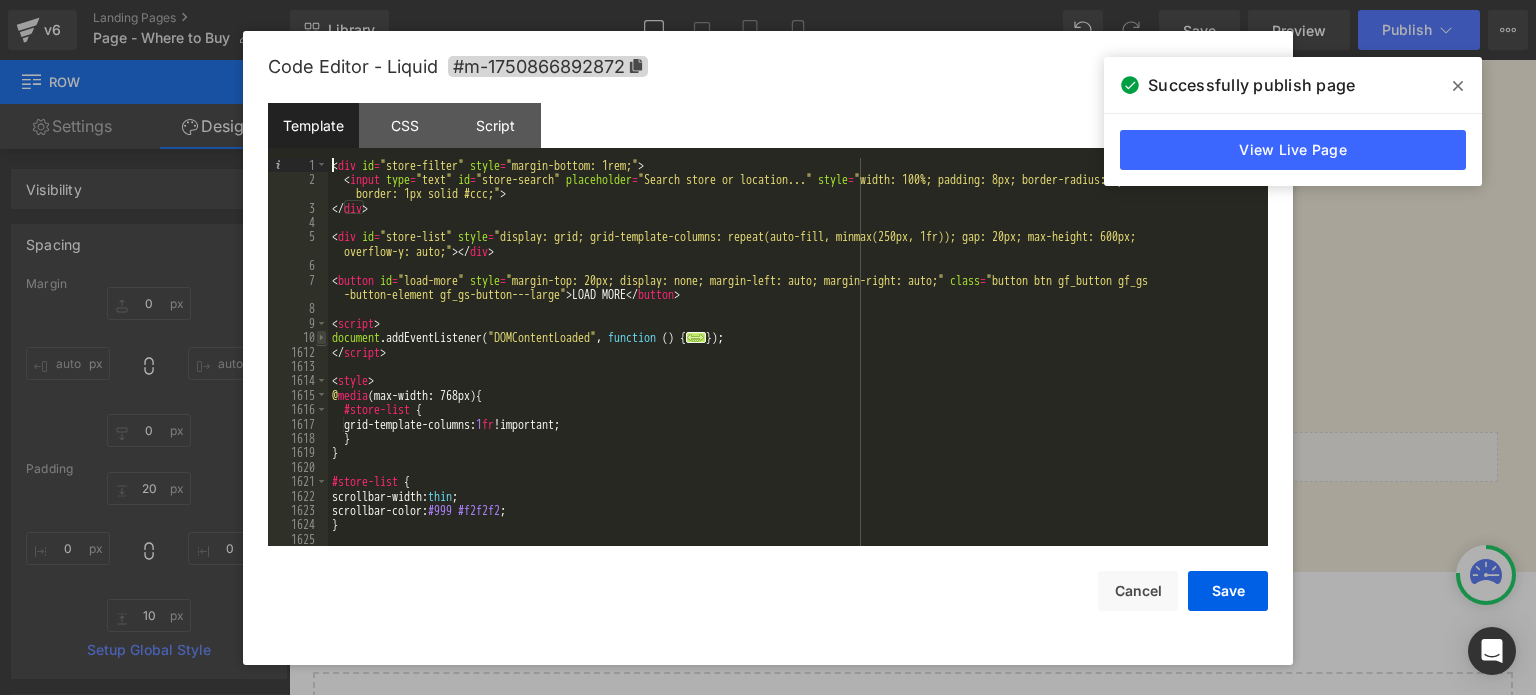click at bounding box center [321, 337] 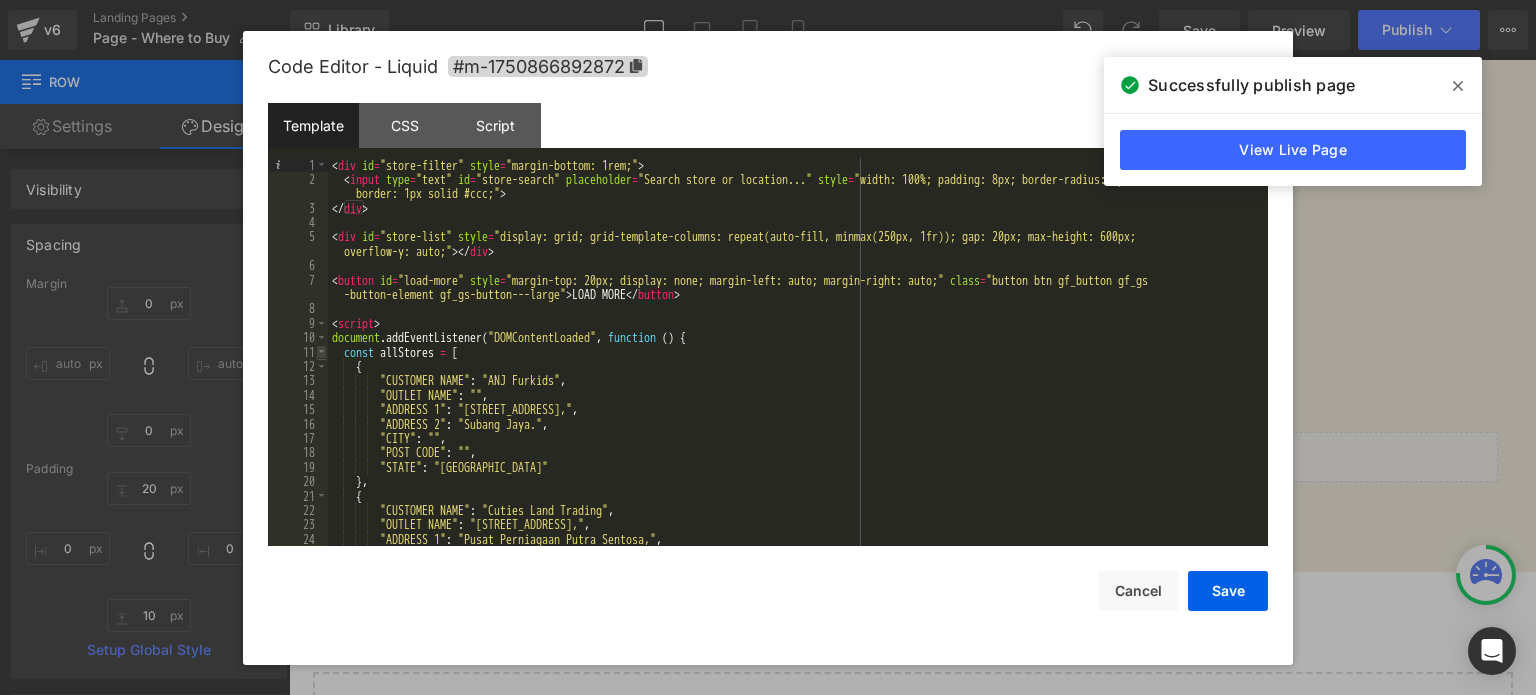 click at bounding box center (321, 352) 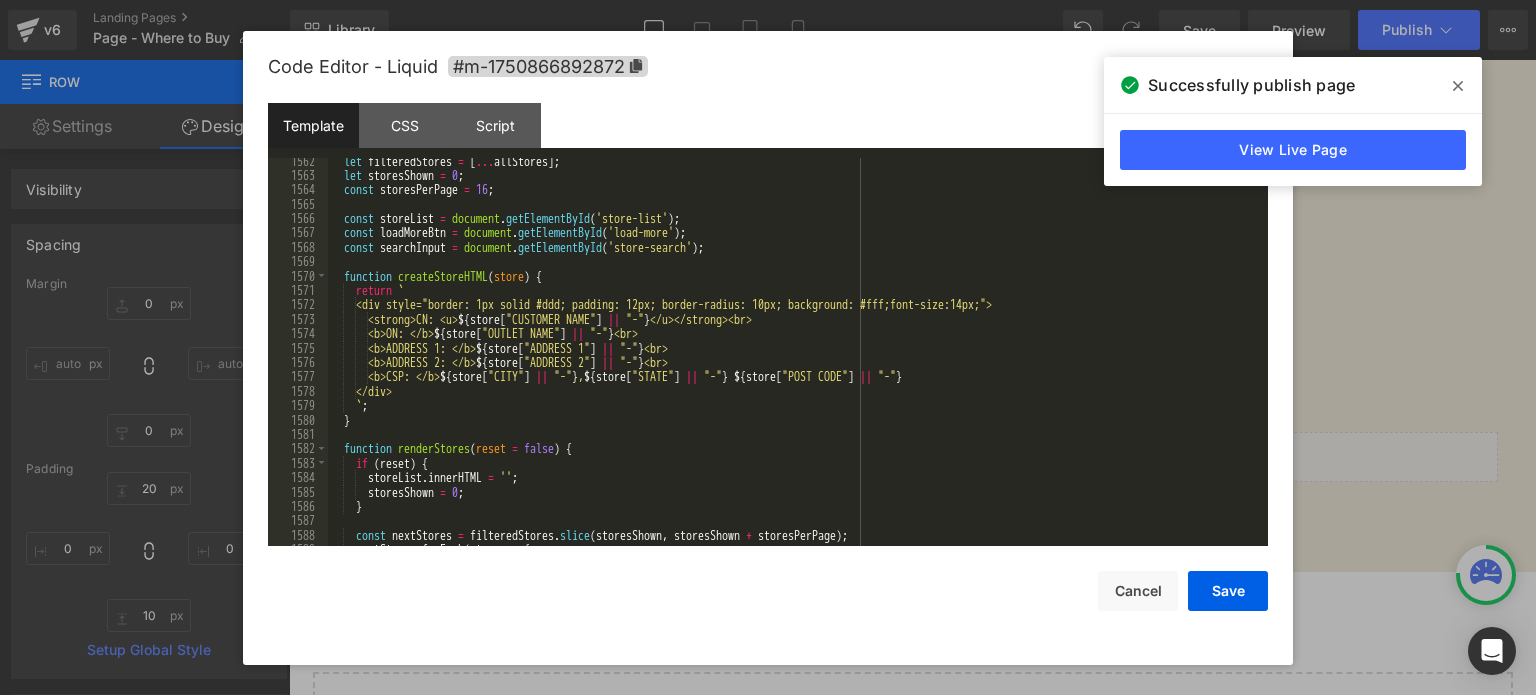 scroll, scrollTop: 278, scrollLeft: 0, axis: vertical 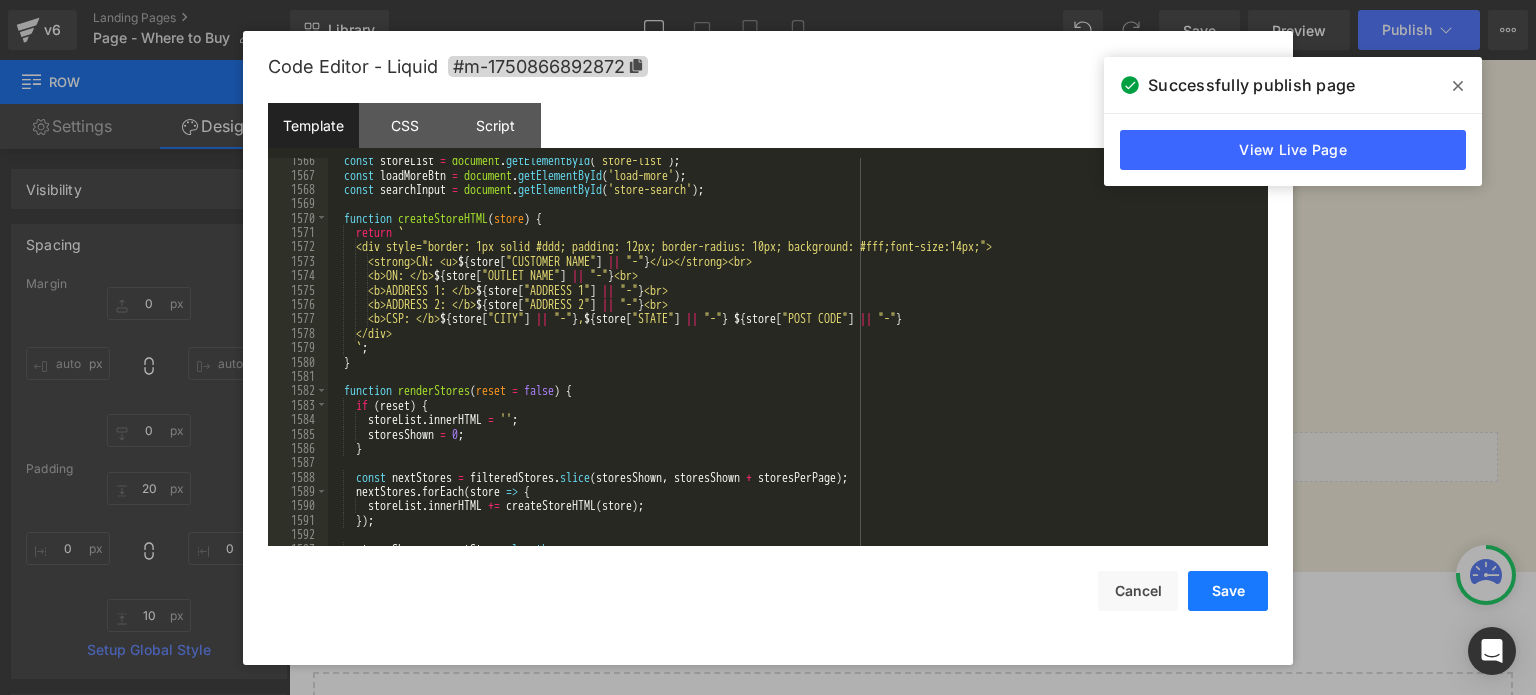 click on "Save" at bounding box center (1228, 591) 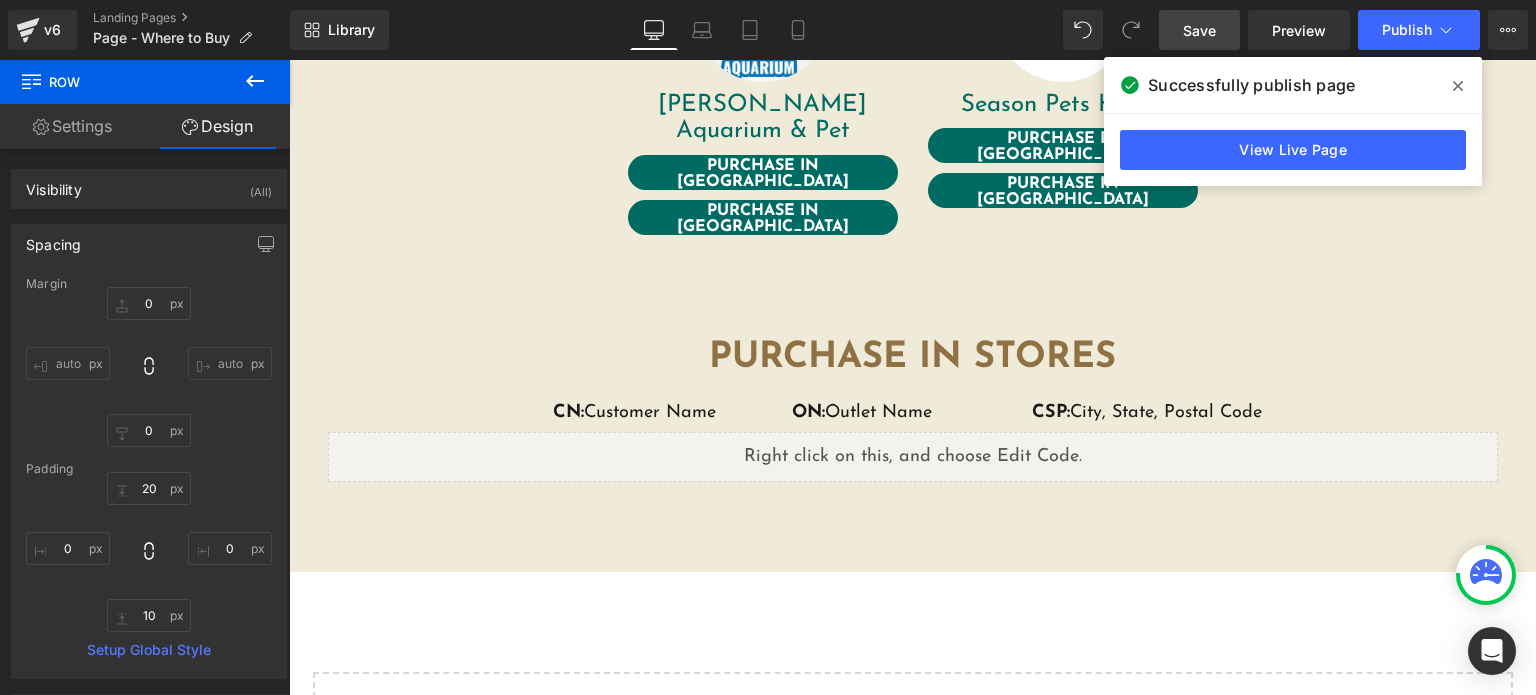 click on "Save" at bounding box center [1199, 30] 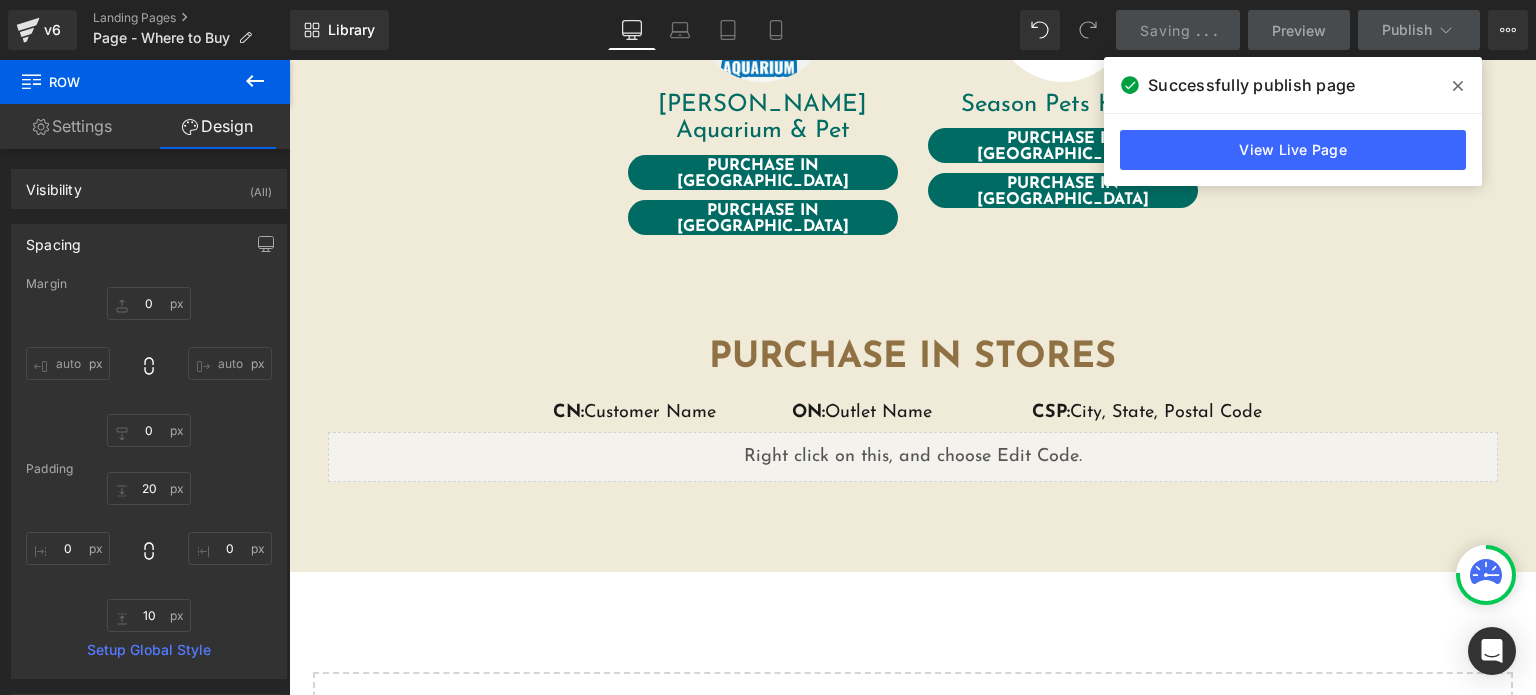 click 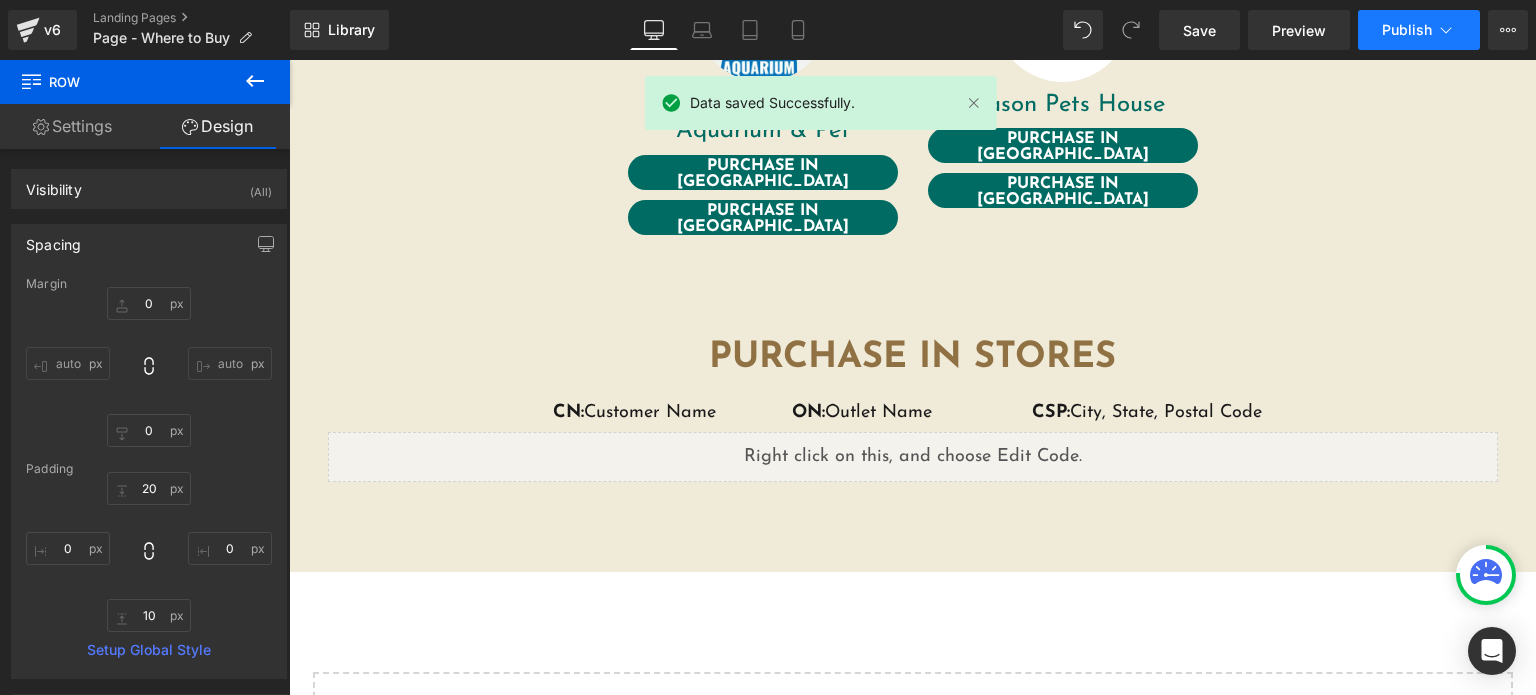 click on "Publish" at bounding box center (1419, 30) 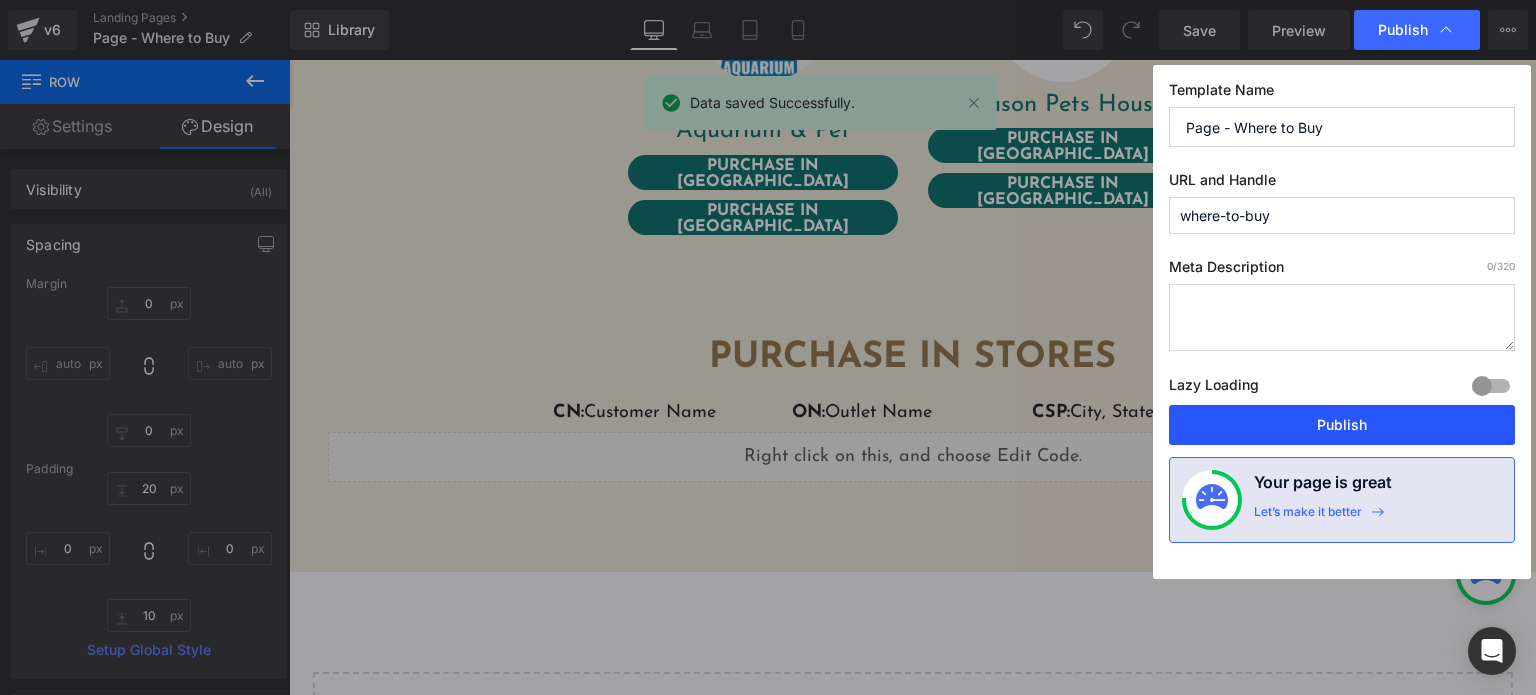 click on "Publish" at bounding box center [1342, 425] 